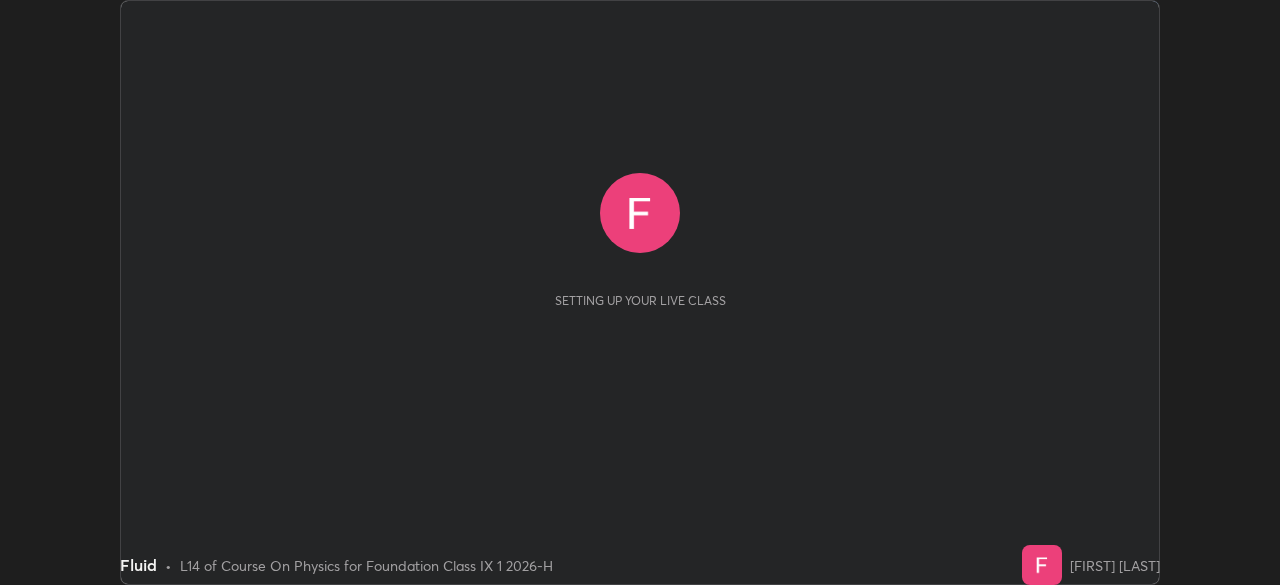 scroll, scrollTop: 0, scrollLeft: 0, axis: both 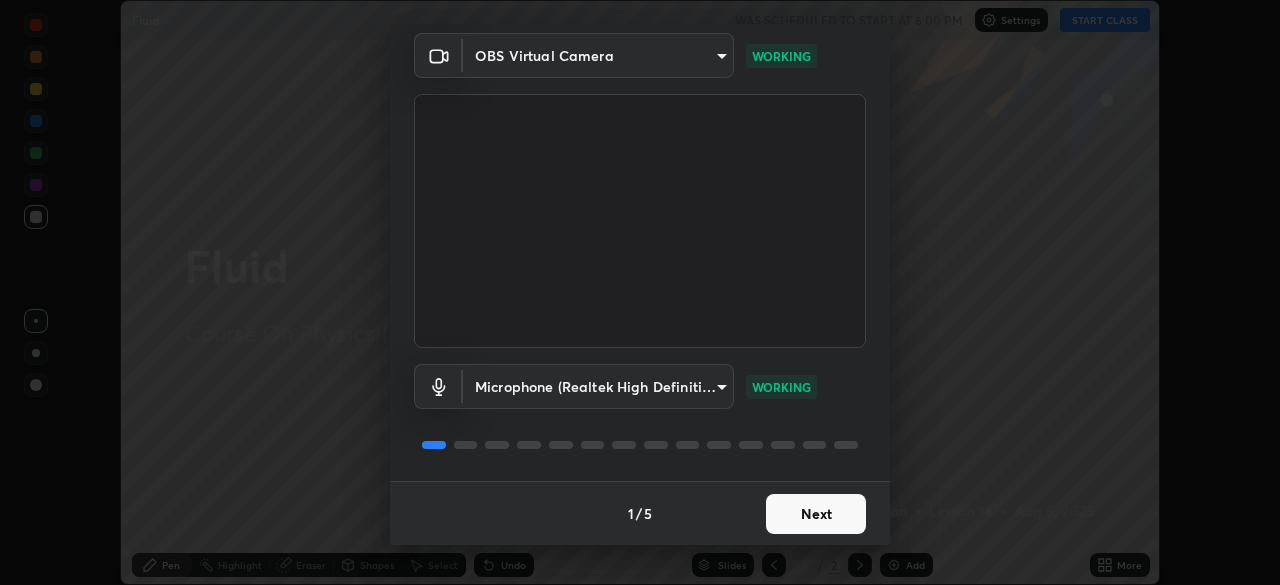 click on "Next" at bounding box center [816, 514] 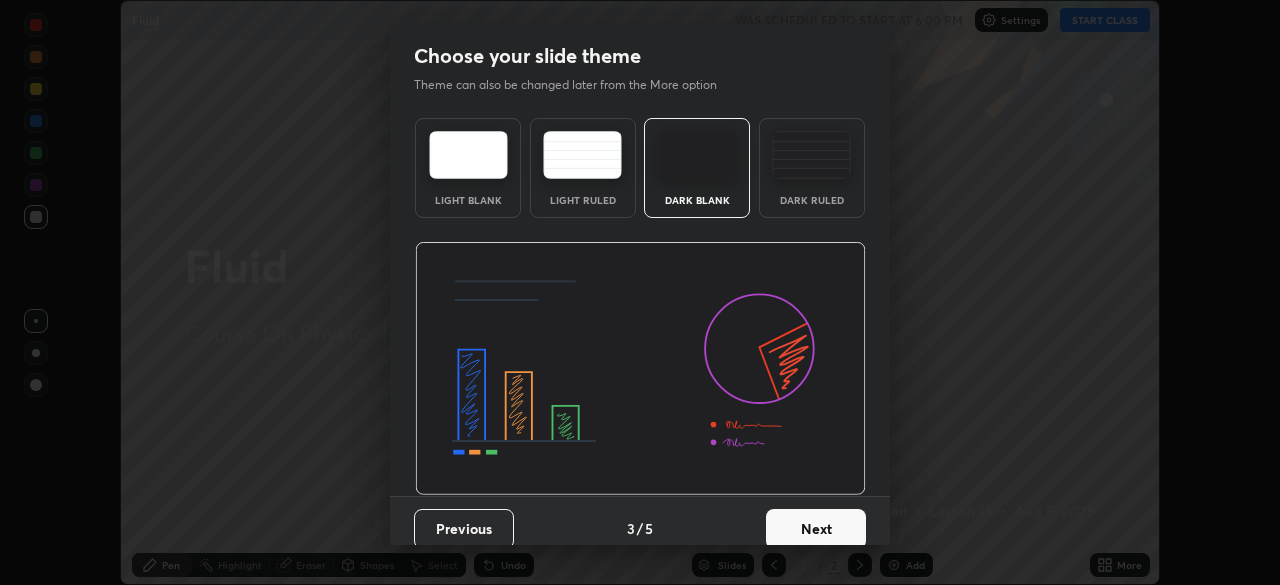 click on "Next" at bounding box center [816, 529] 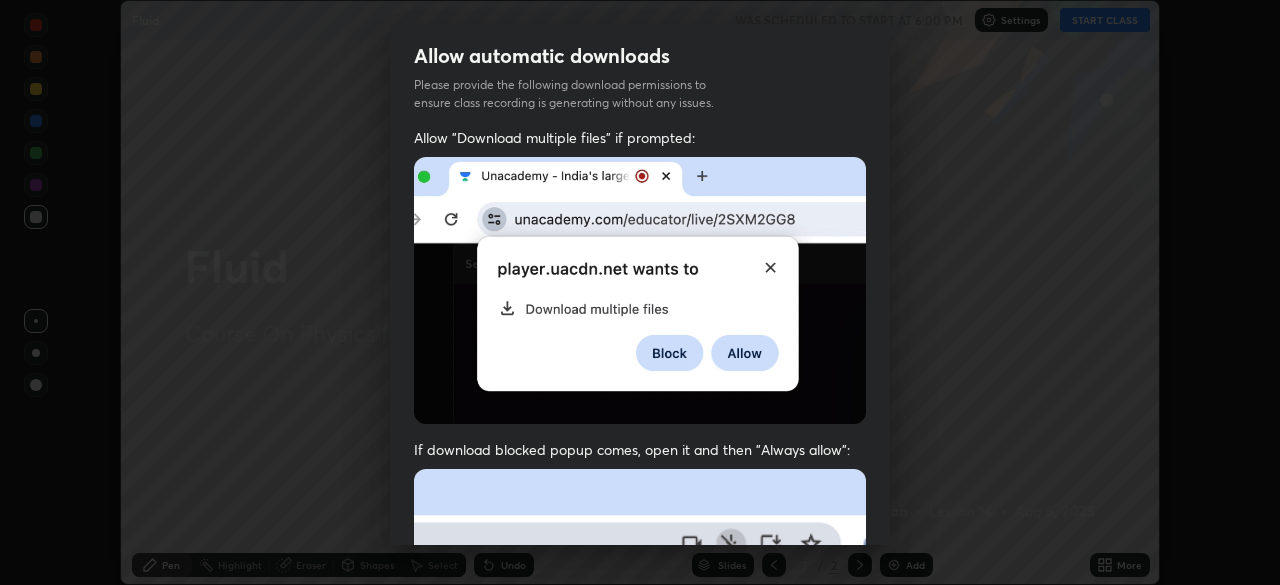 click on "Allow "Download multiple files" if prompted: If download blocked popup comes, open it and then "Always allow": I agree that if I don't provide required permissions, class recording will not be generated" at bounding box center (640, 549) 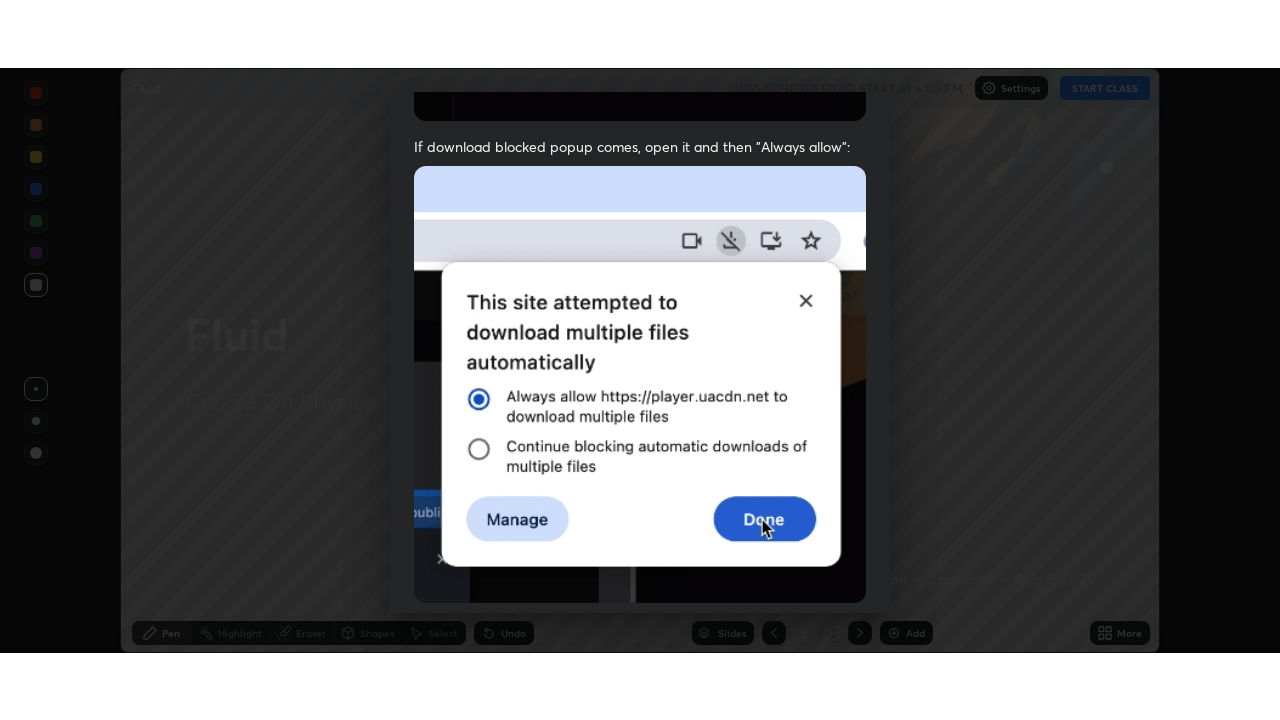 scroll, scrollTop: 479, scrollLeft: 0, axis: vertical 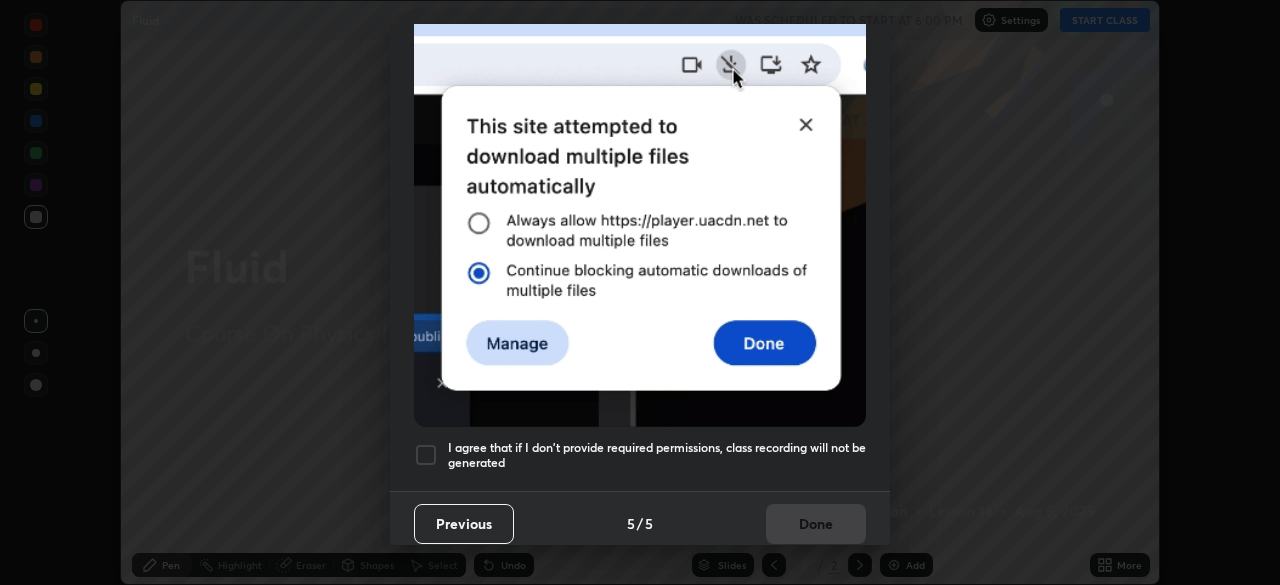 click on "I agree that if I don't provide required permissions, class recording will not be generated" at bounding box center [657, 455] 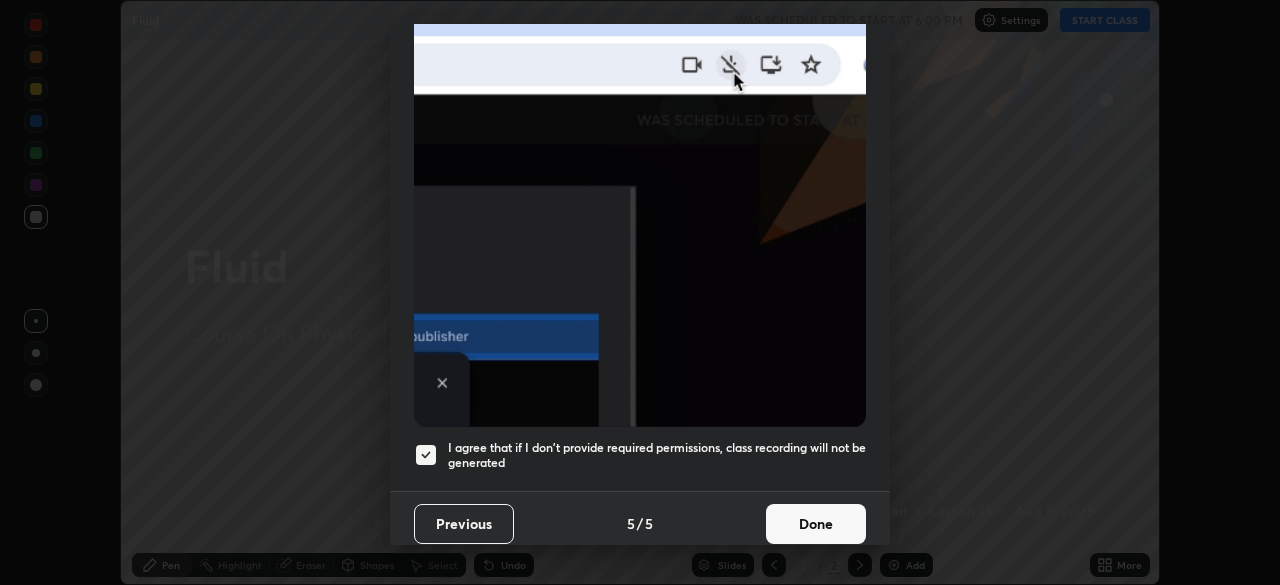 click on "Done" at bounding box center [816, 524] 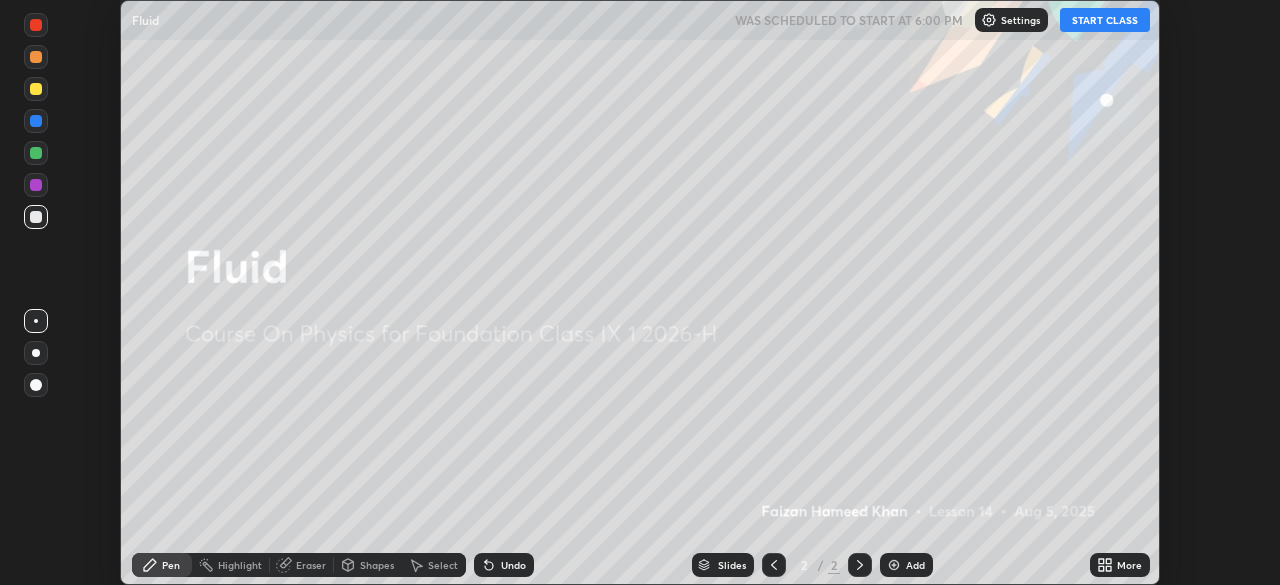 click on "More" at bounding box center (1129, 565) 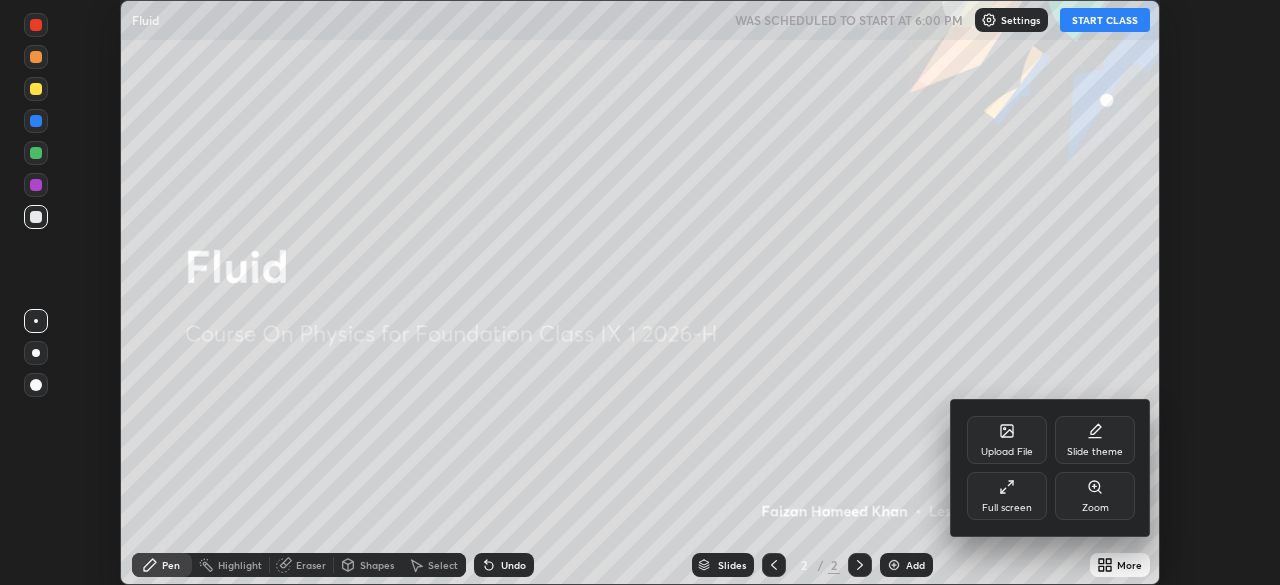 click on "Full screen" at bounding box center [1007, 496] 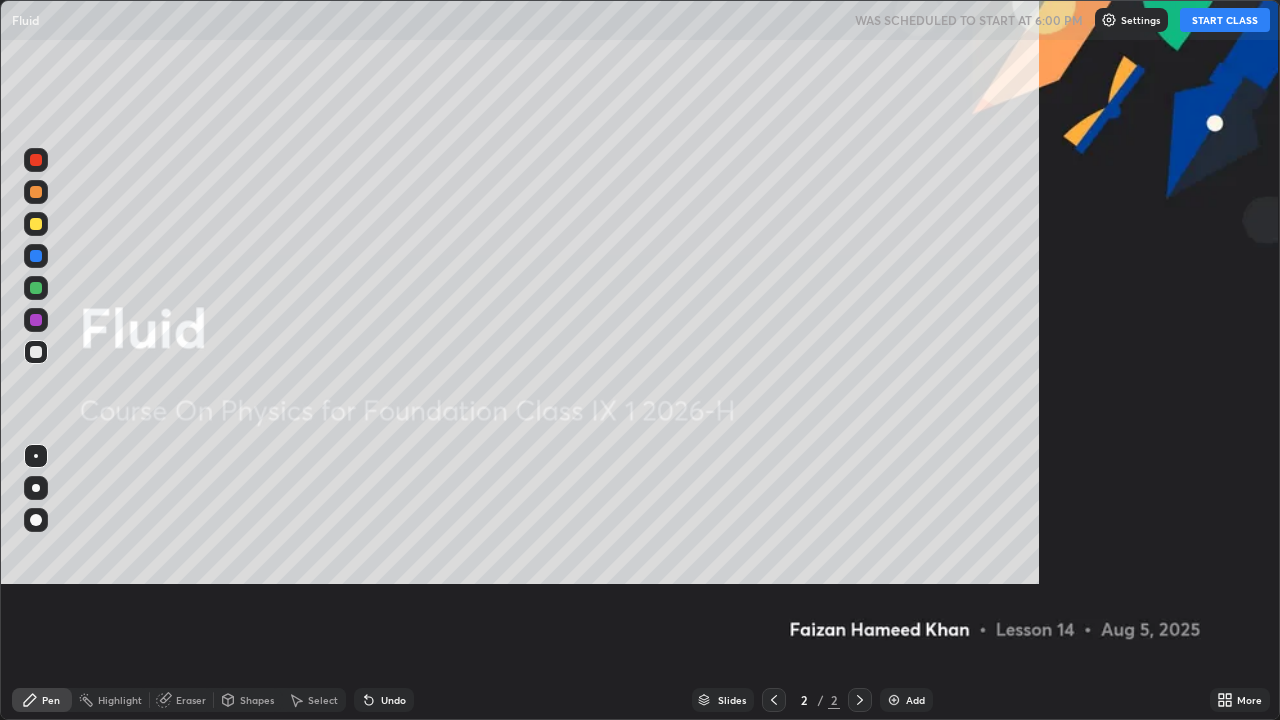scroll, scrollTop: 99280, scrollLeft: 98720, axis: both 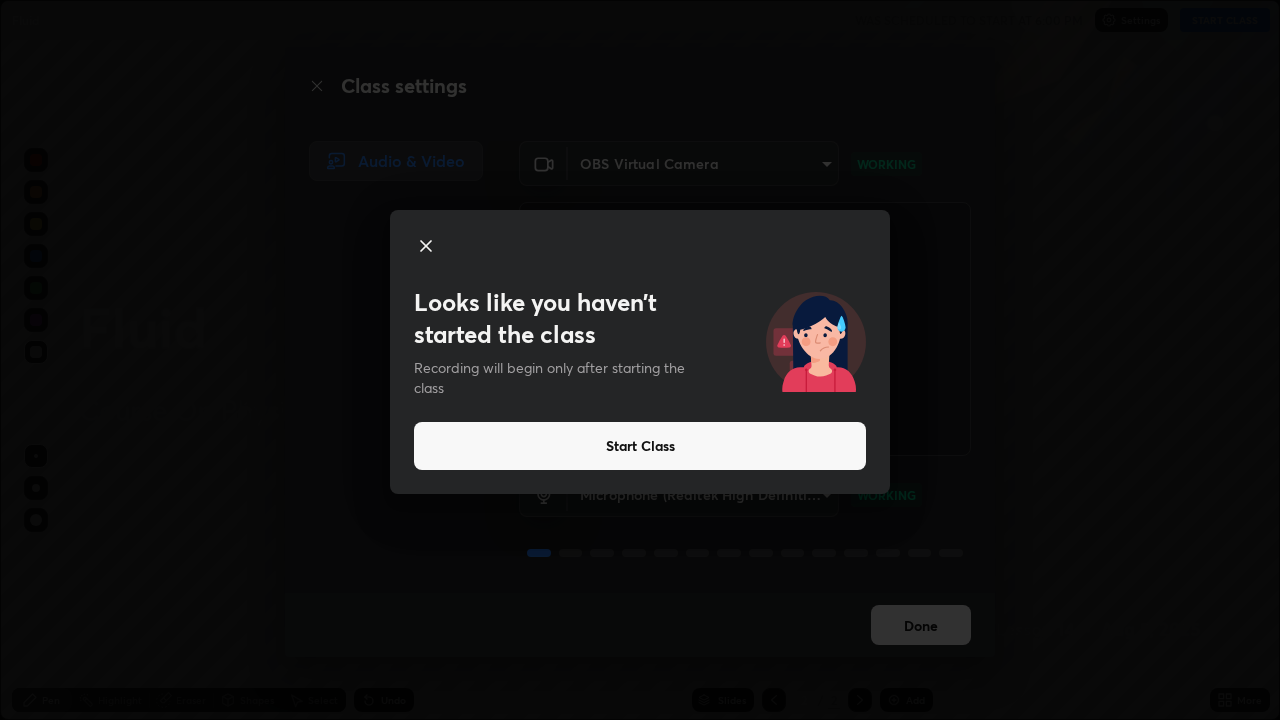 click on "Start Class" at bounding box center (640, 446) 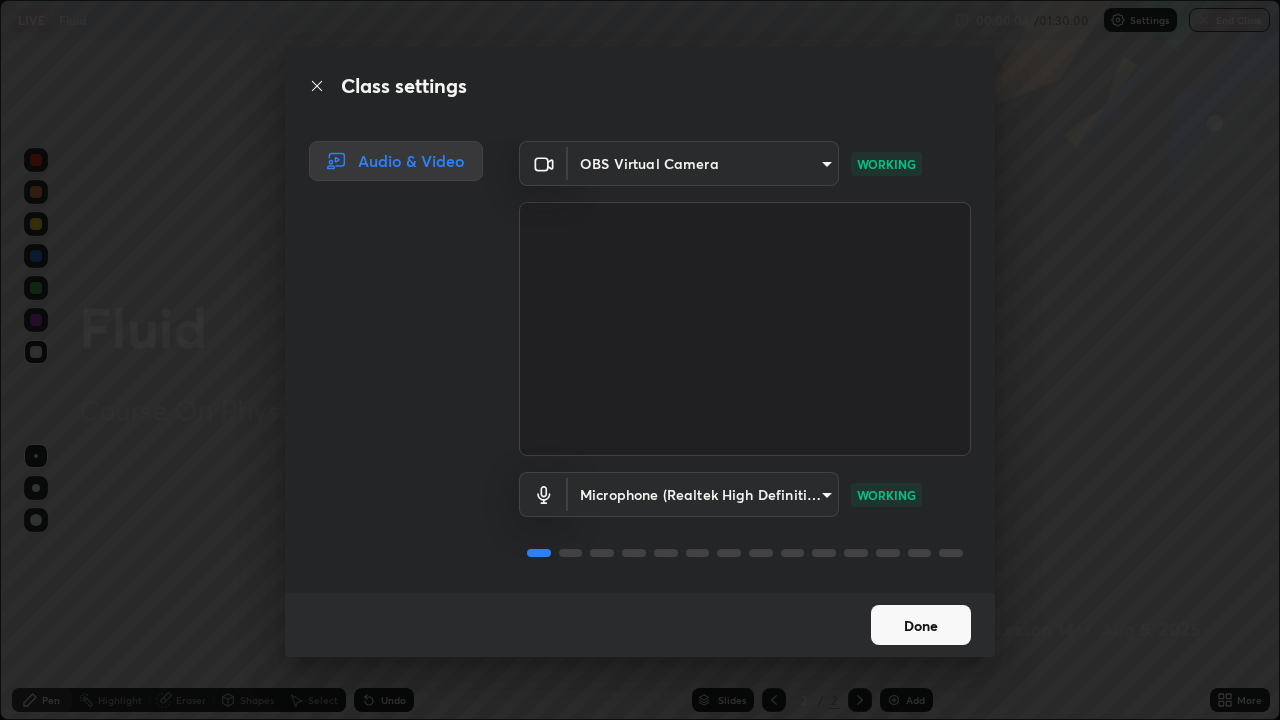 click on "Done" at bounding box center [921, 625] 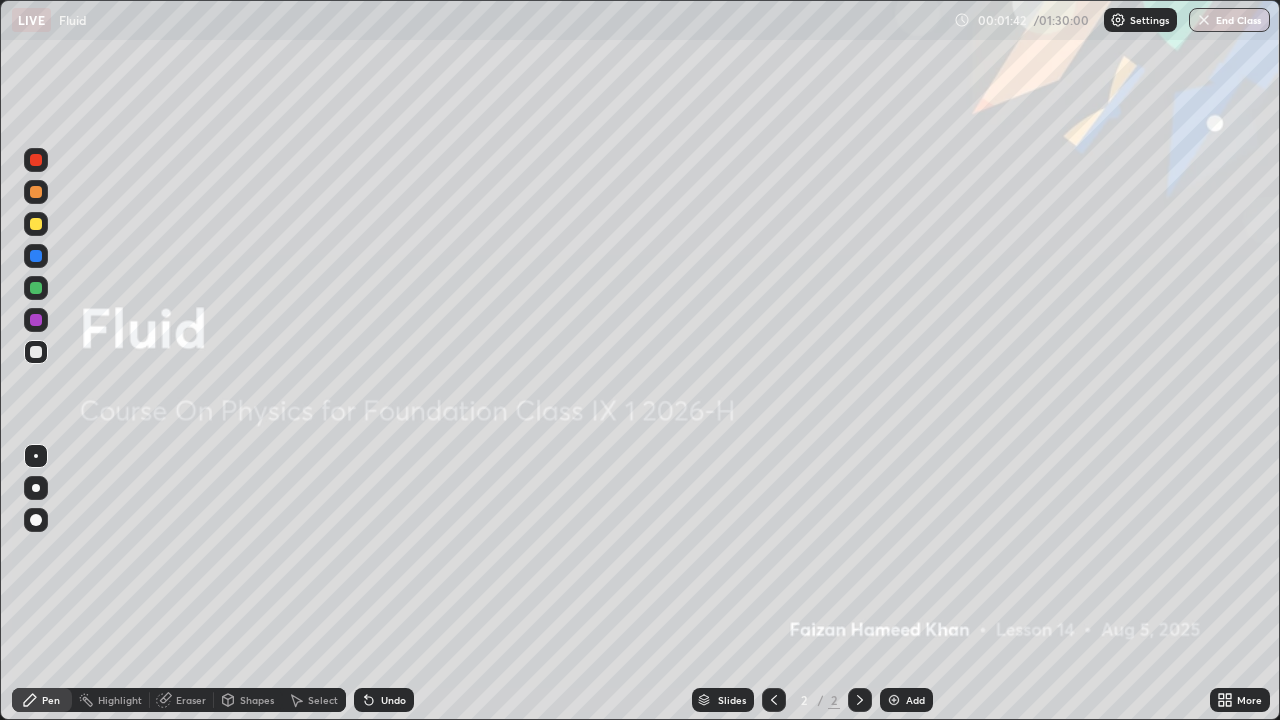 click on "Add" at bounding box center [906, 700] 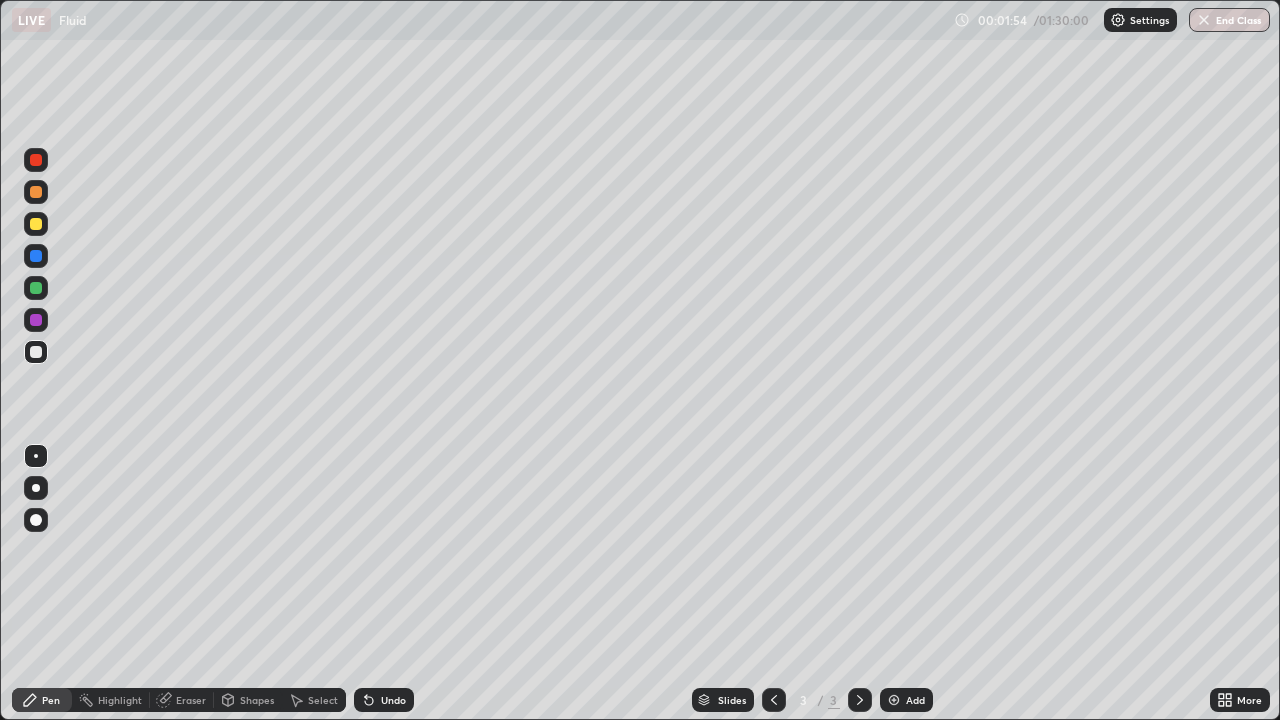 click at bounding box center (36, 256) 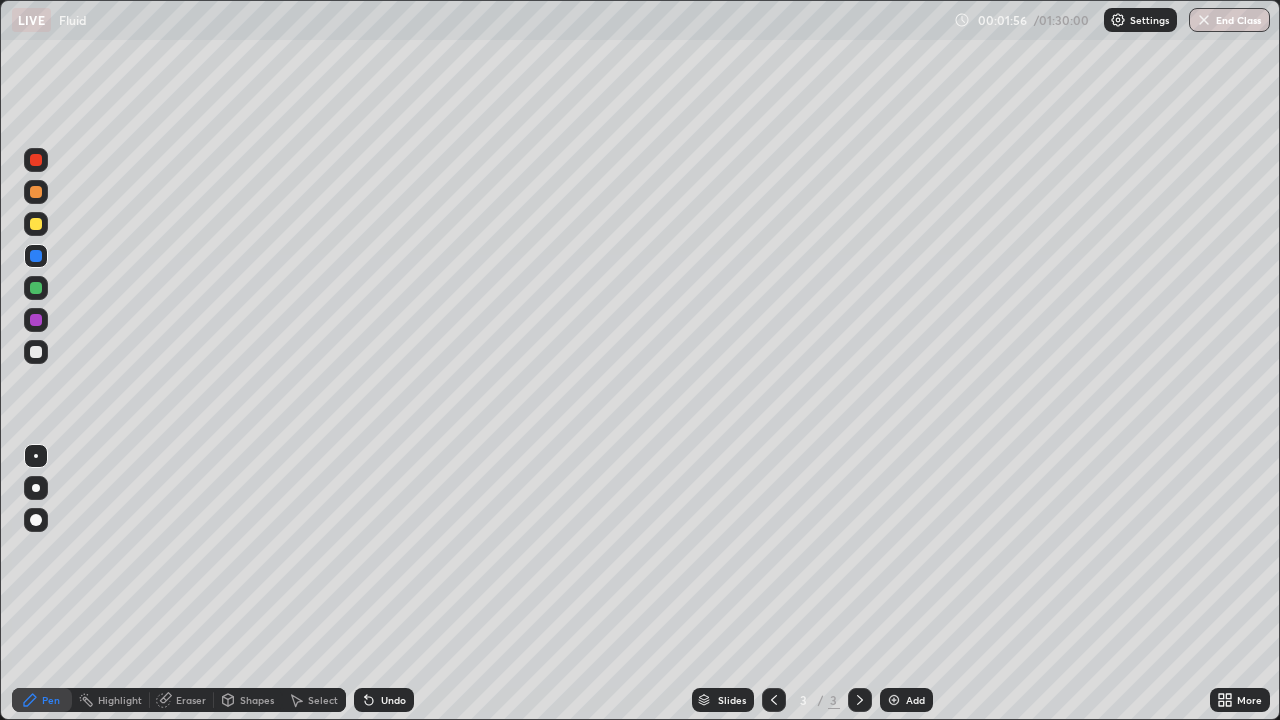 click at bounding box center (36, 288) 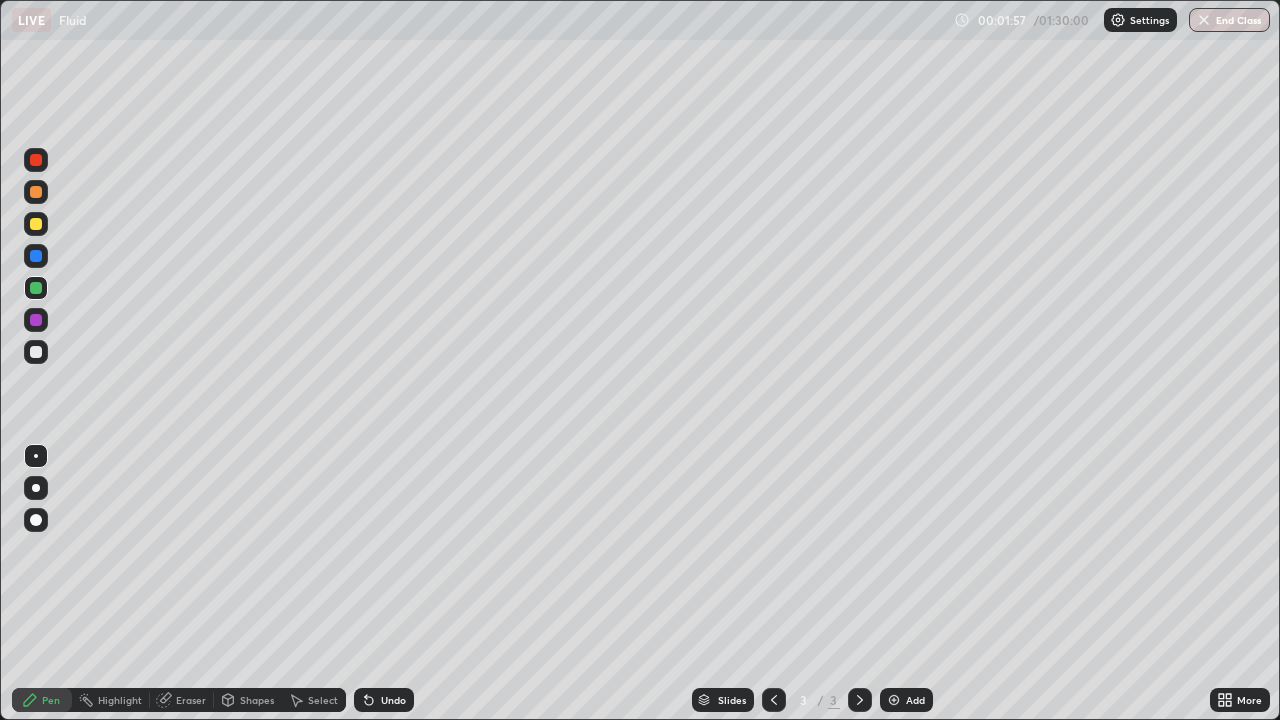 click on "Shapes" at bounding box center [257, 700] 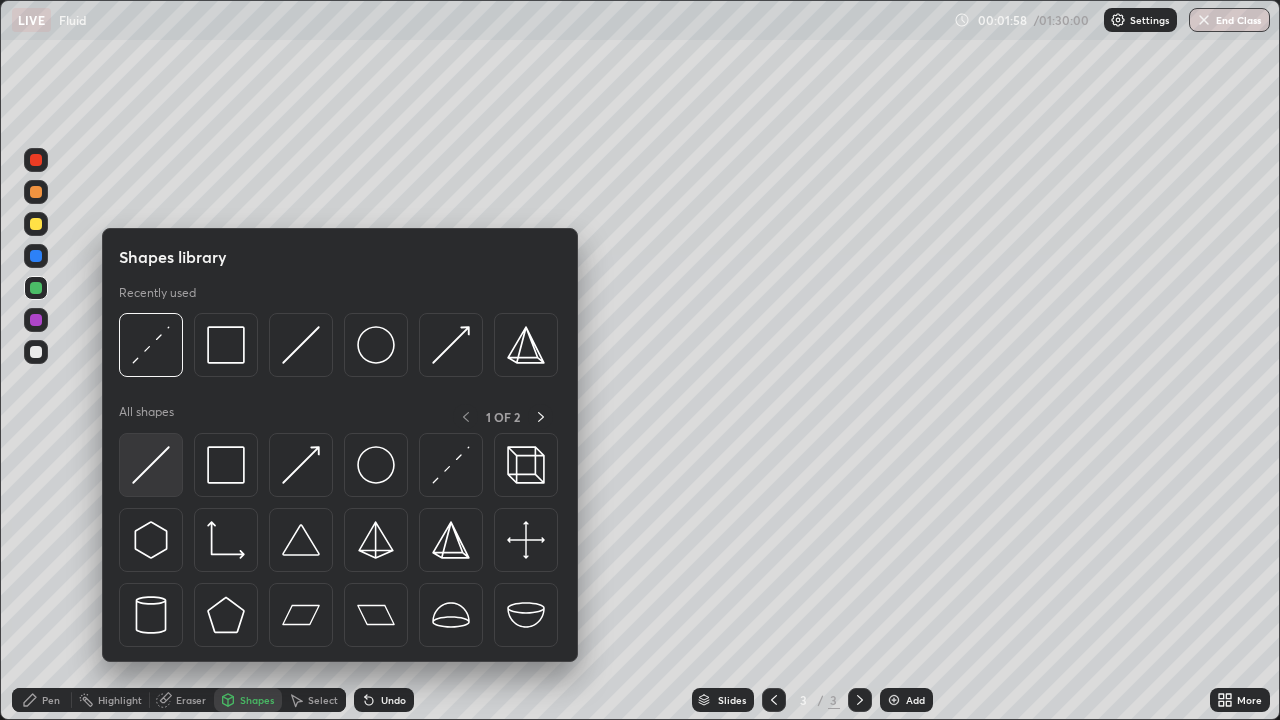 click at bounding box center [151, 465] 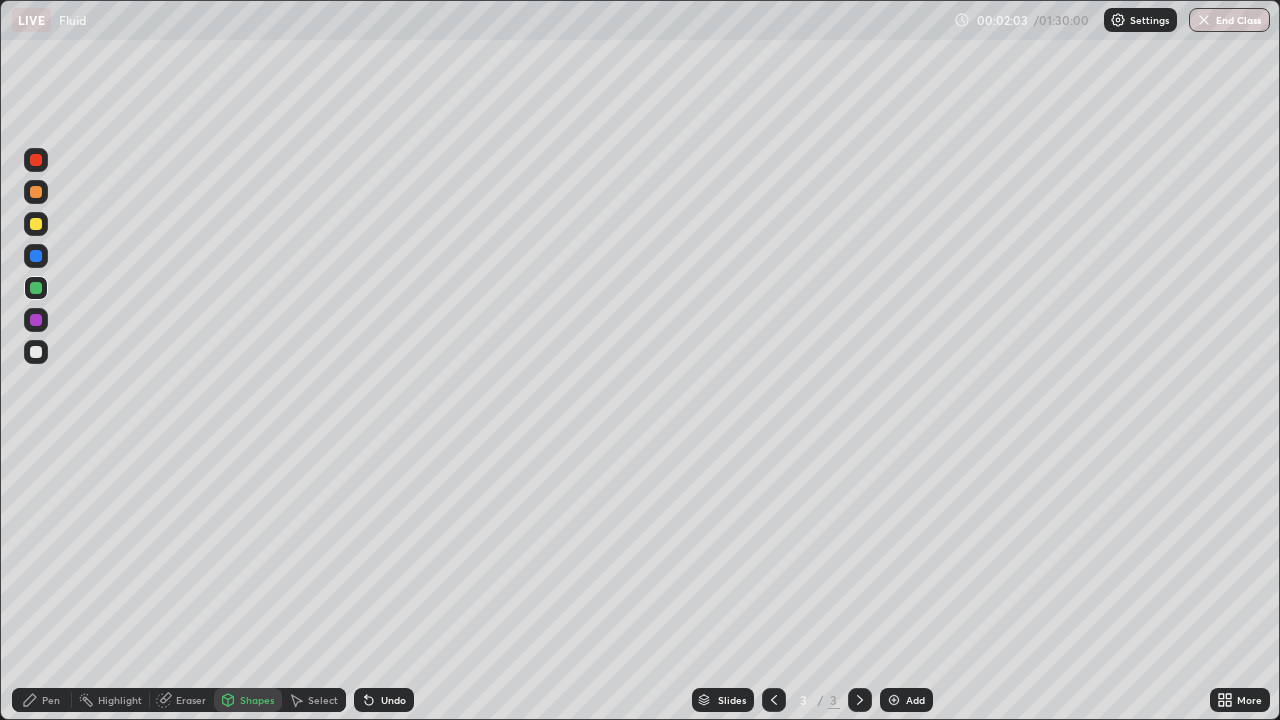 click at bounding box center [36, 256] 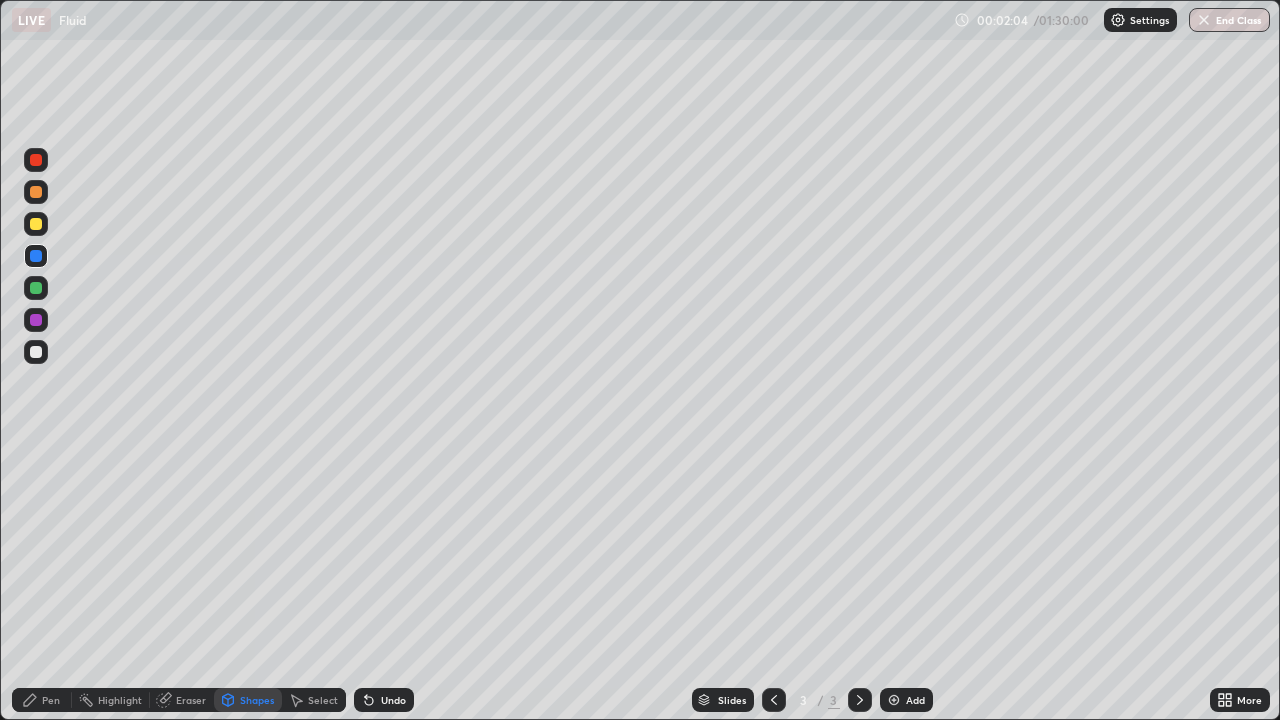 click 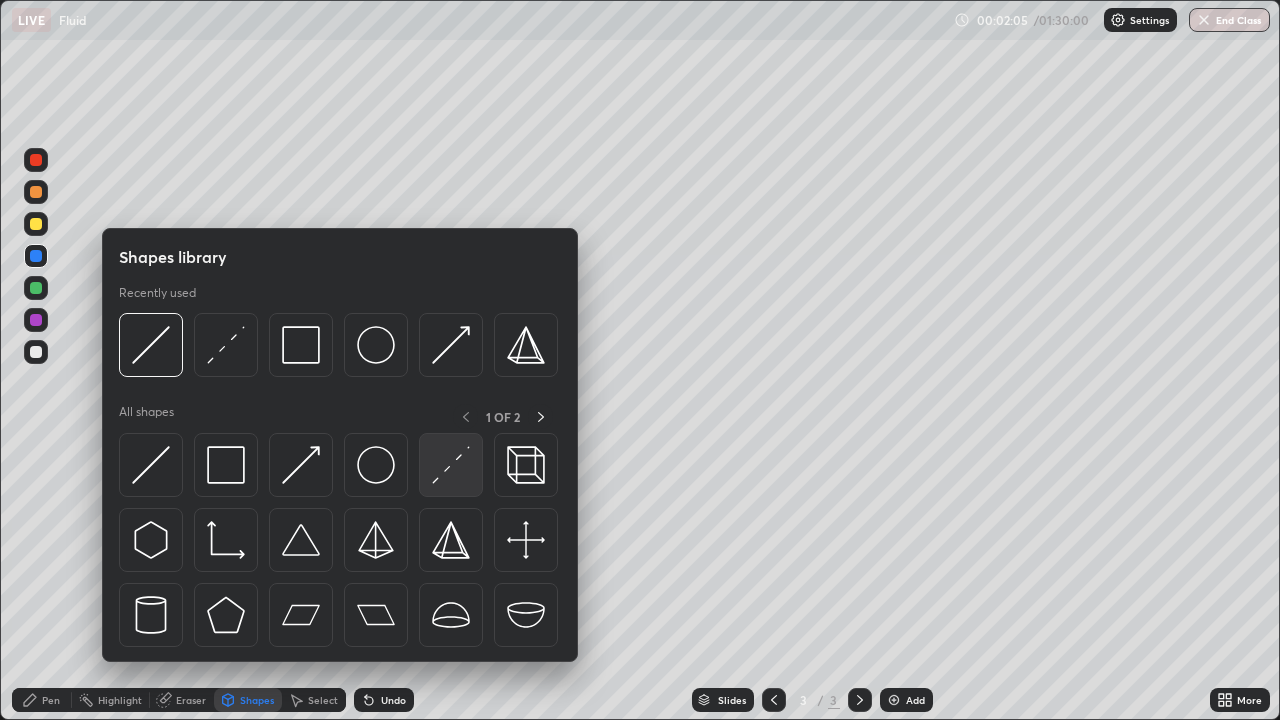 click at bounding box center (451, 465) 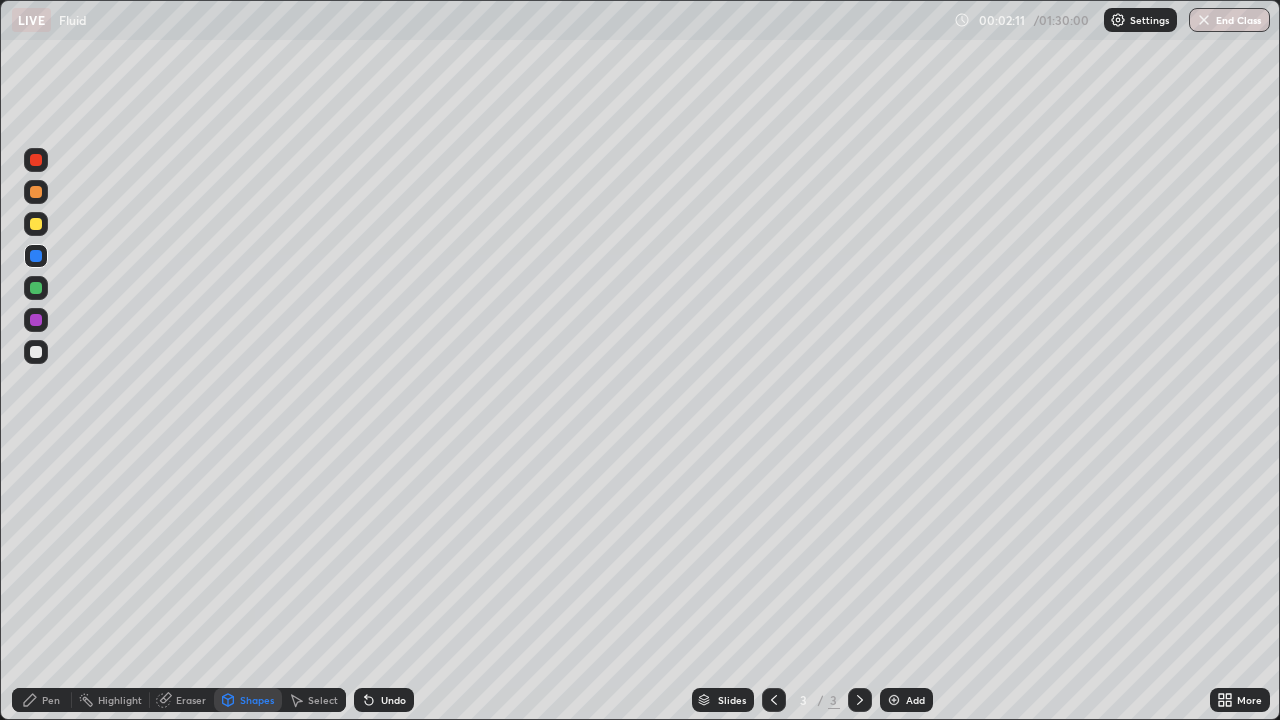 click at bounding box center [36, 352] 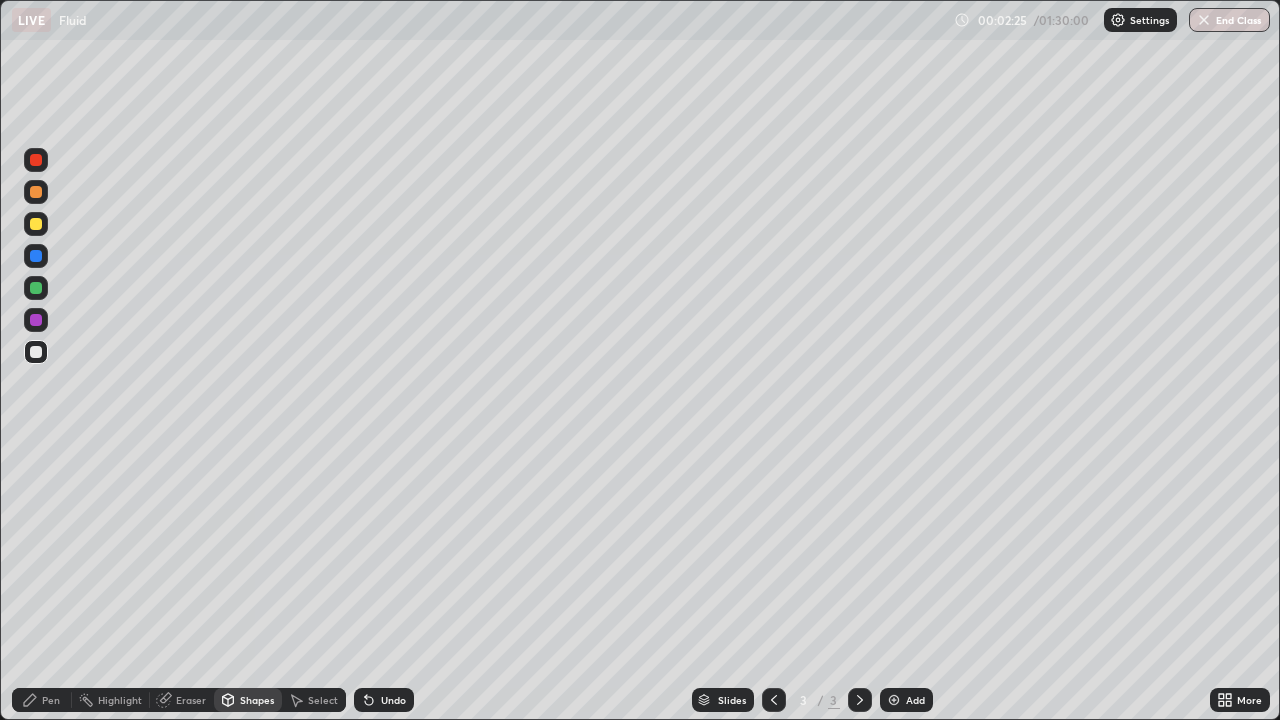 click 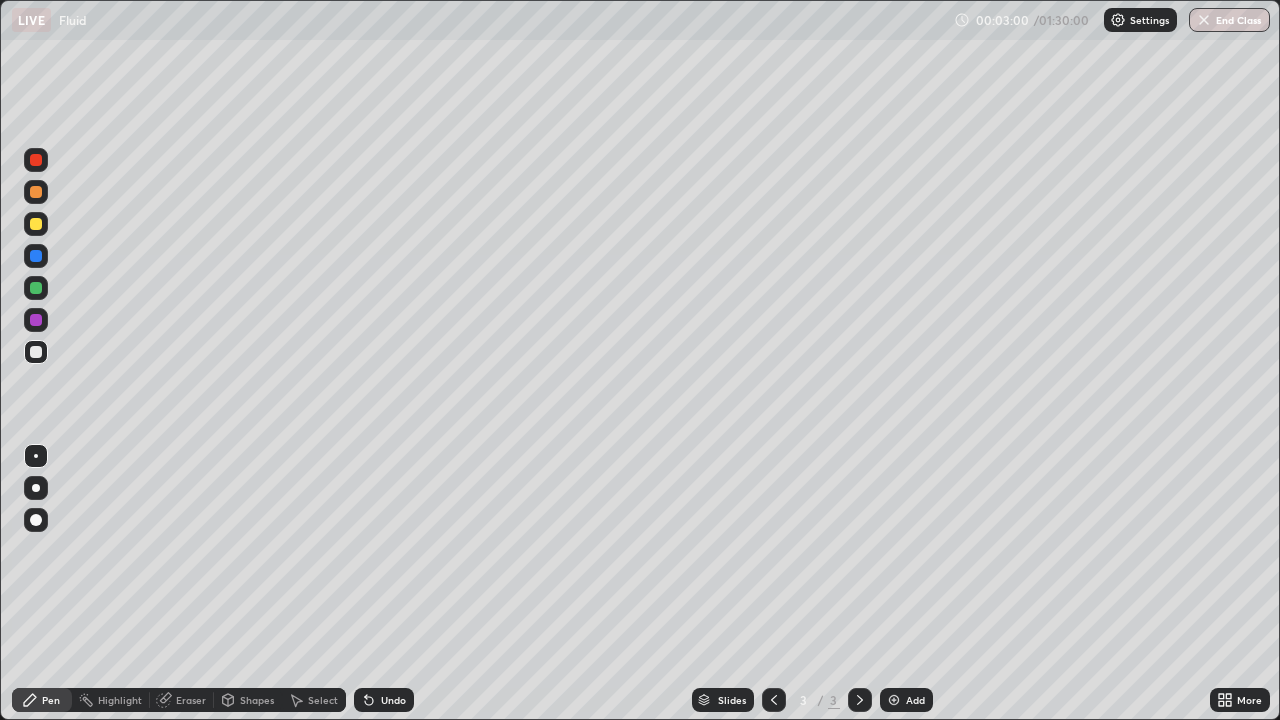 click 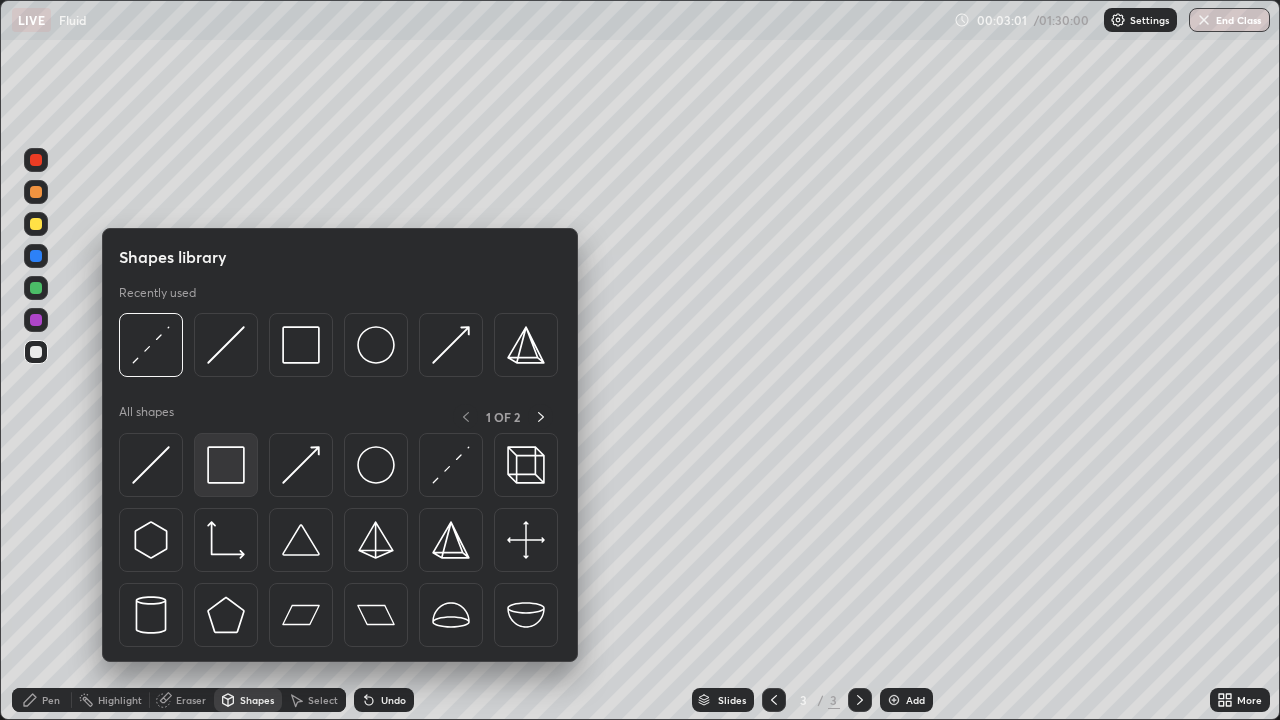 click at bounding box center (226, 465) 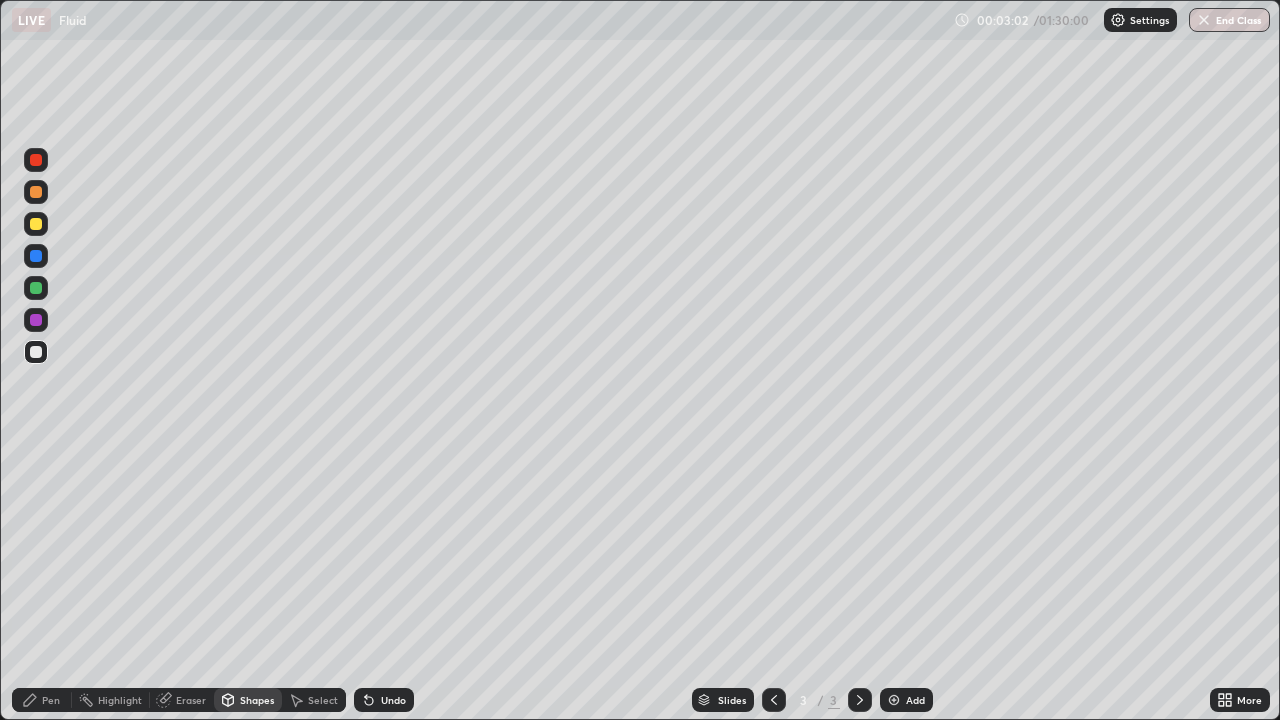 click at bounding box center [36, 352] 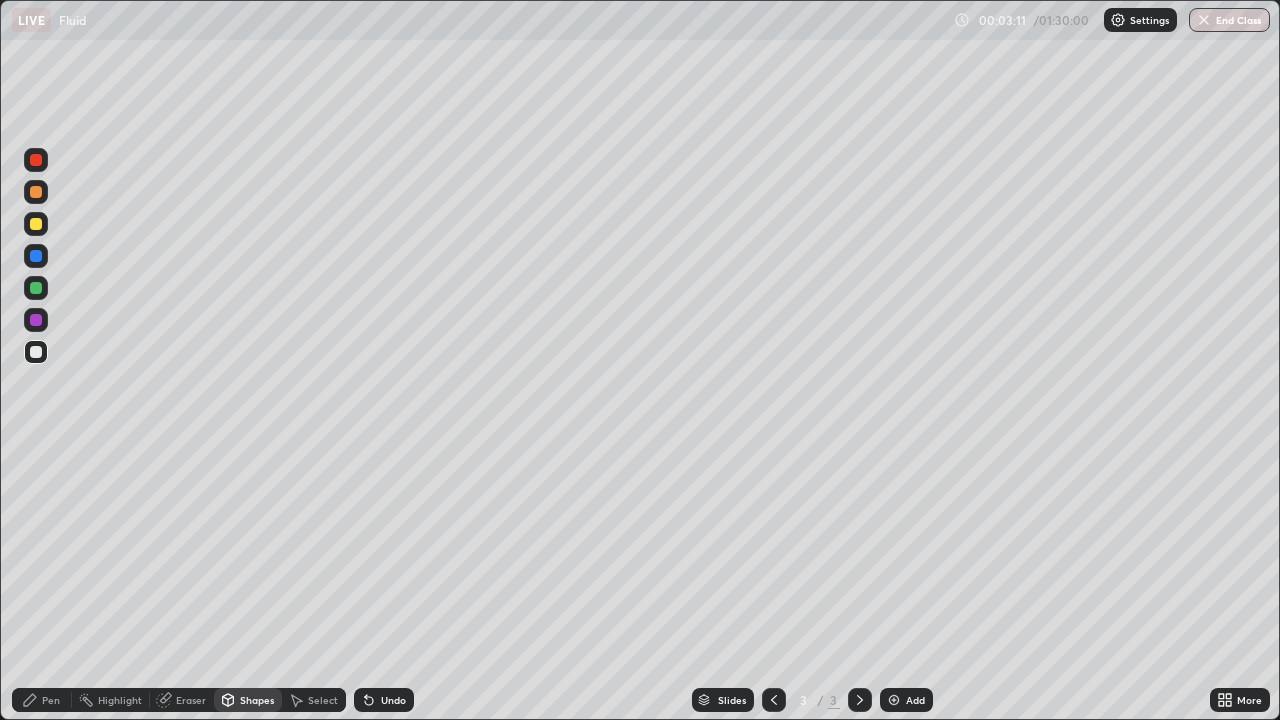 click at bounding box center [36, 224] 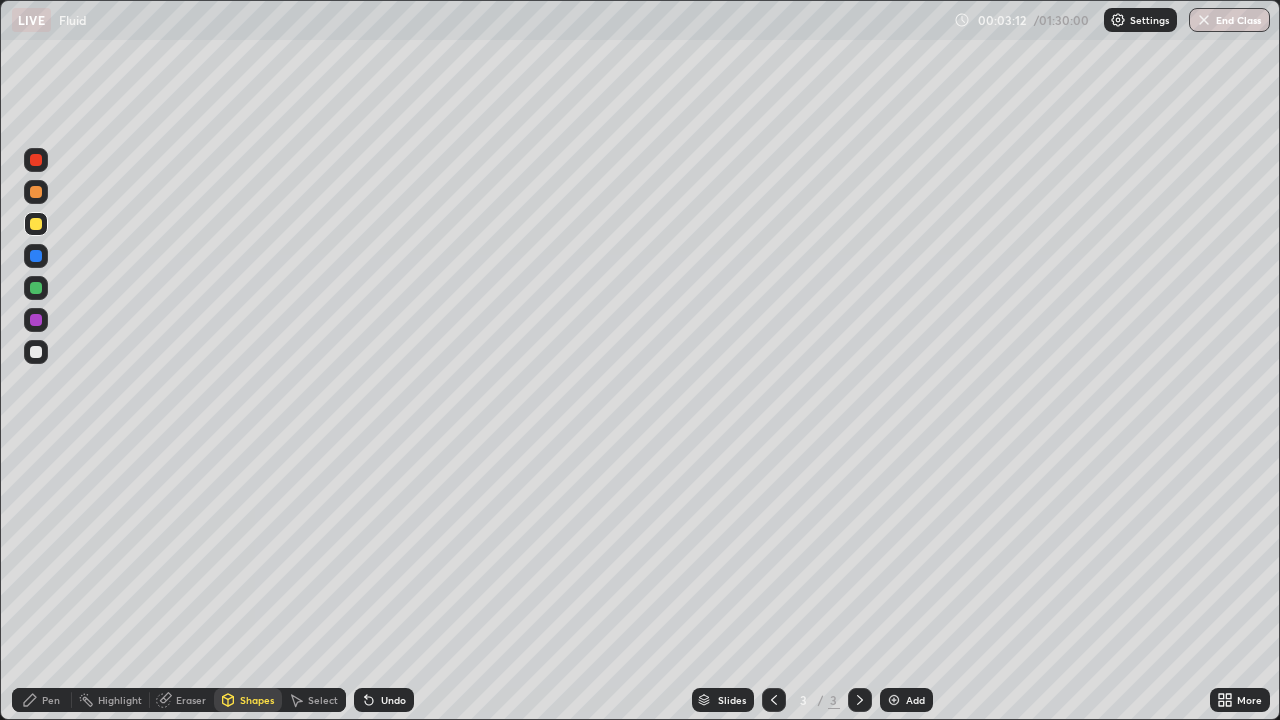 click on "Pen" at bounding box center (51, 700) 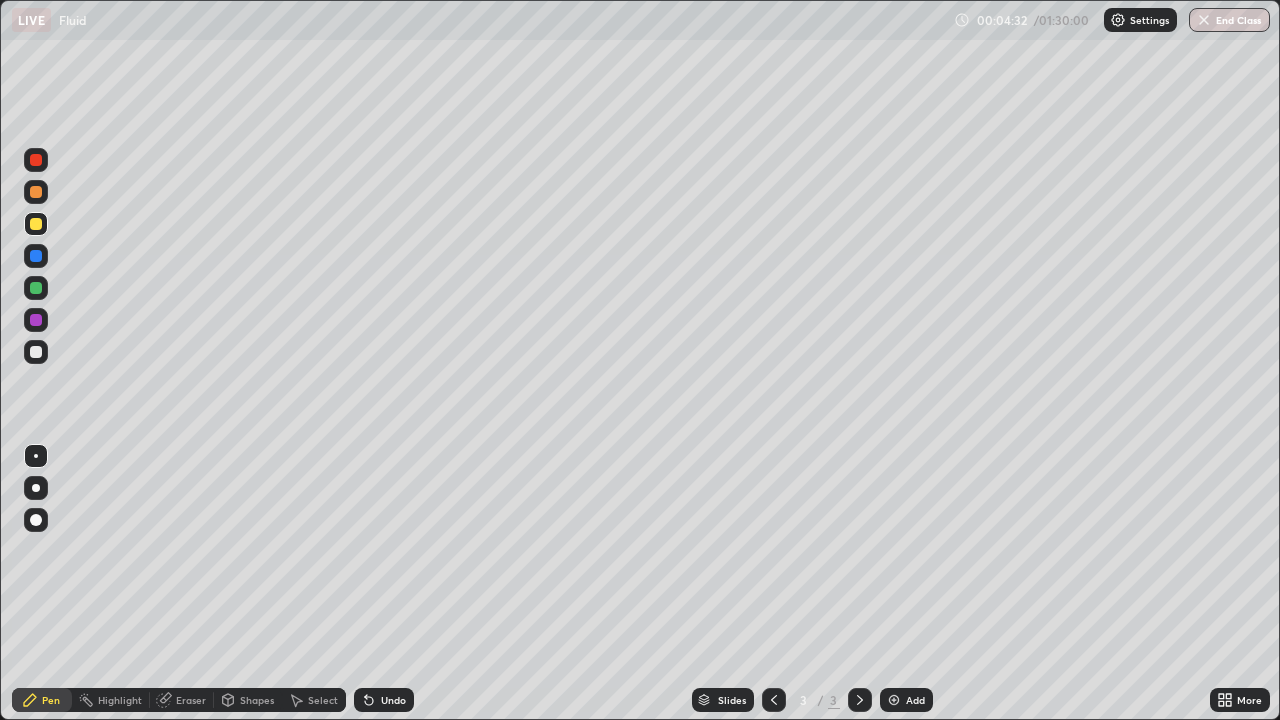 click on "Eraser" at bounding box center (191, 700) 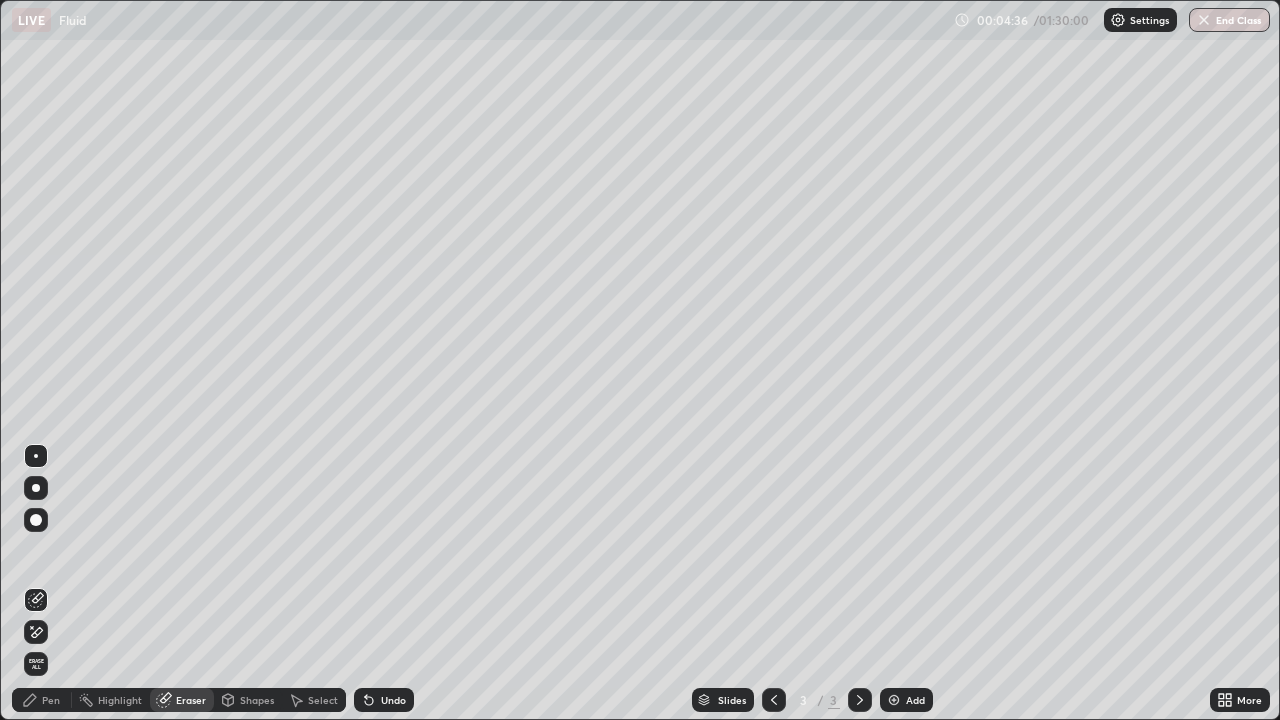 click on "Pen" at bounding box center (42, 700) 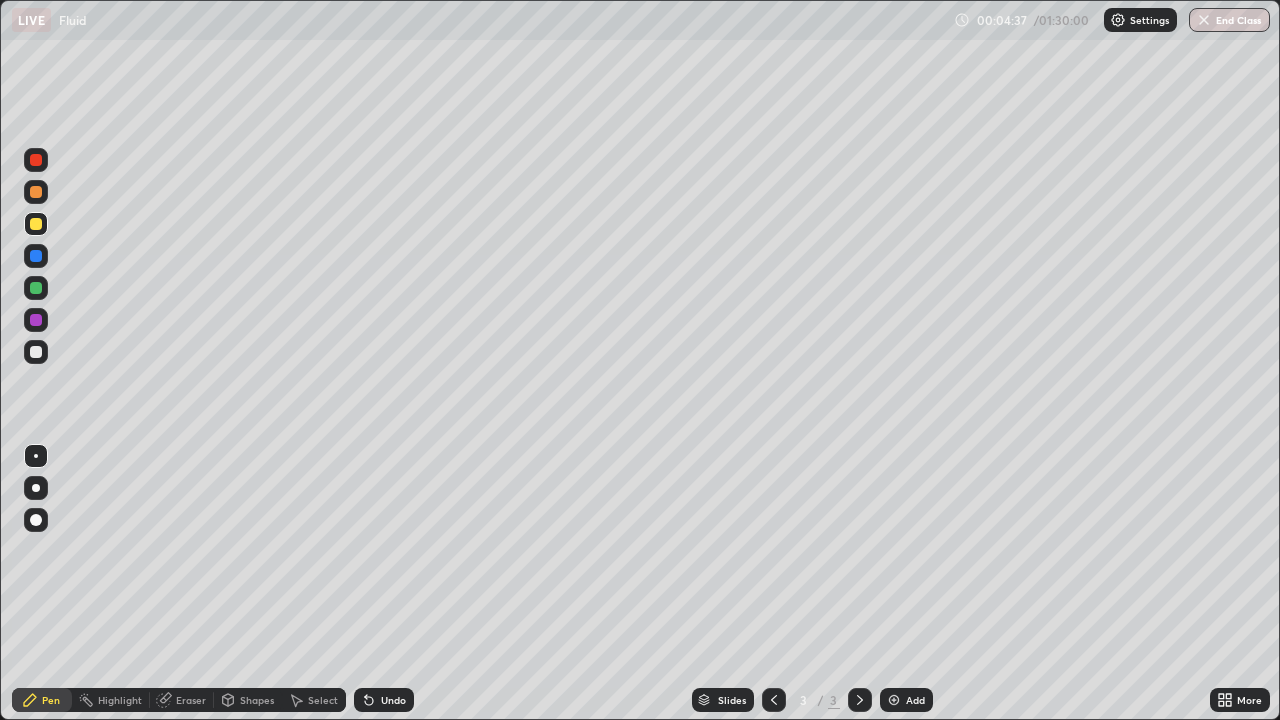 click at bounding box center [36, 320] 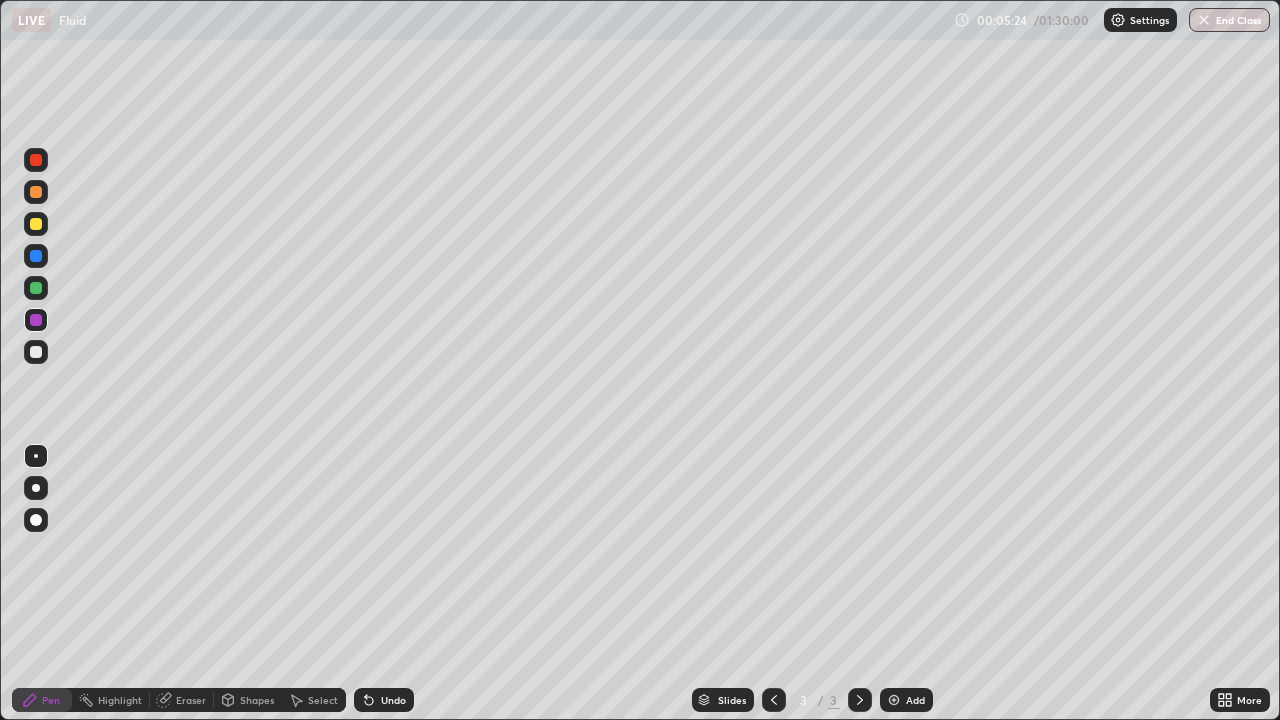 click 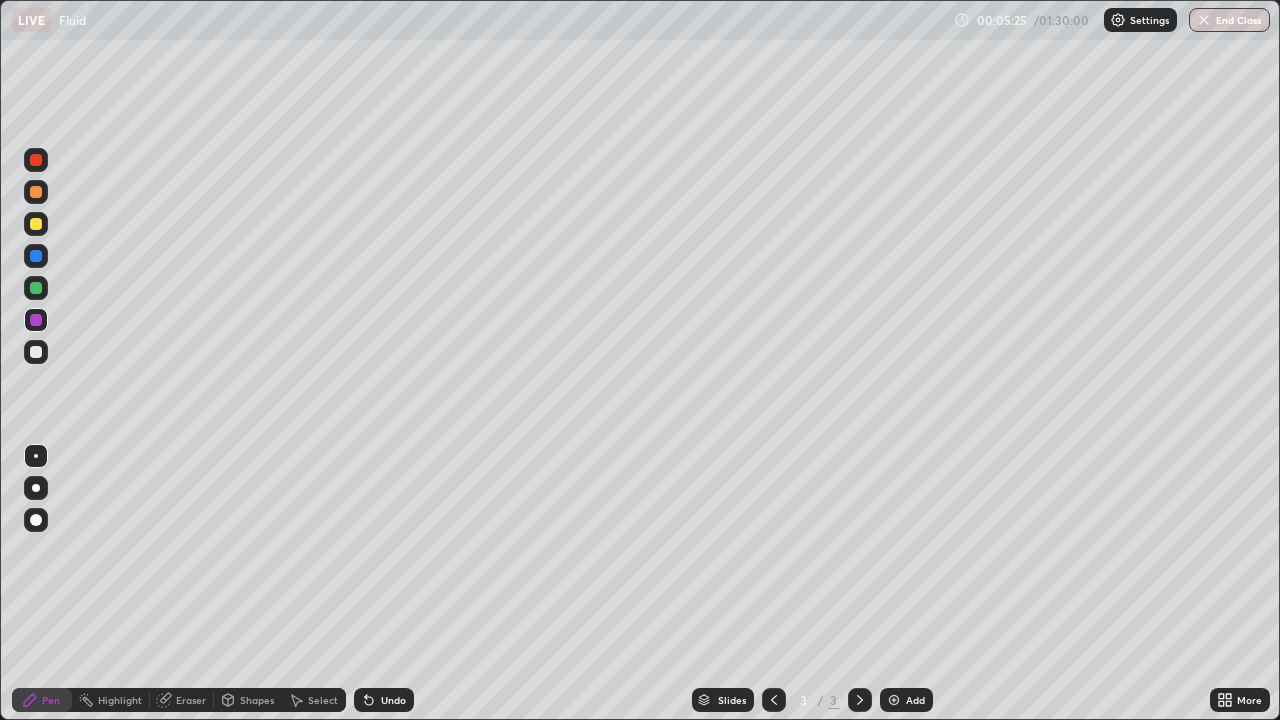 click 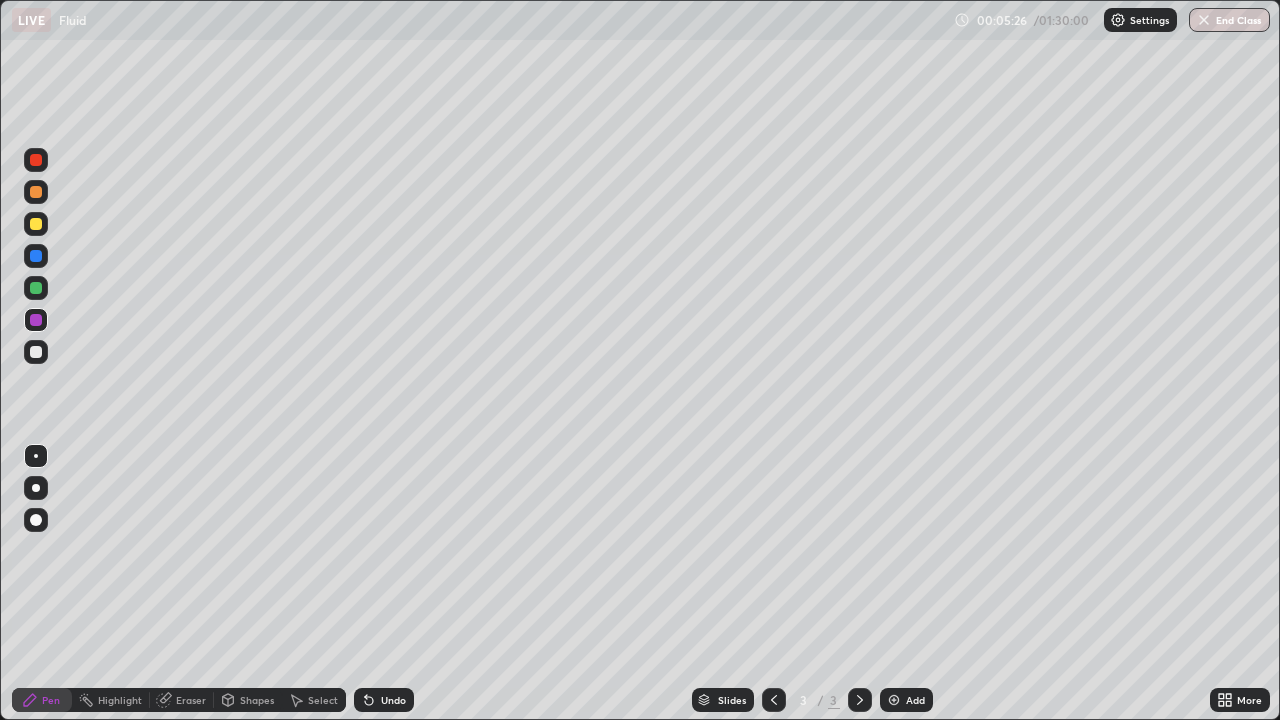 click 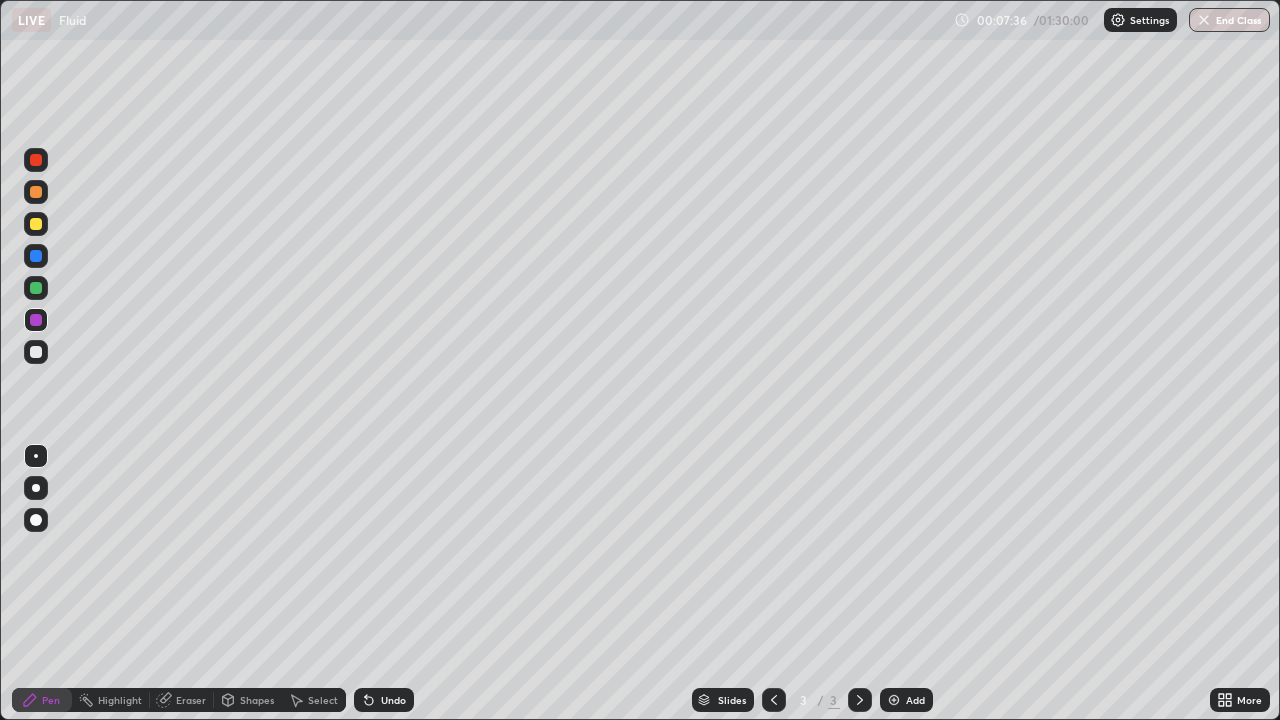 click on "Undo" at bounding box center [393, 700] 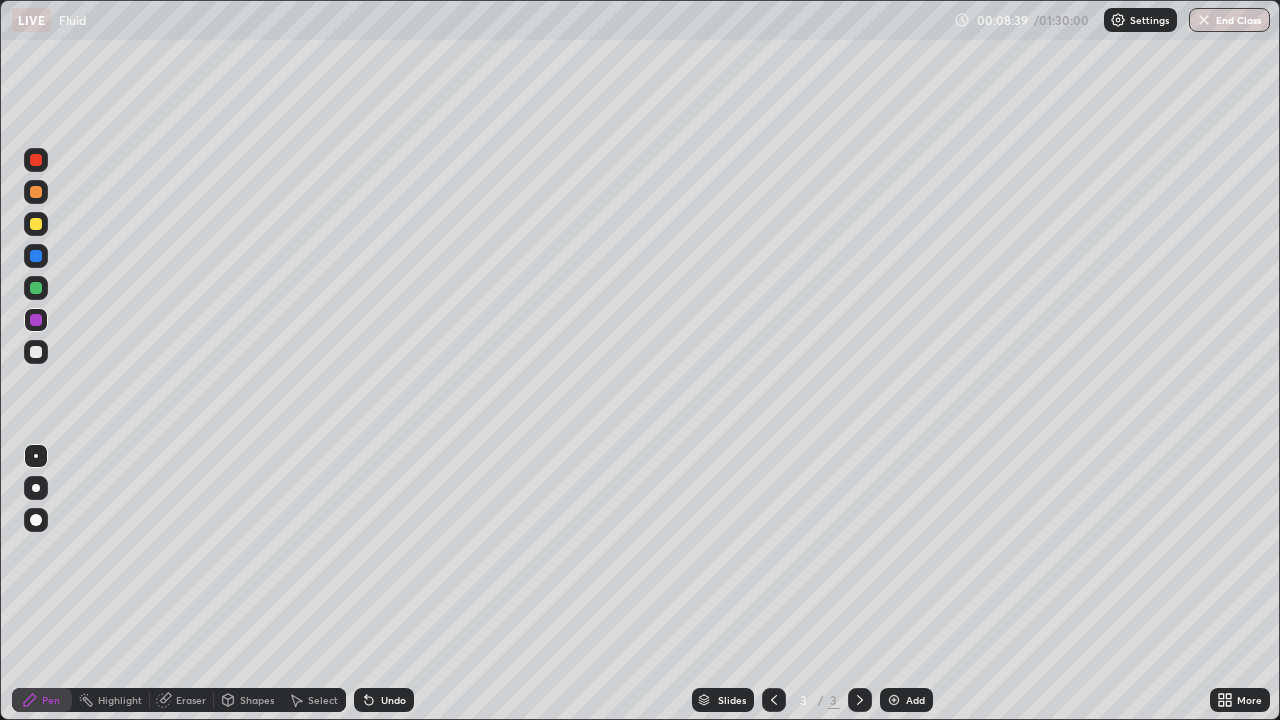 click at bounding box center [36, 224] 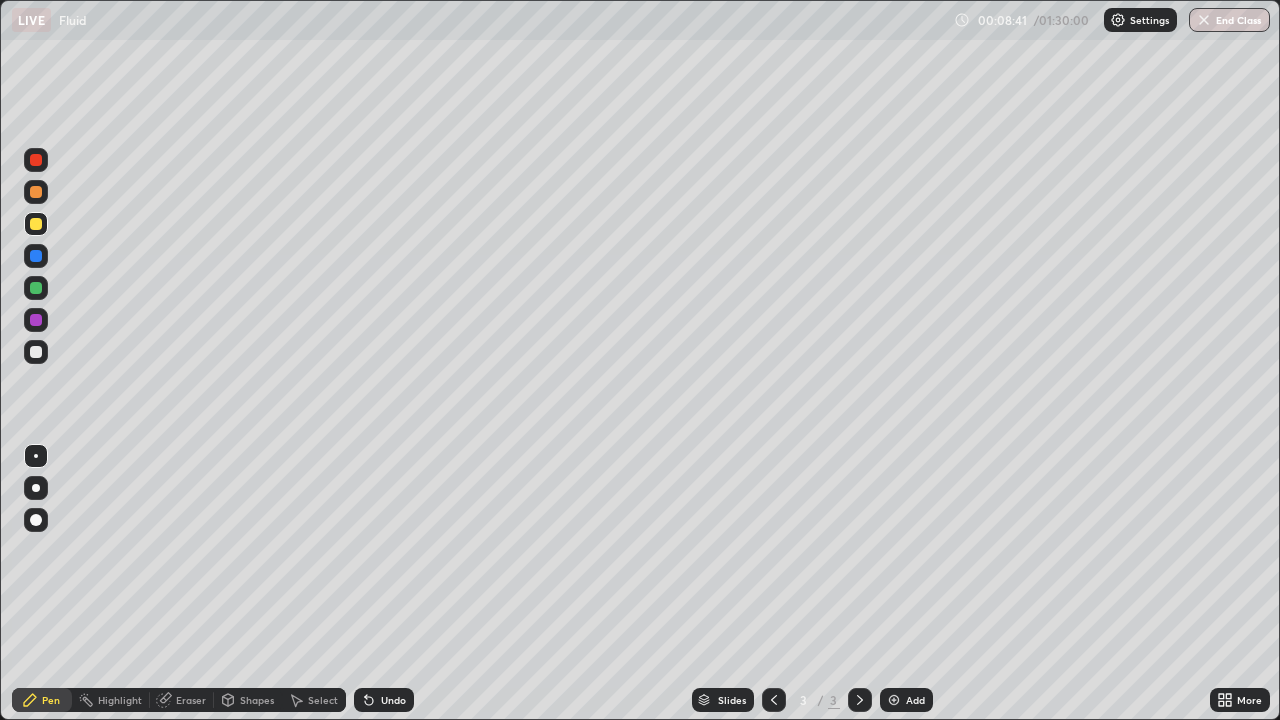 click 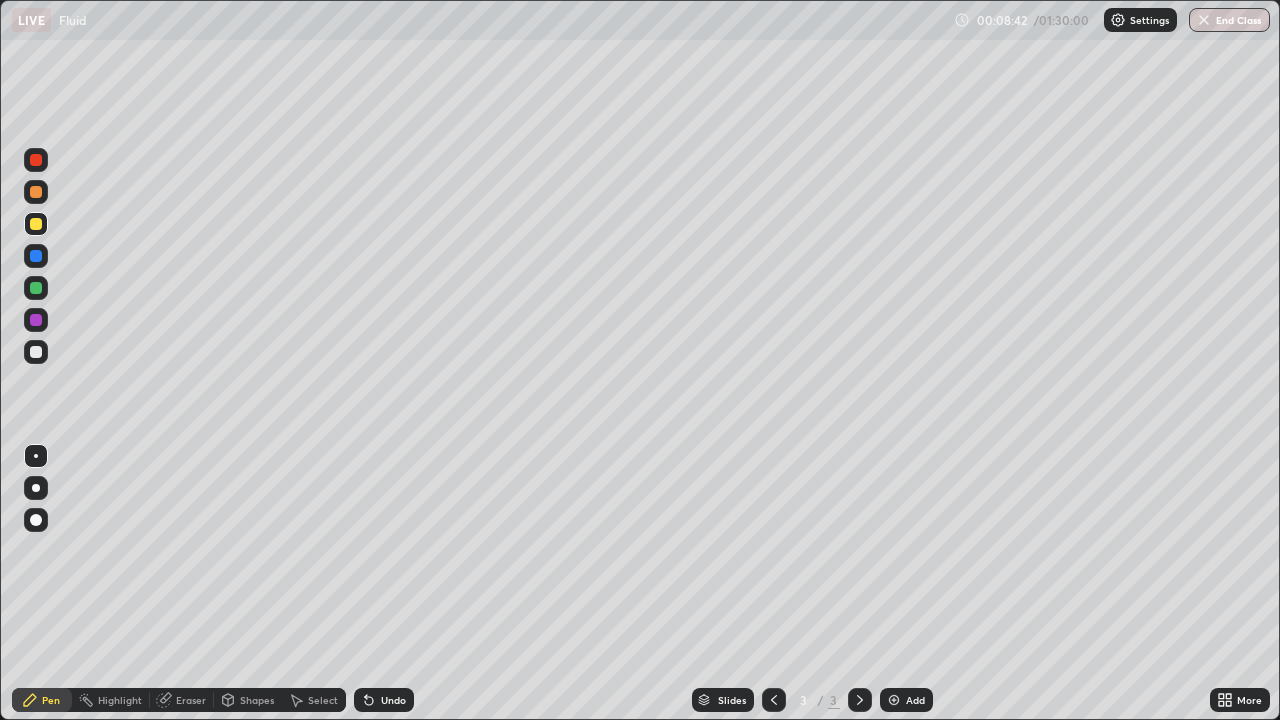 click at bounding box center [894, 700] 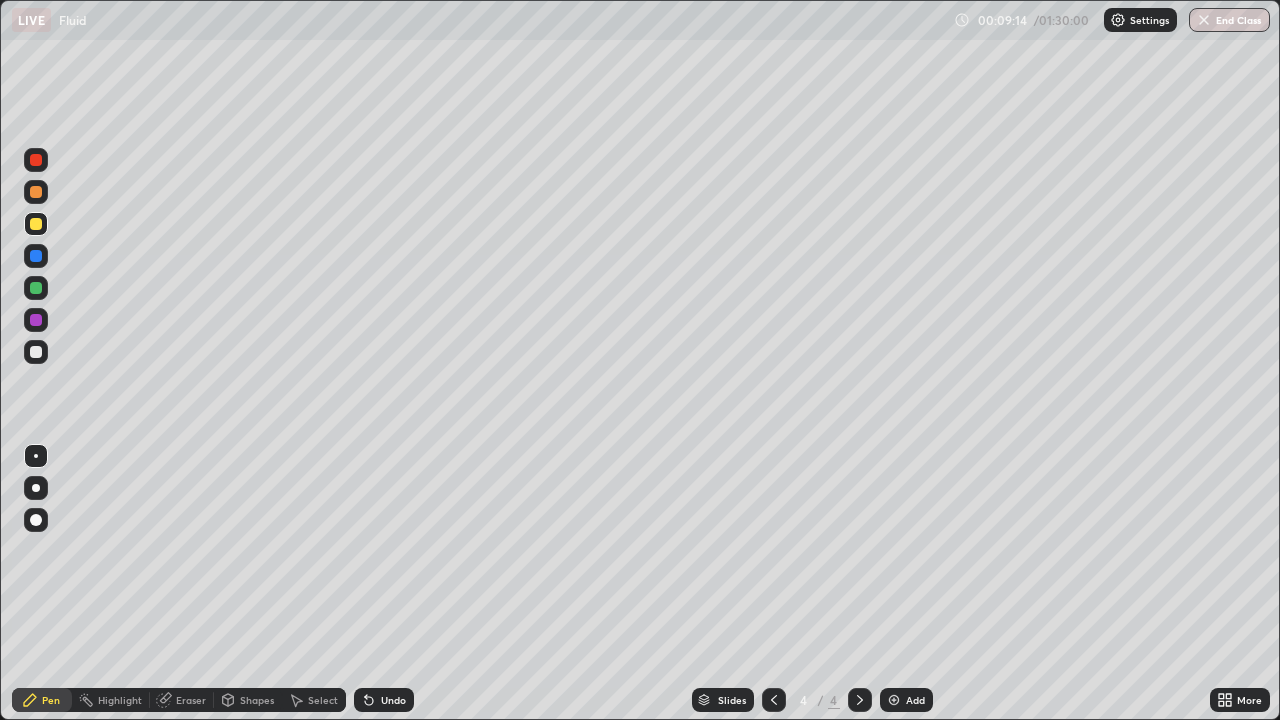 click on "Undo" at bounding box center (393, 700) 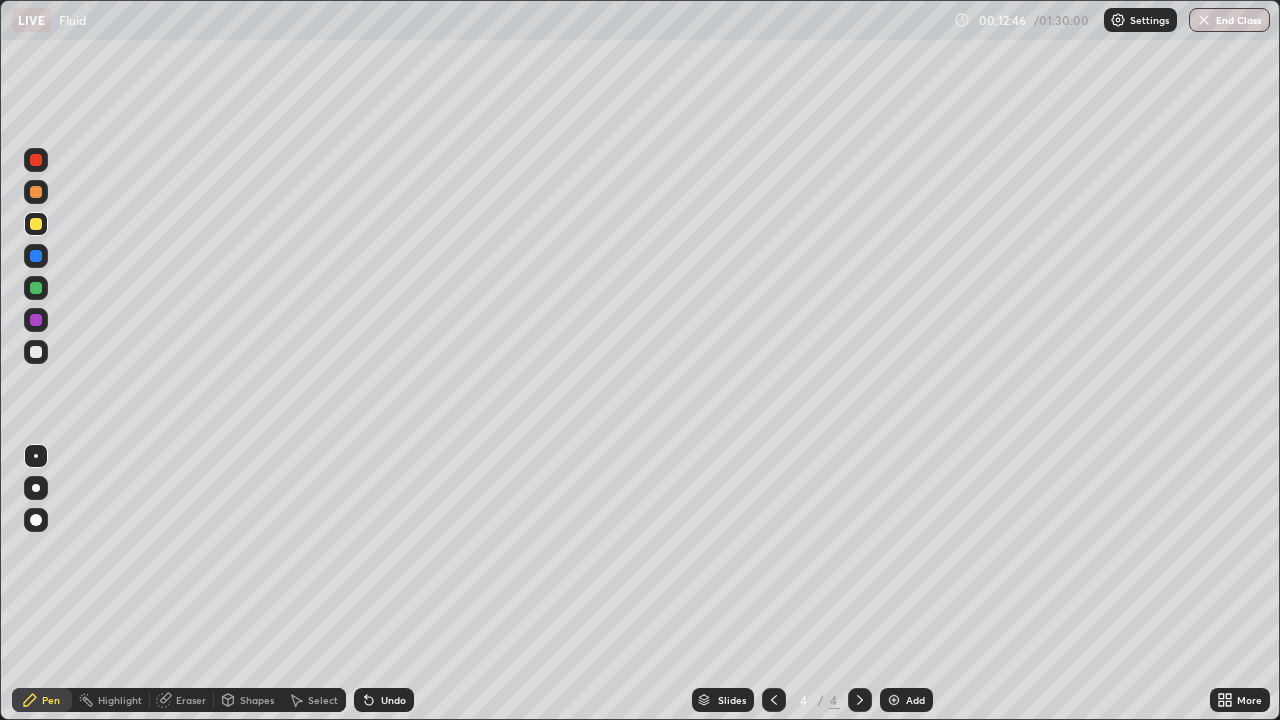 click on "Add" at bounding box center [906, 700] 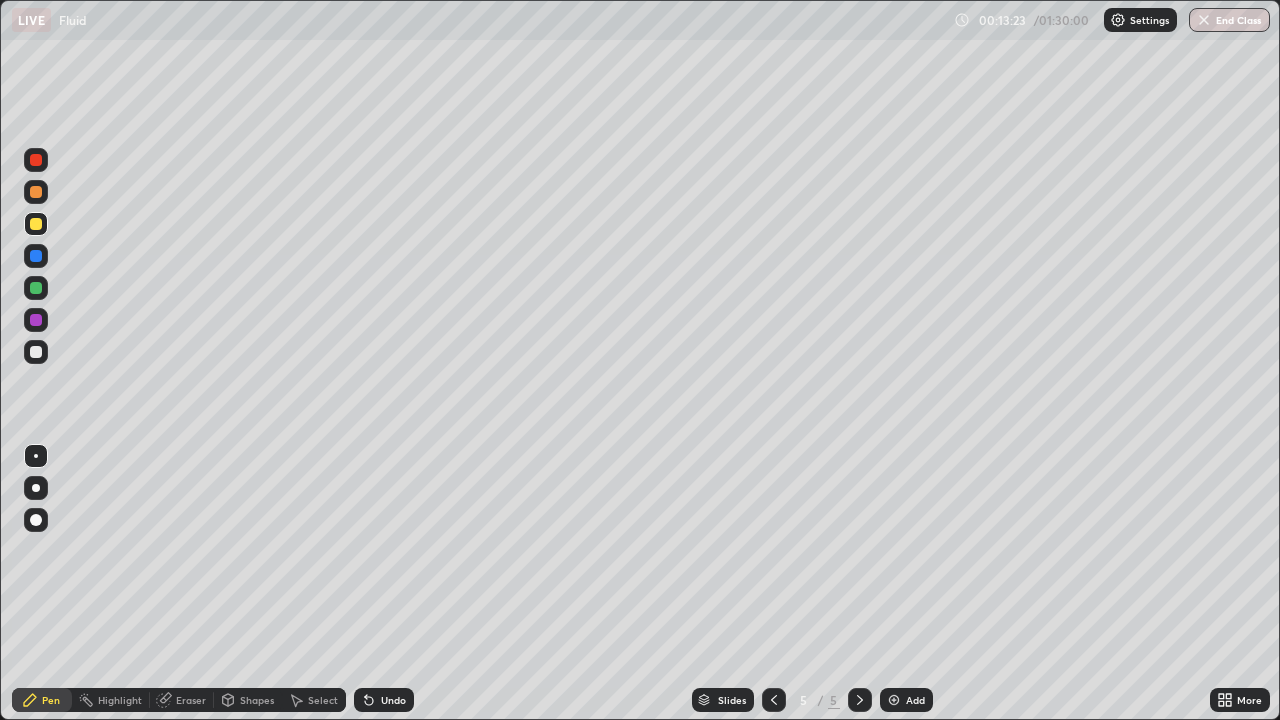 click at bounding box center [36, 288] 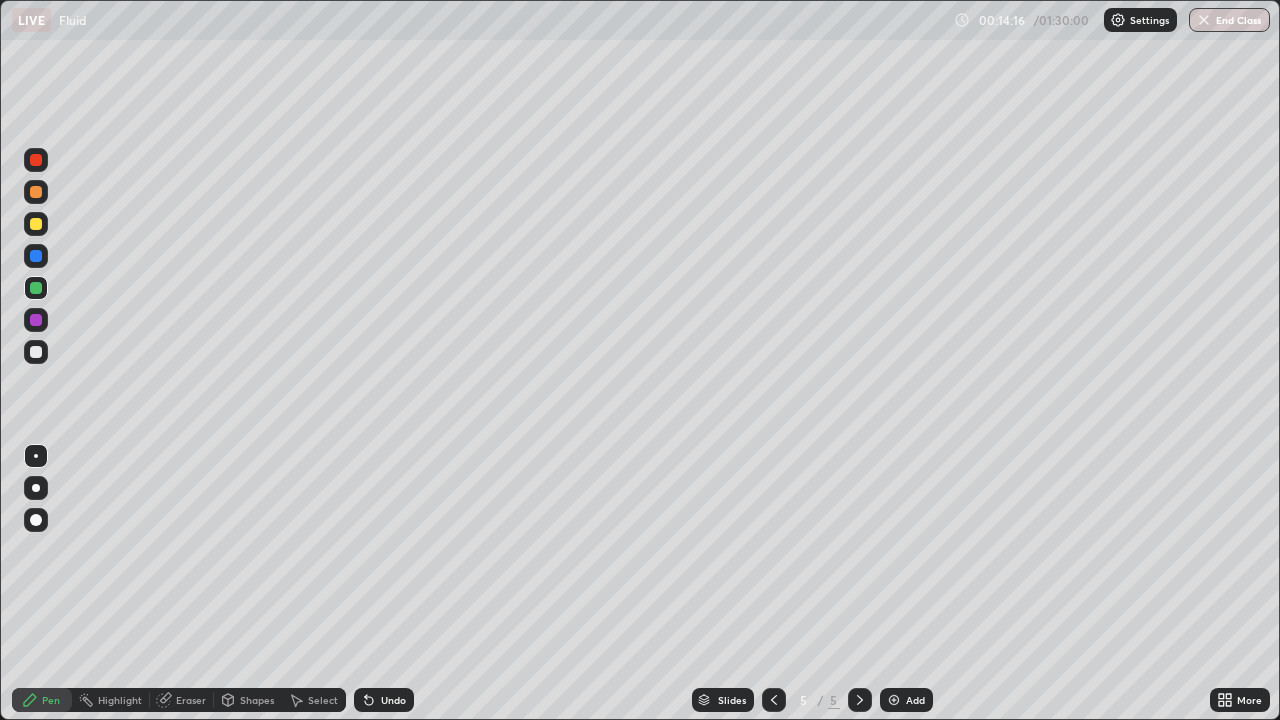 click at bounding box center (36, 352) 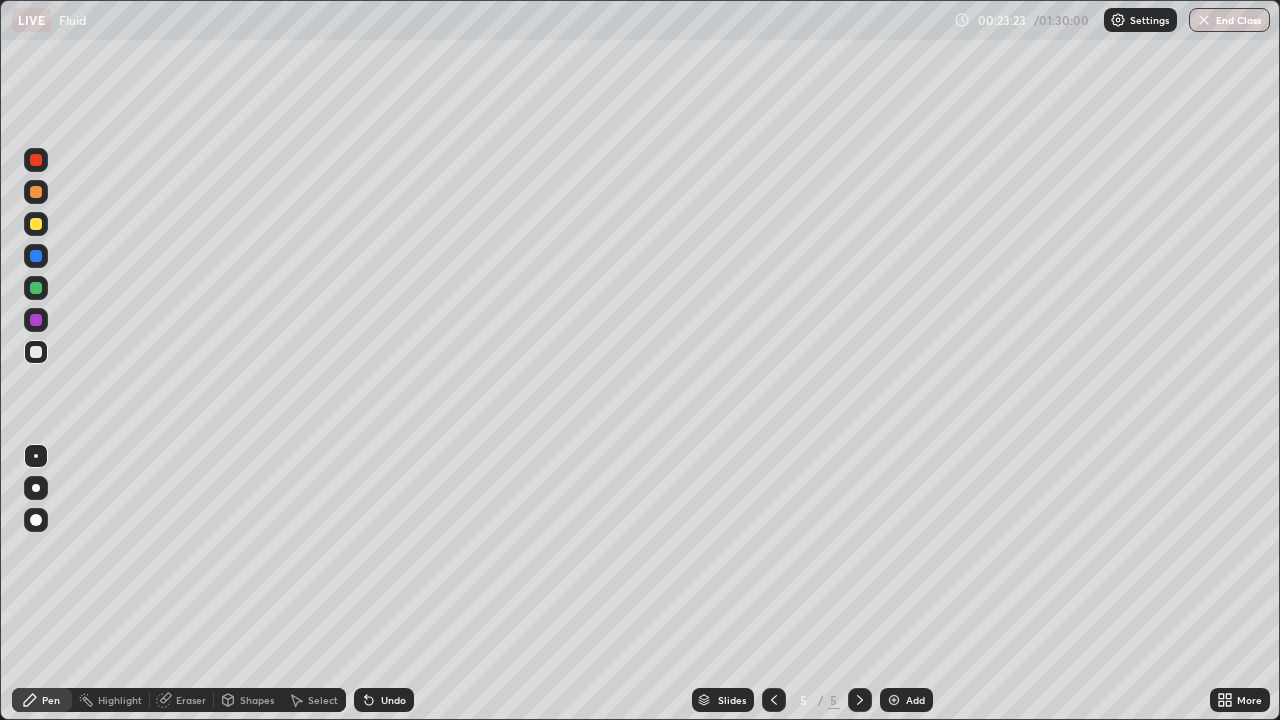 click at bounding box center (894, 700) 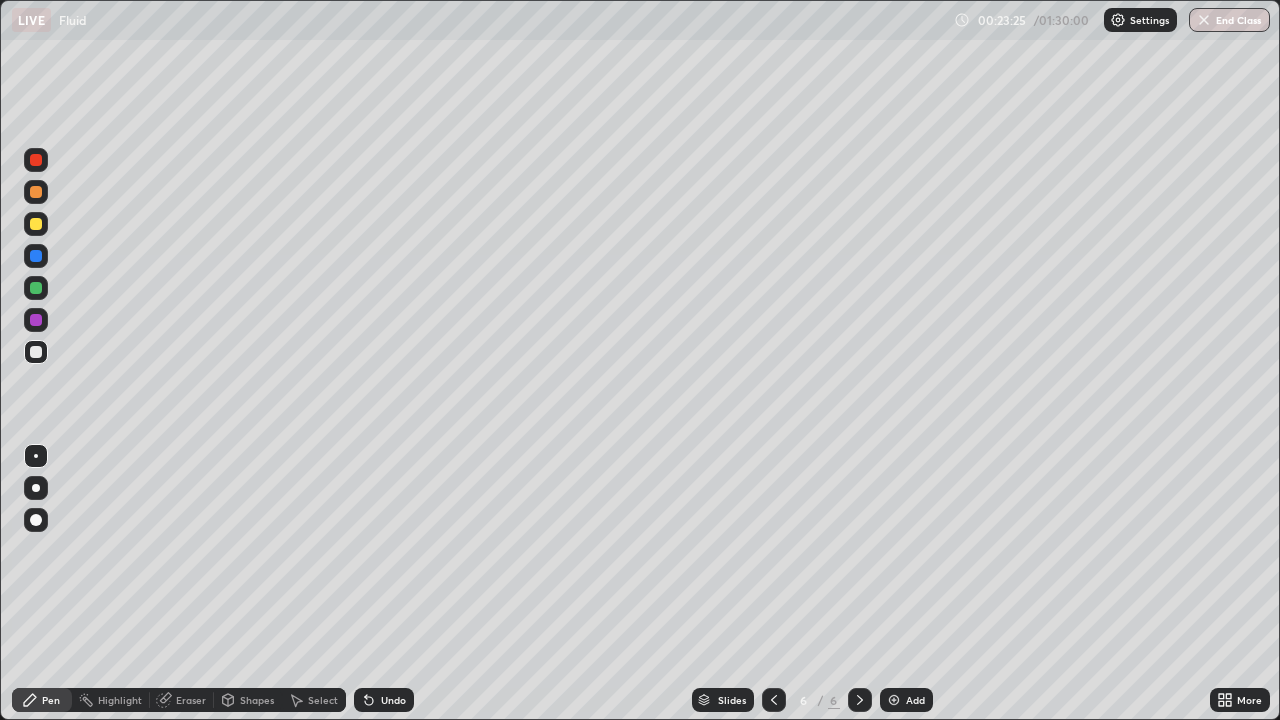 click 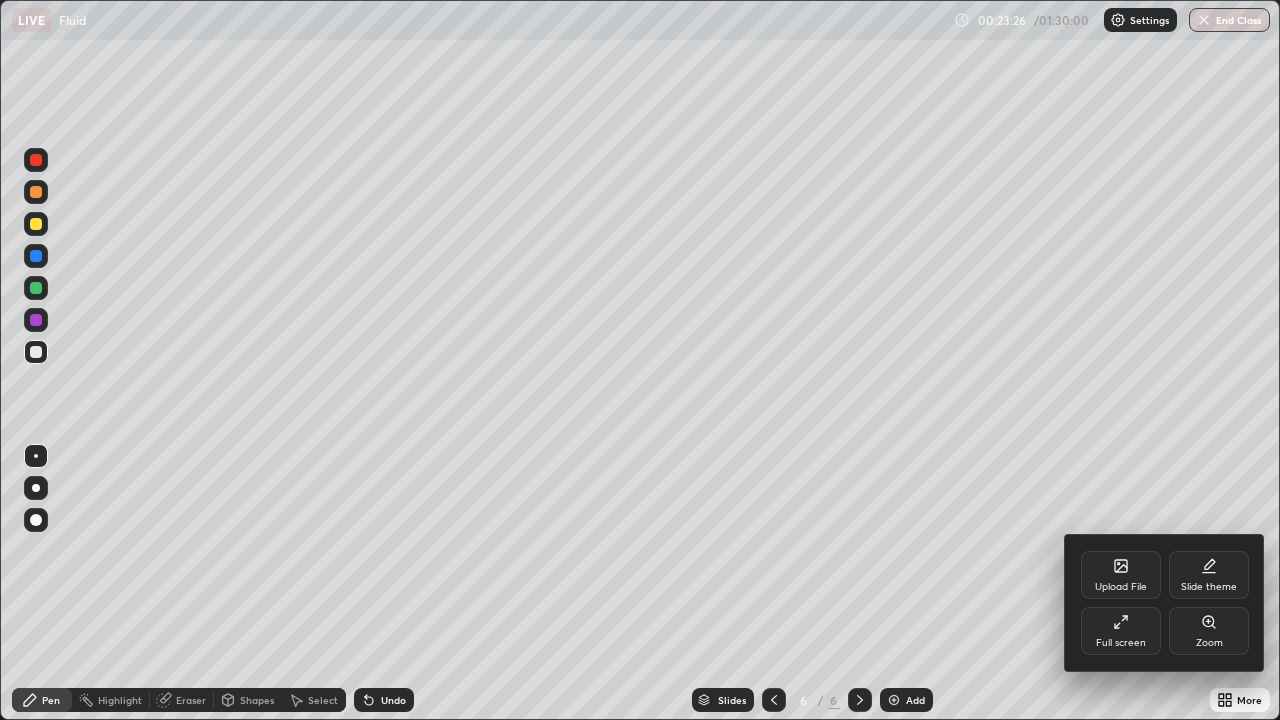 click on "Full screen" at bounding box center (1121, 631) 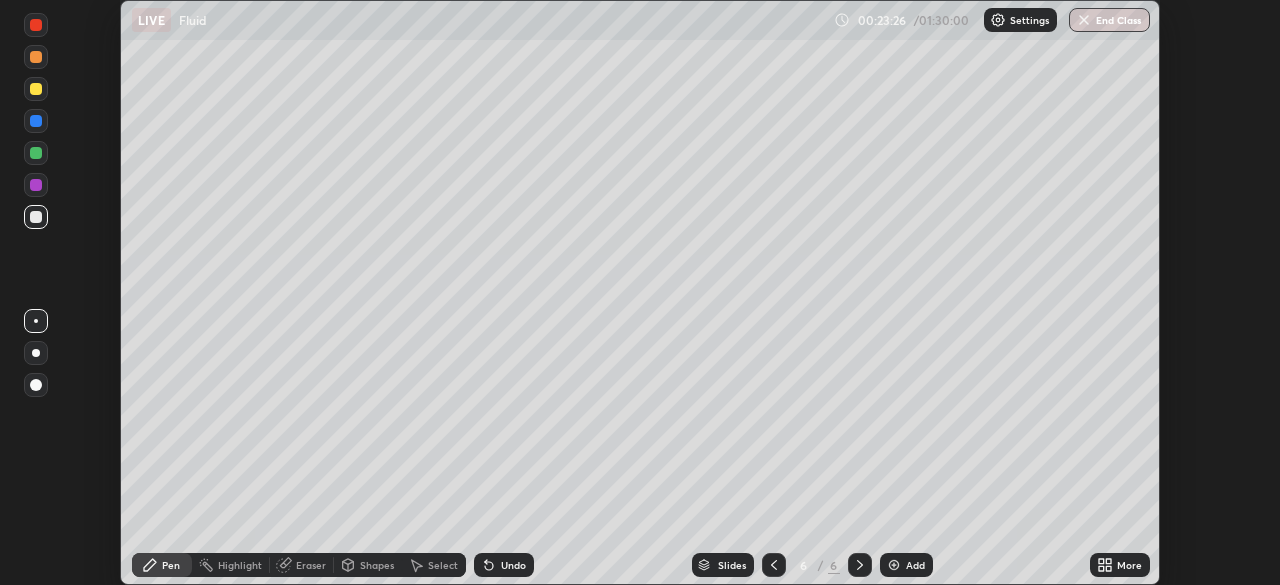 scroll, scrollTop: 585, scrollLeft: 1280, axis: both 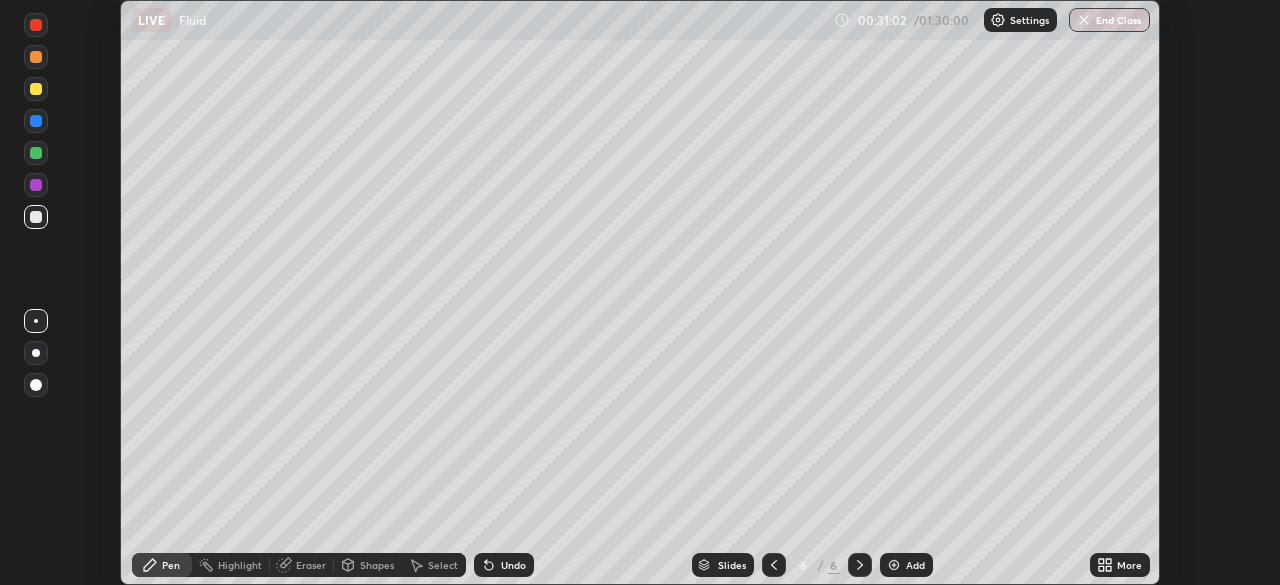 click on "Shapes" at bounding box center (368, 565) 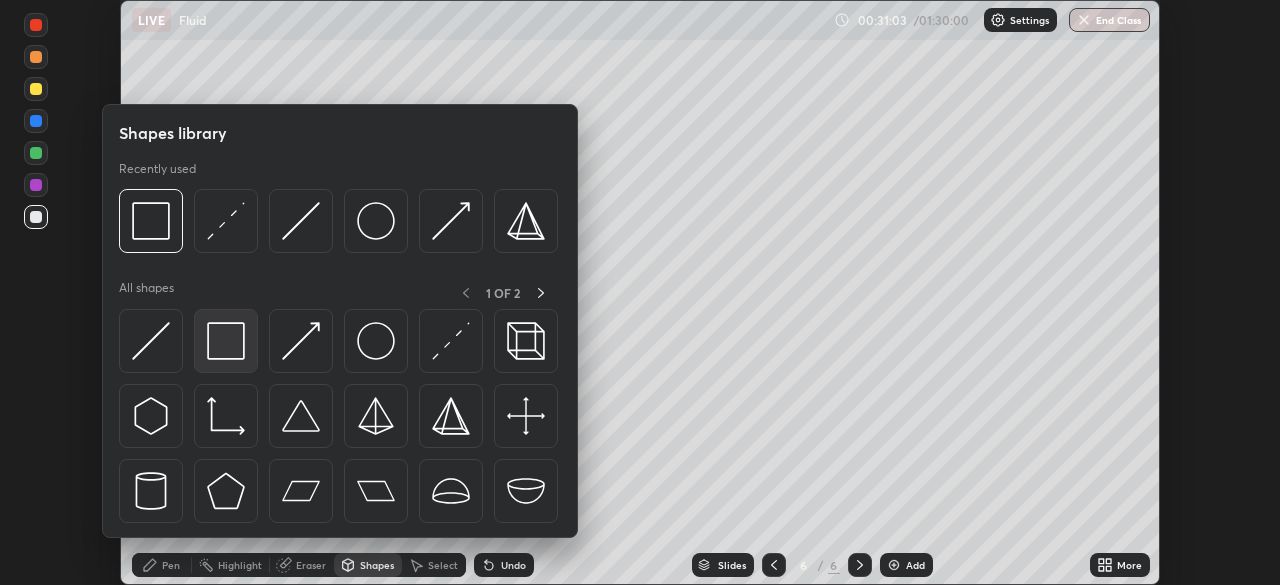 click at bounding box center [226, 341] 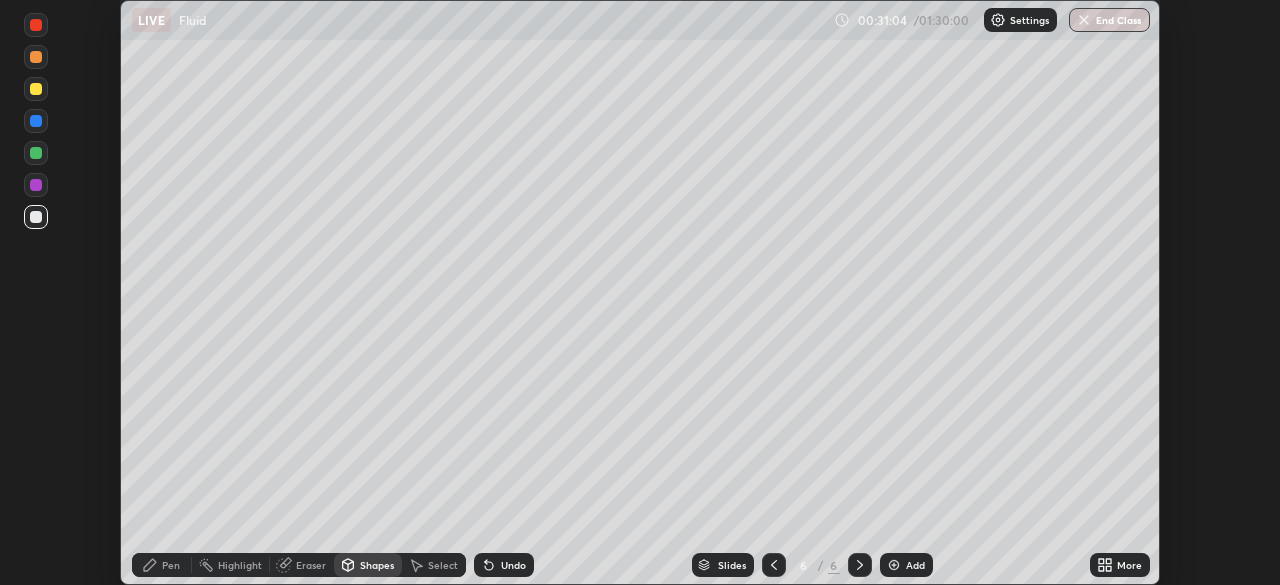click on "Shapes" at bounding box center (368, 565) 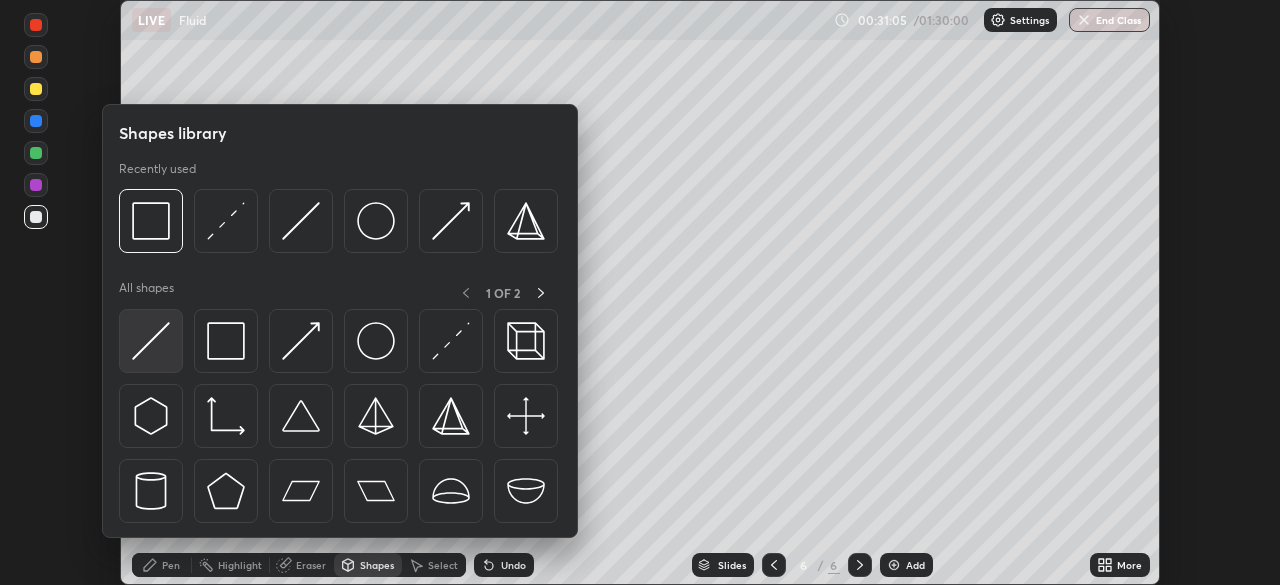click at bounding box center [151, 341] 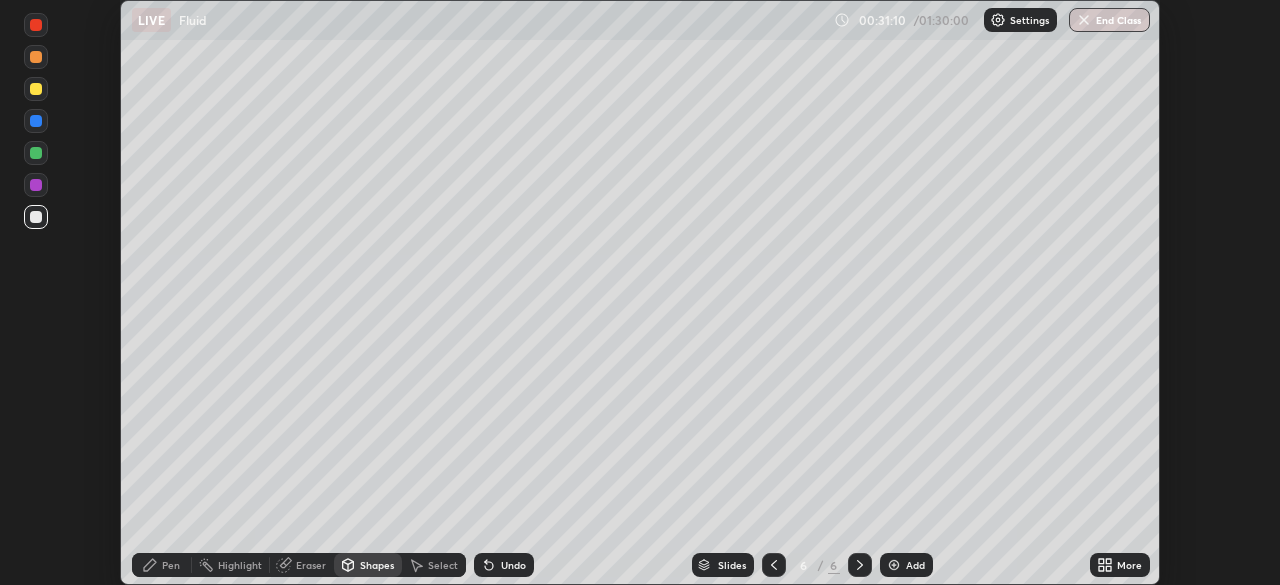 click at bounding box center (36, 121) 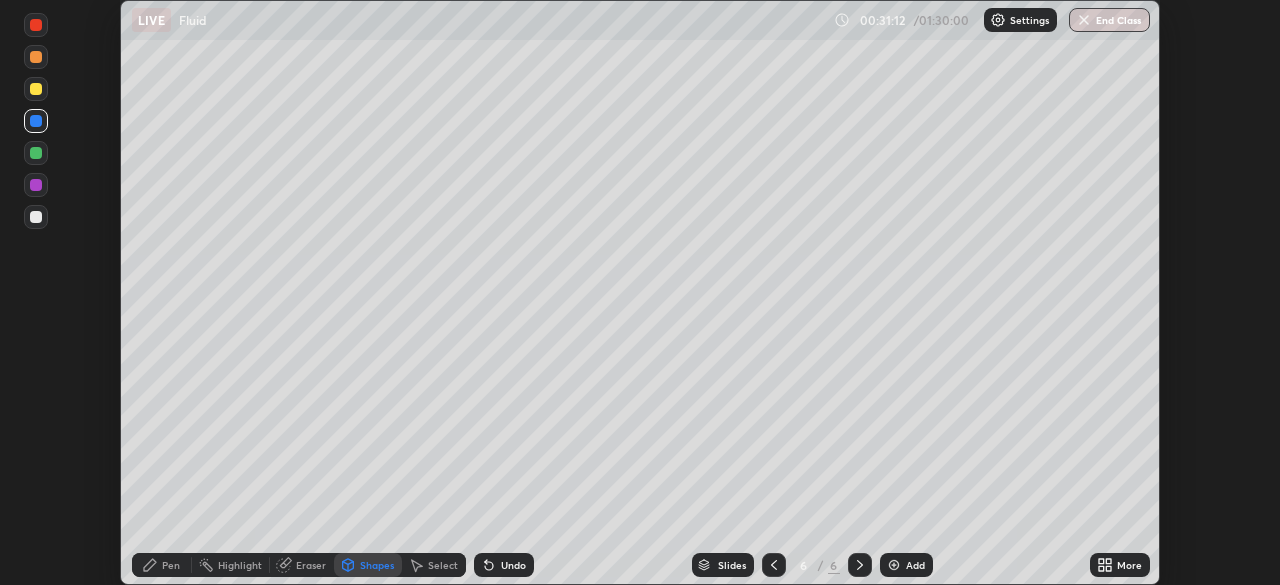 click on "Shapes" at bounding box center (377, 565) 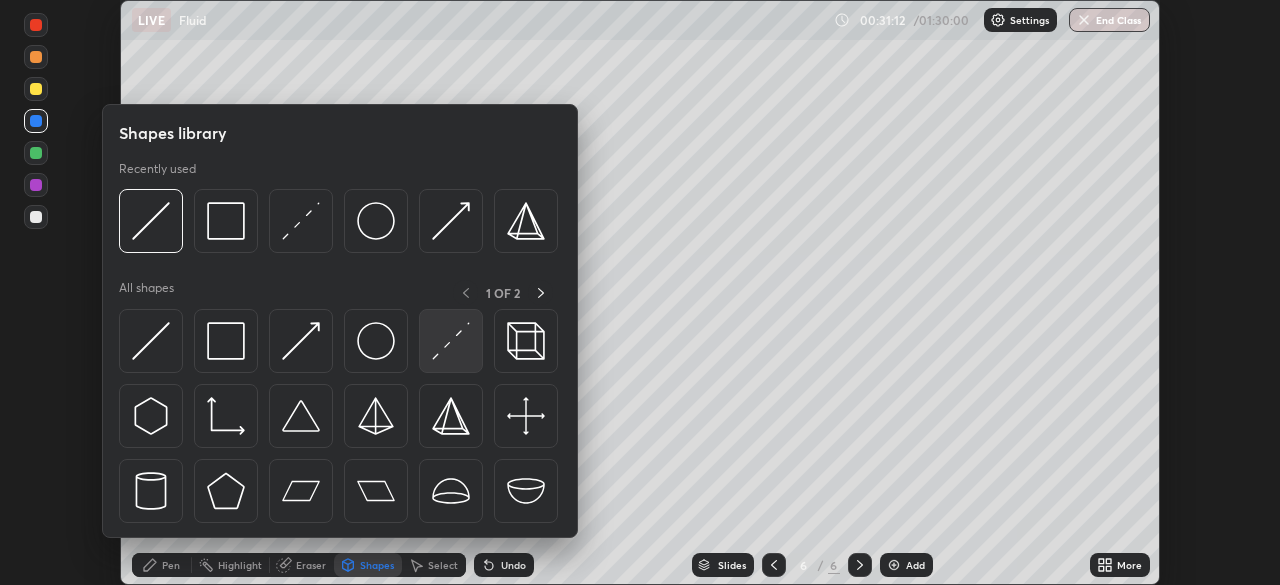 click at bounding box center [451, 341] 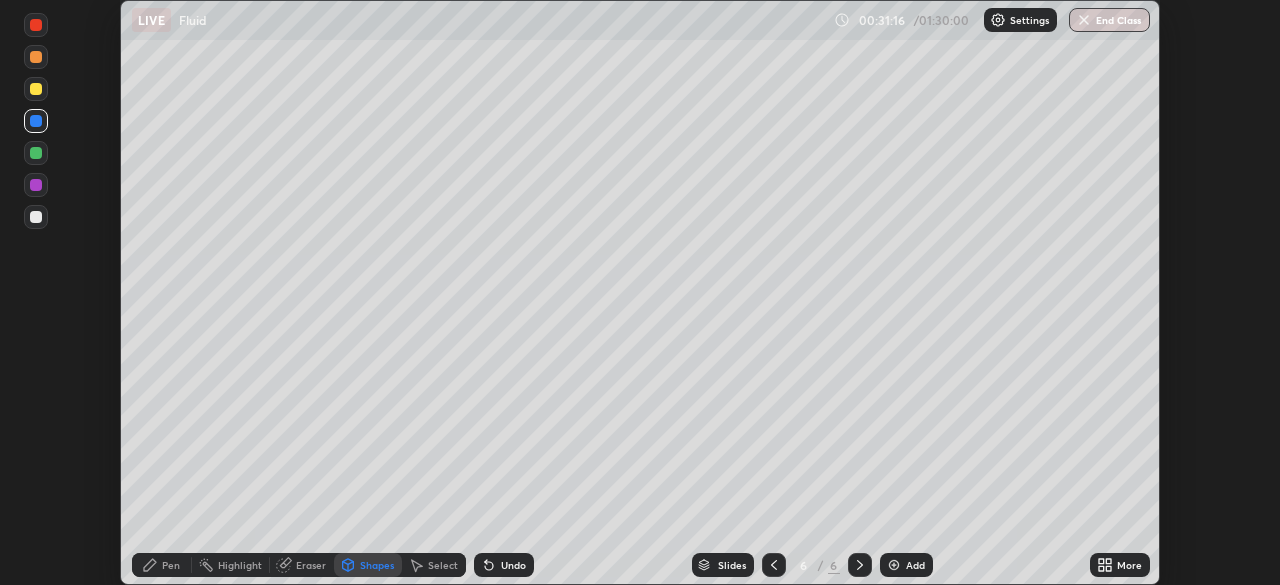 click at bounding box center [36, 185] 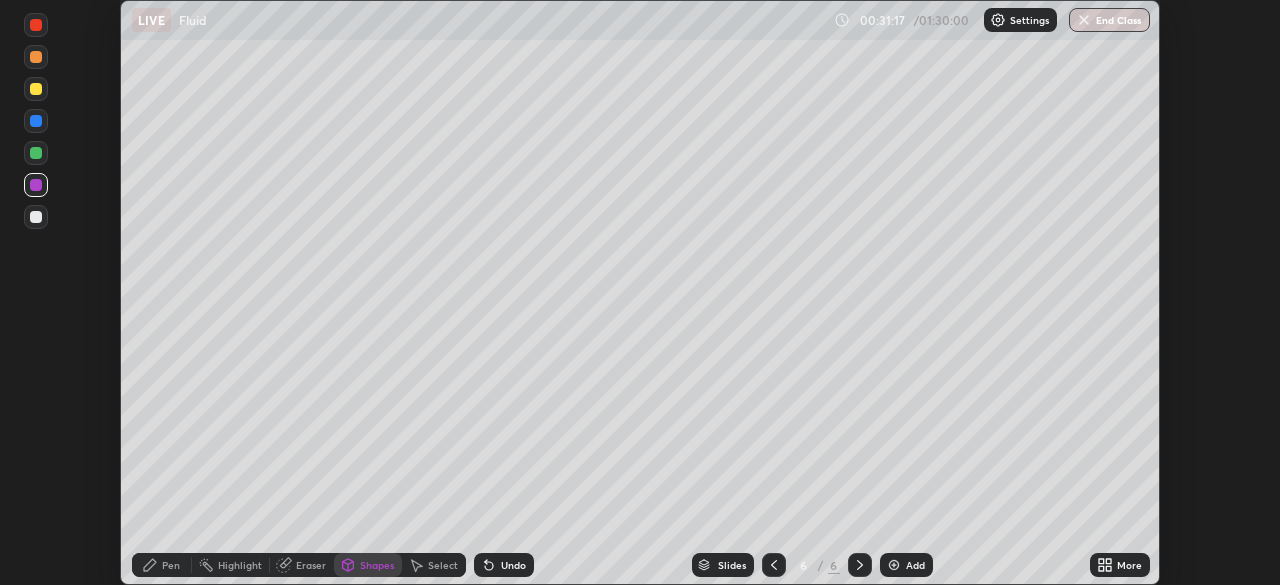 click at bounding box center [36, 89] 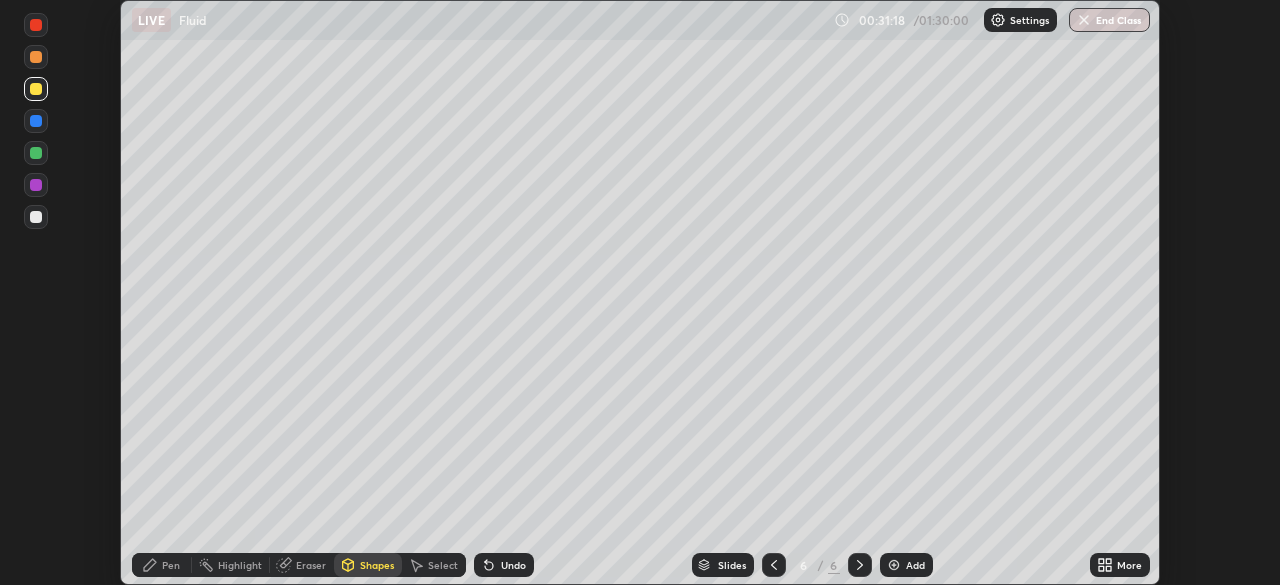 click on "Shapes" at bounding box center (368, 565) 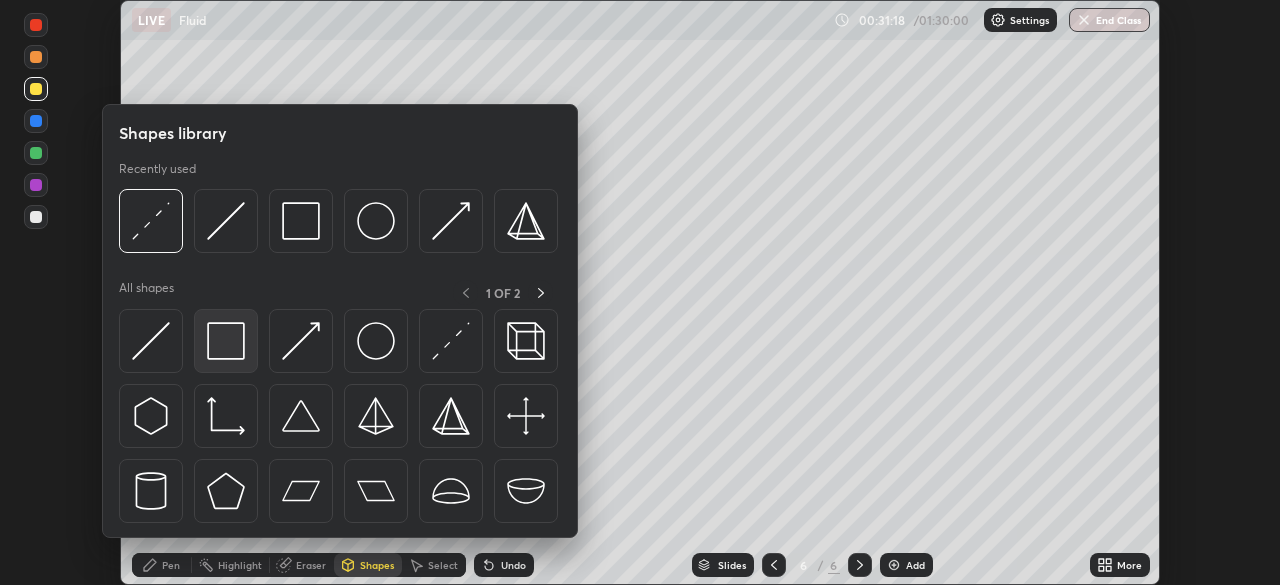 click at bounding box center [226, 341] 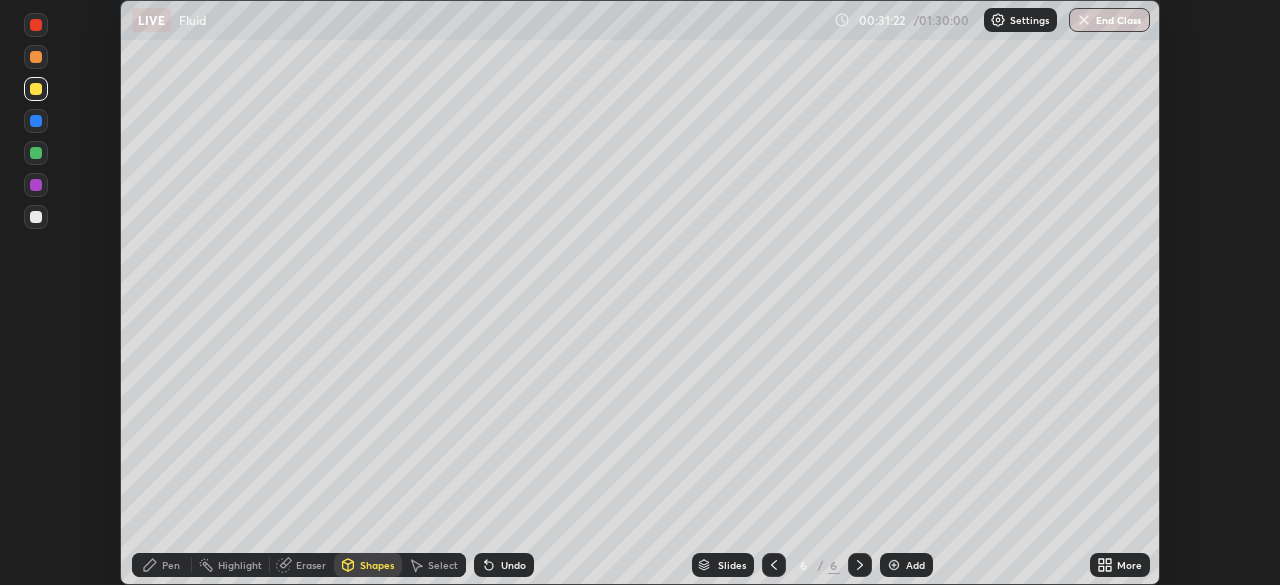 click at bounding box center [36, 217] 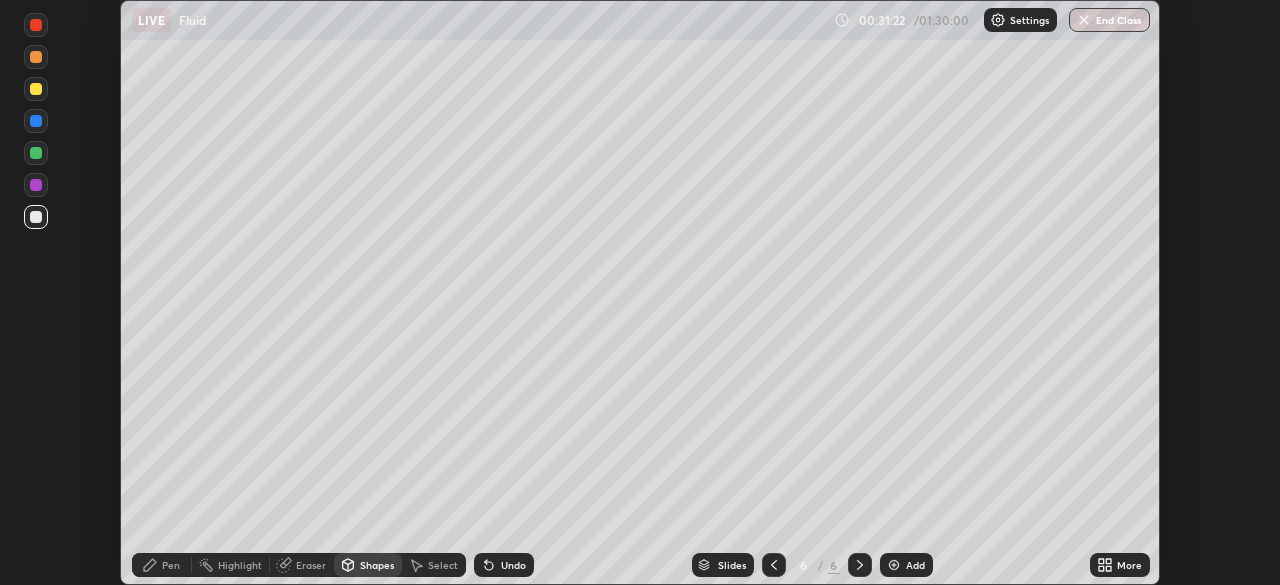 click at bounding box center (36, 57) 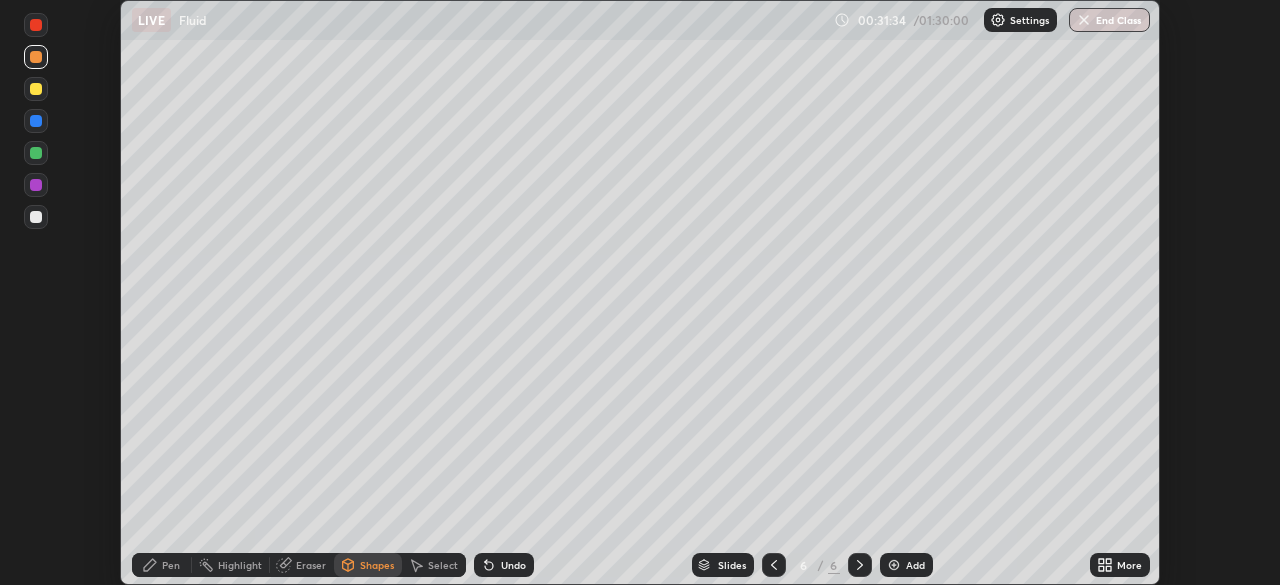 click on "Undo" at bounding box center (504, 565) 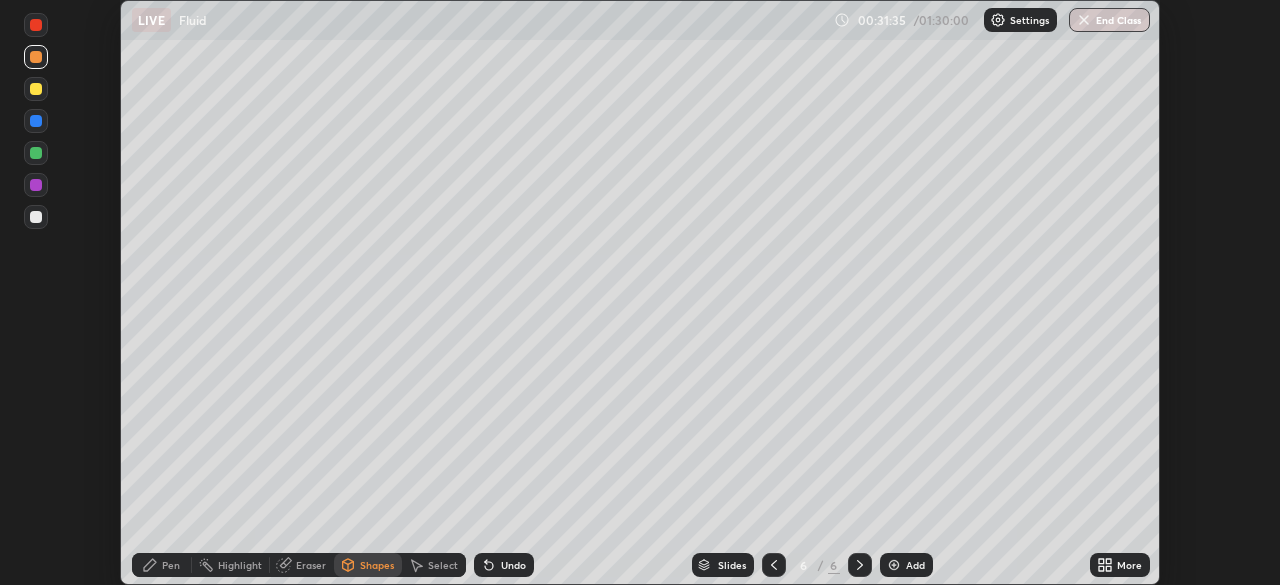 click on "Pen" at bounding box center [162, 565] 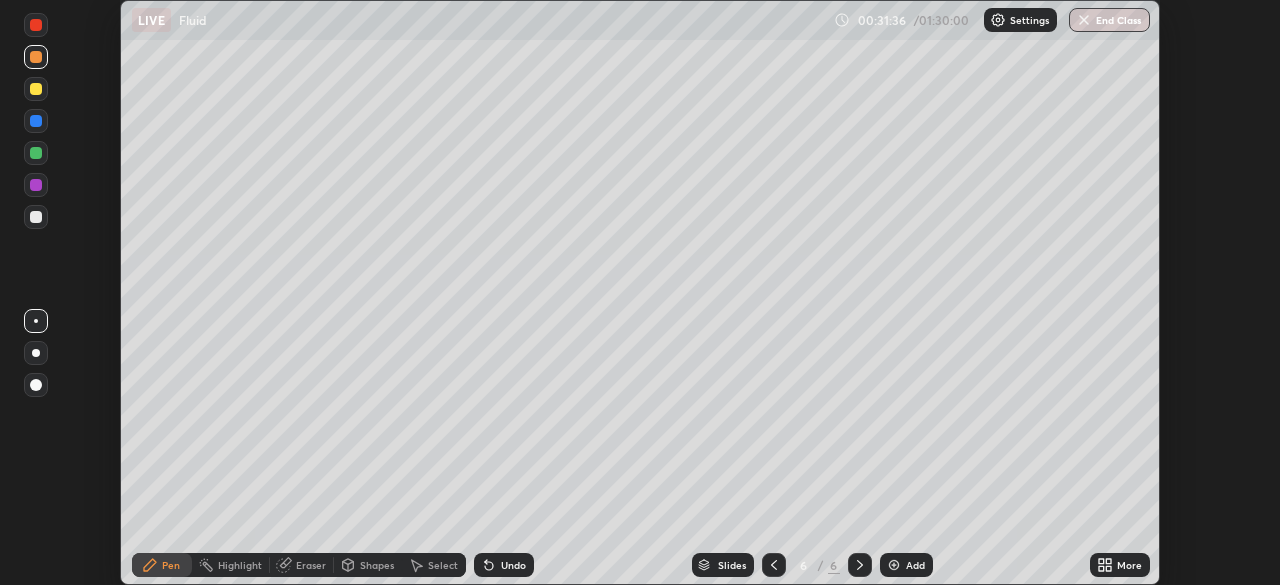 click 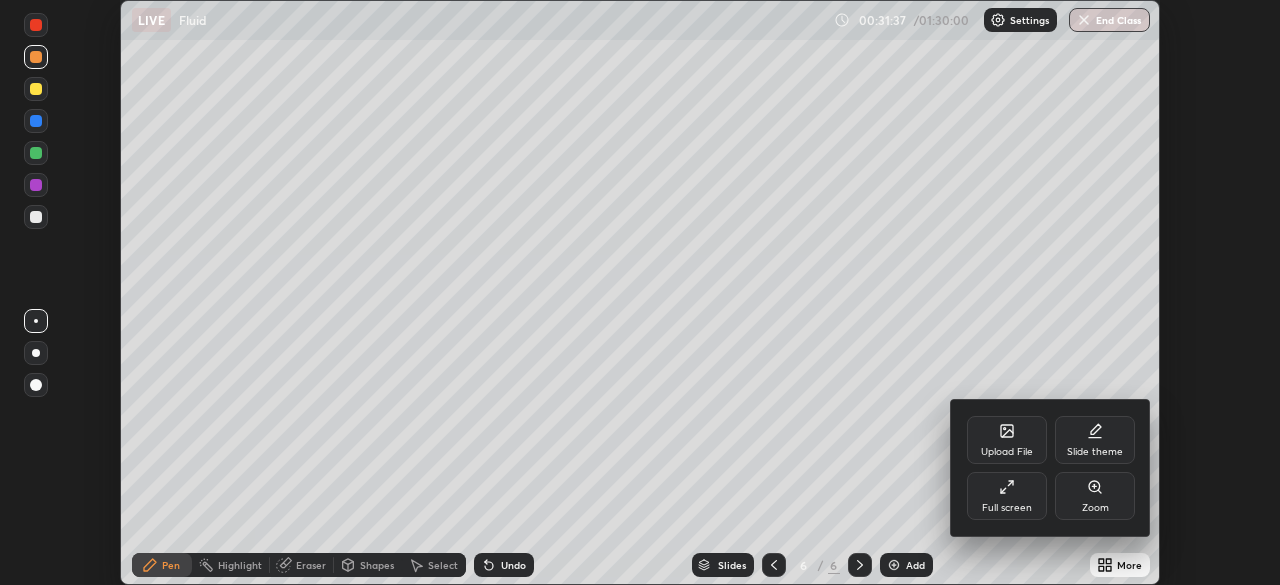 click on "Full screen" at bounding box center (1007, 508) 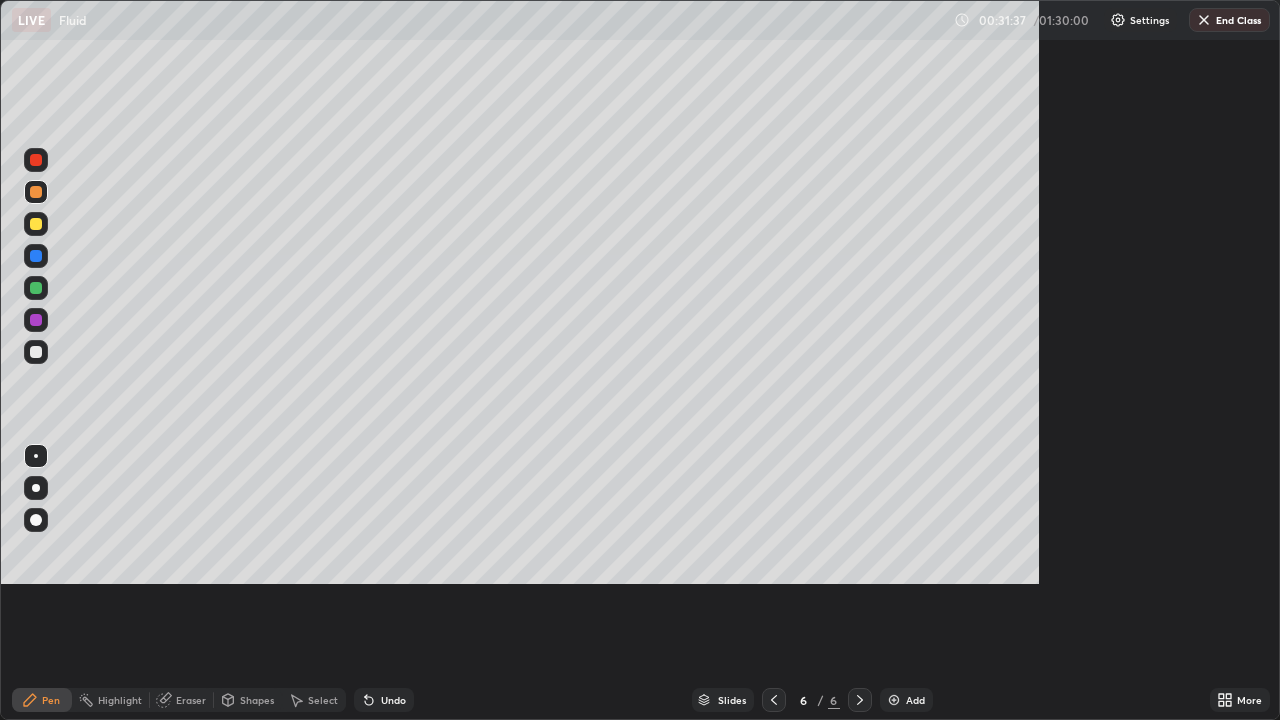 scroll, scrollTop: 99280, scrollLeft: 98720, axis: both 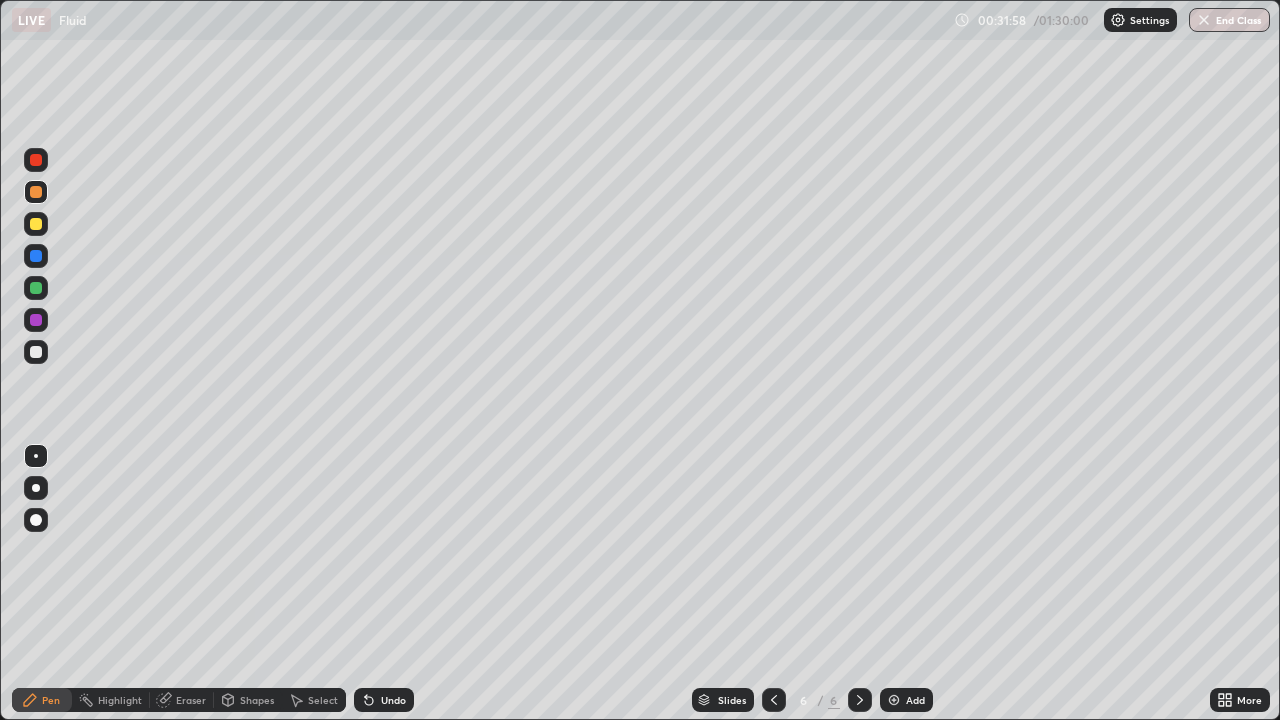 click 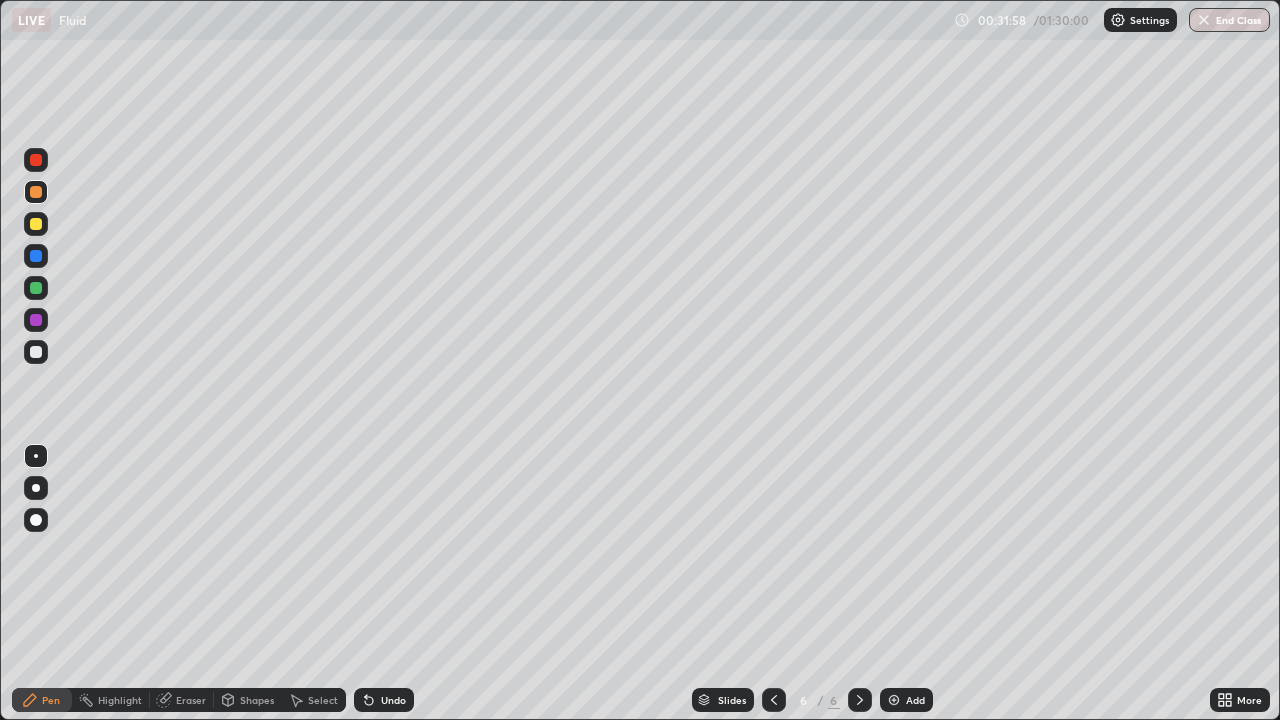 click on "Undo" at bounding box center (384, 700) 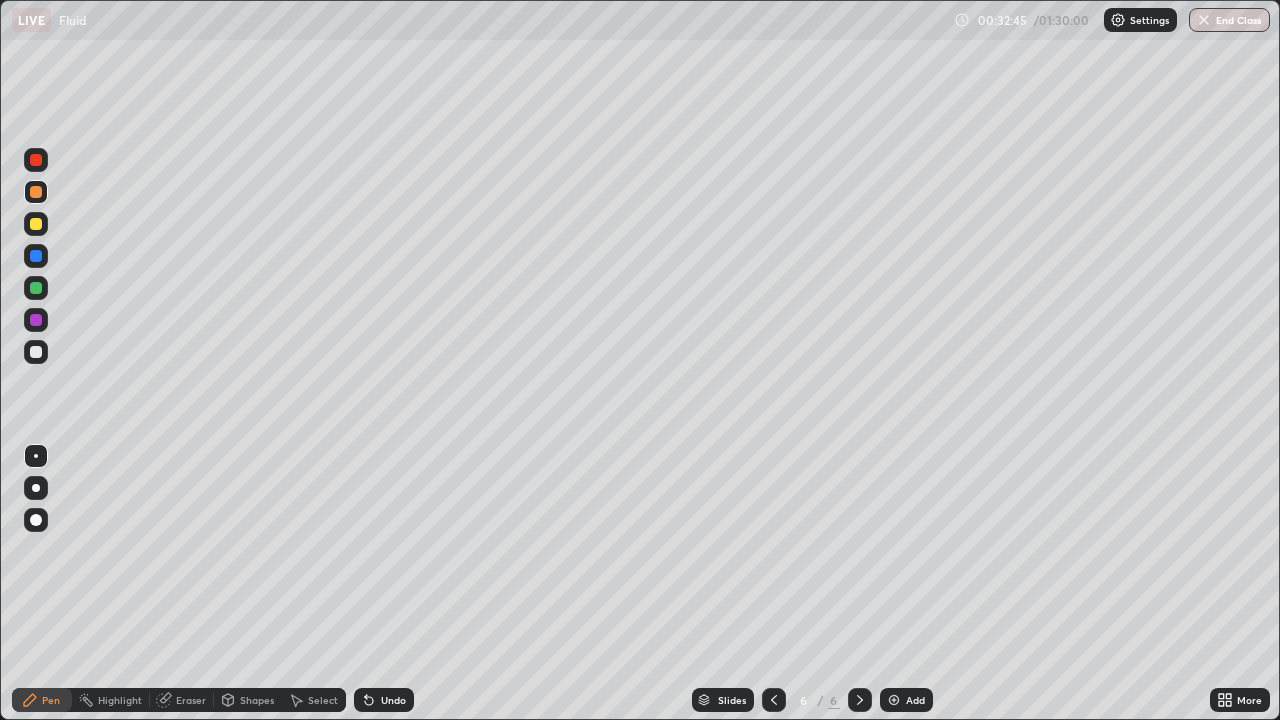 click on "Undo" at bounding box center (393, 700) 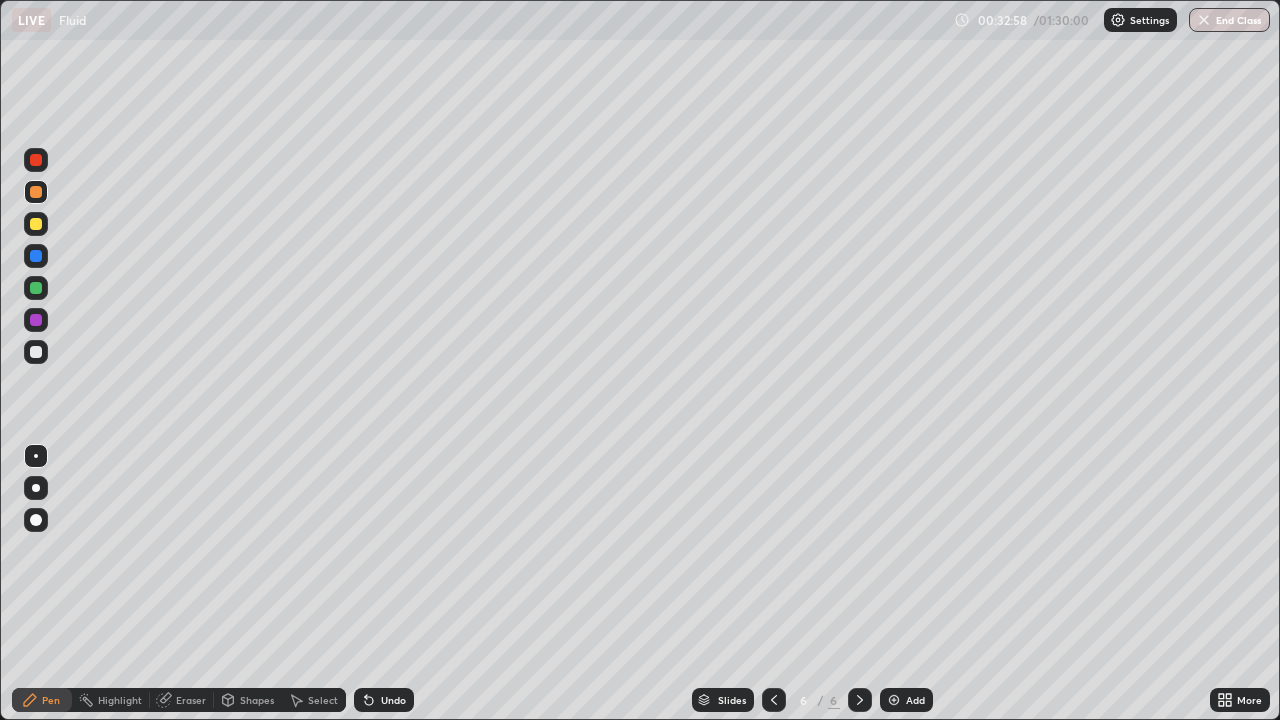 click 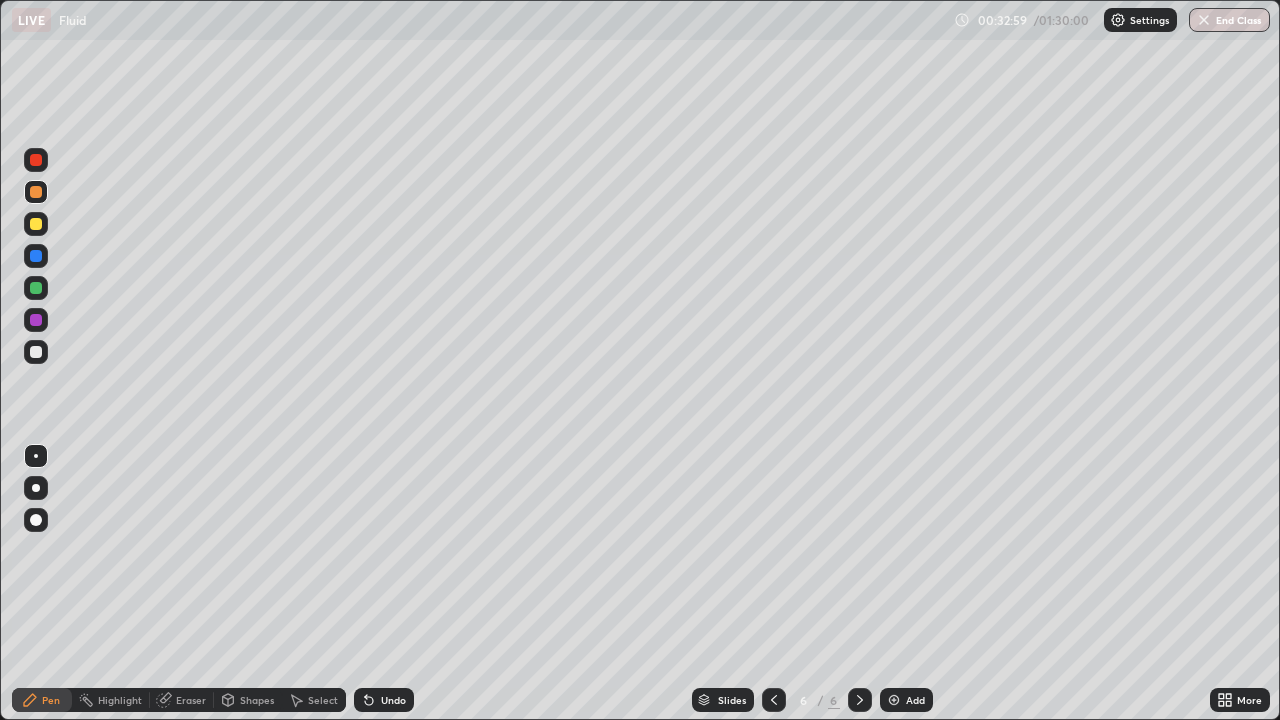 click at bounding box center (36, 224) 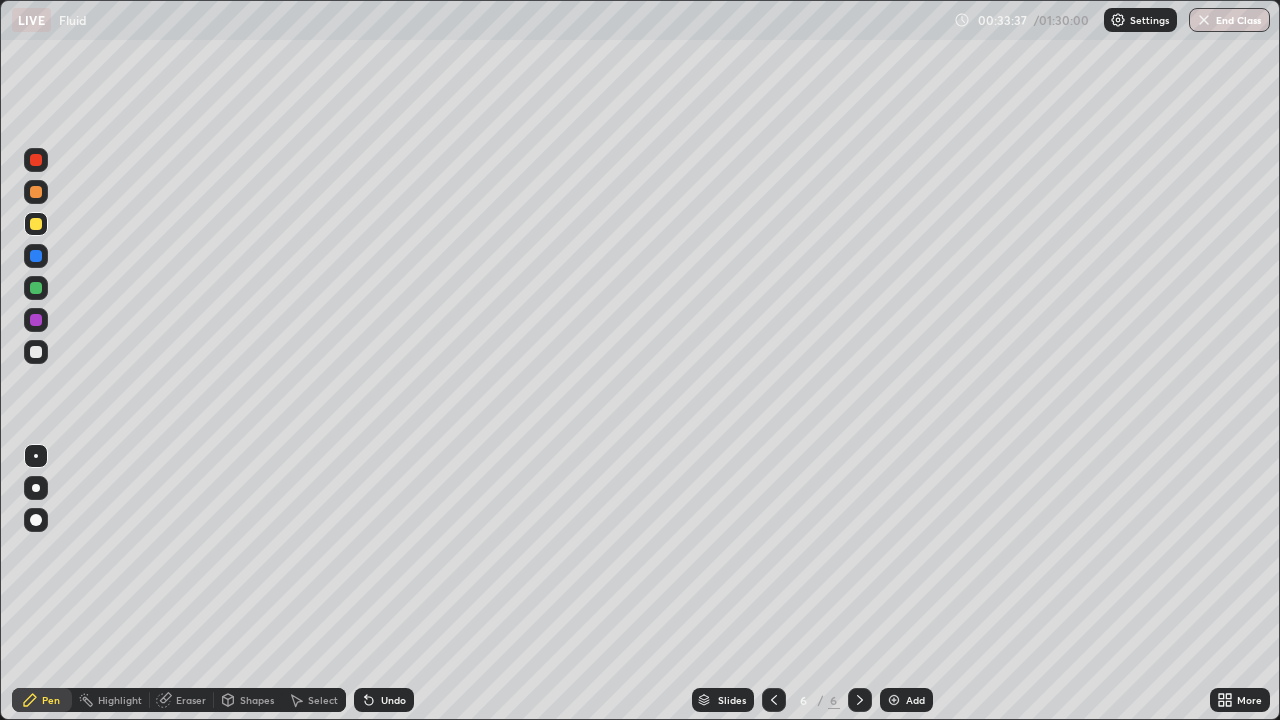 click 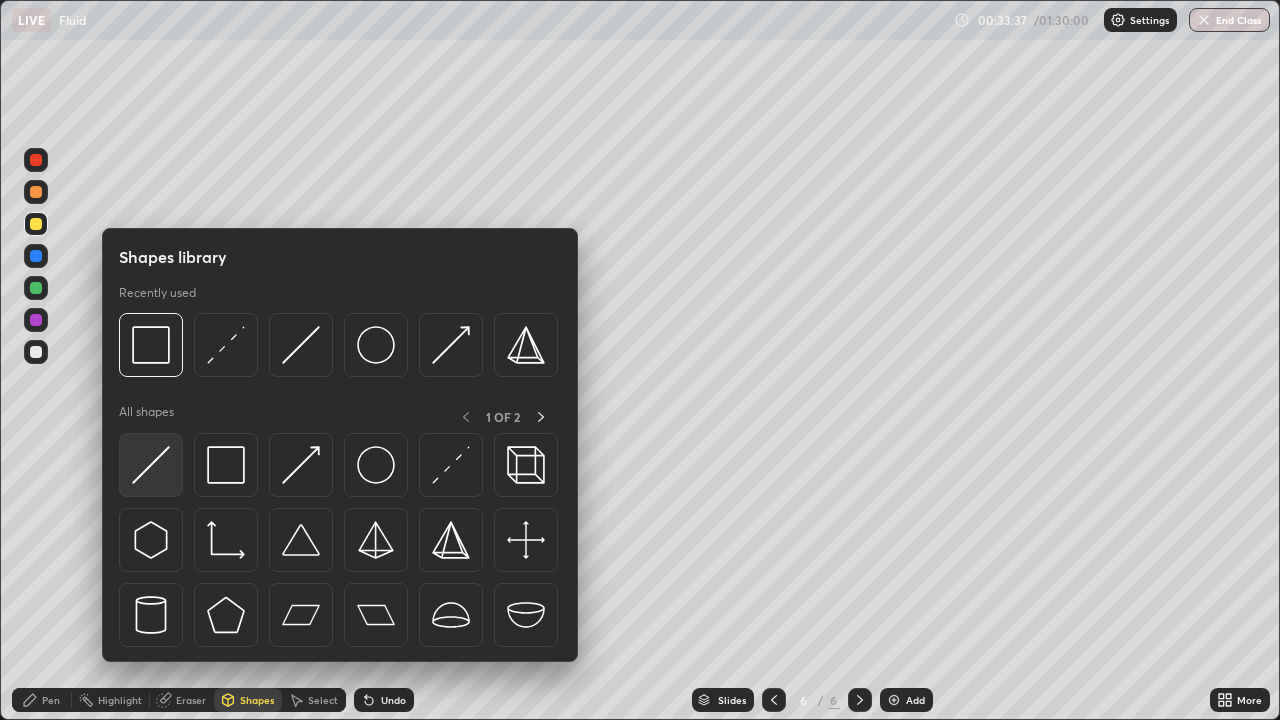 click at bounding box center [151, 465] 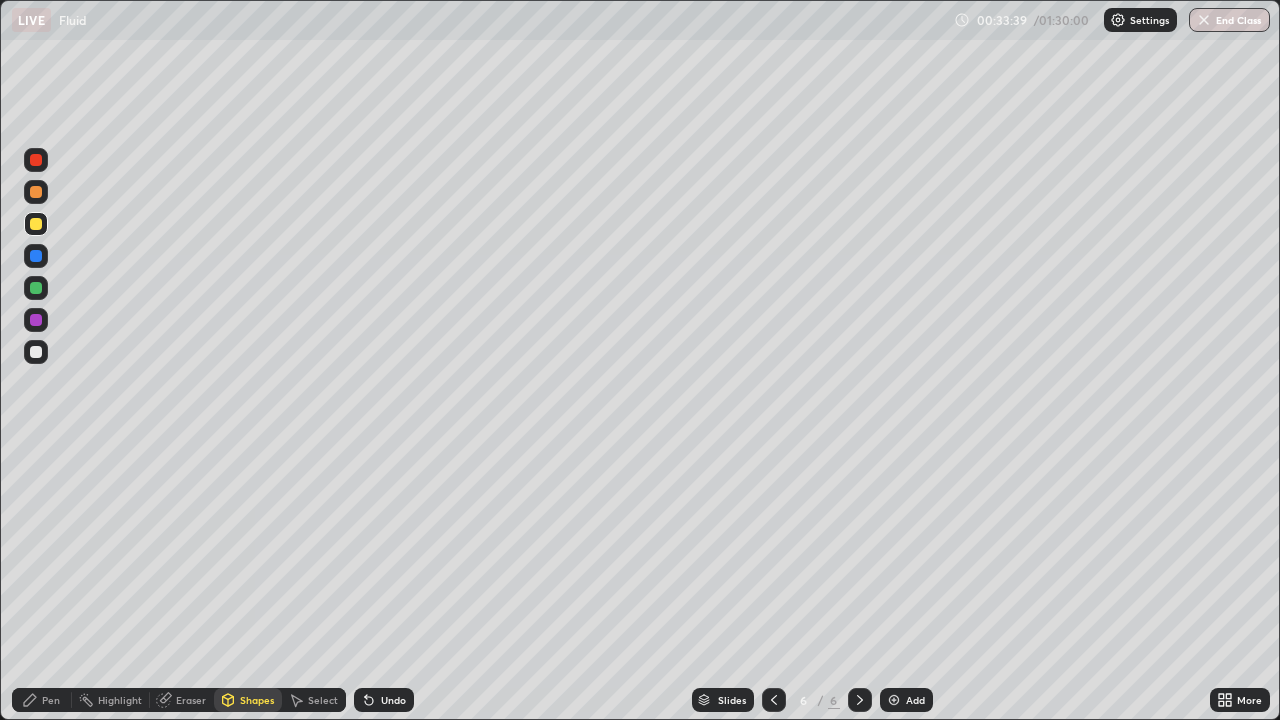 click at bounding box center [36, 256] 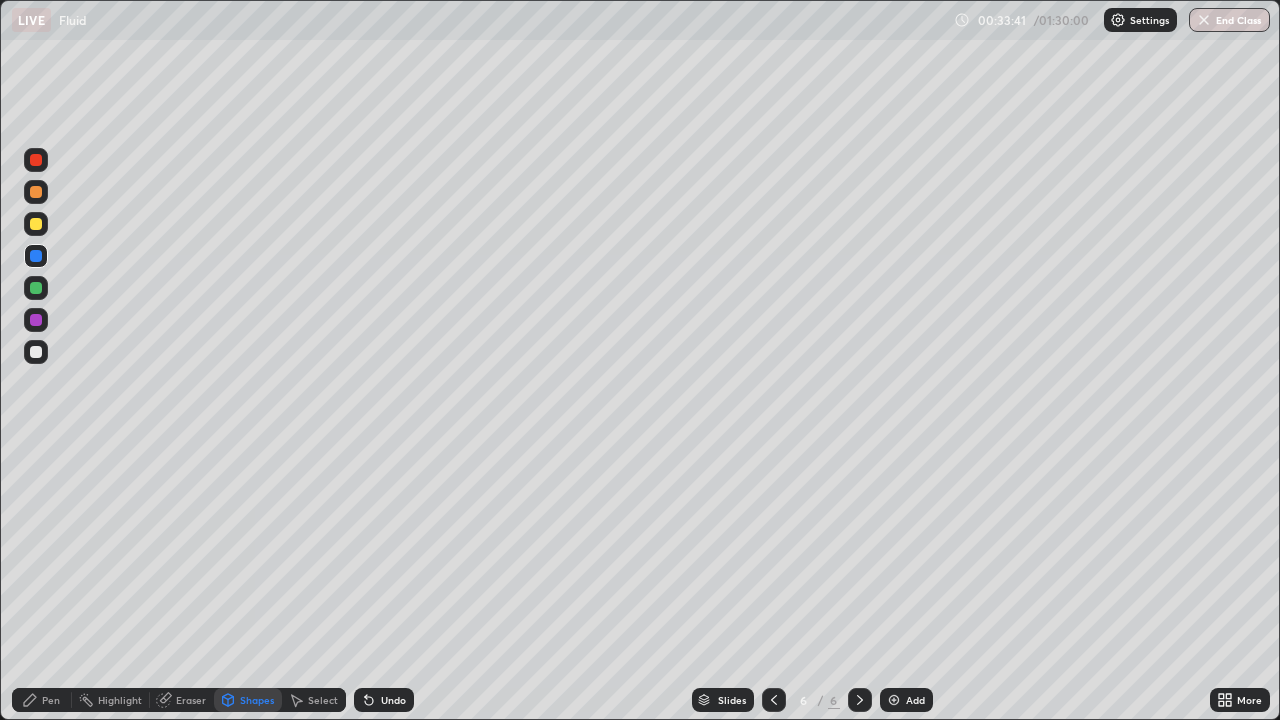 click at bounding box center (36, 352) 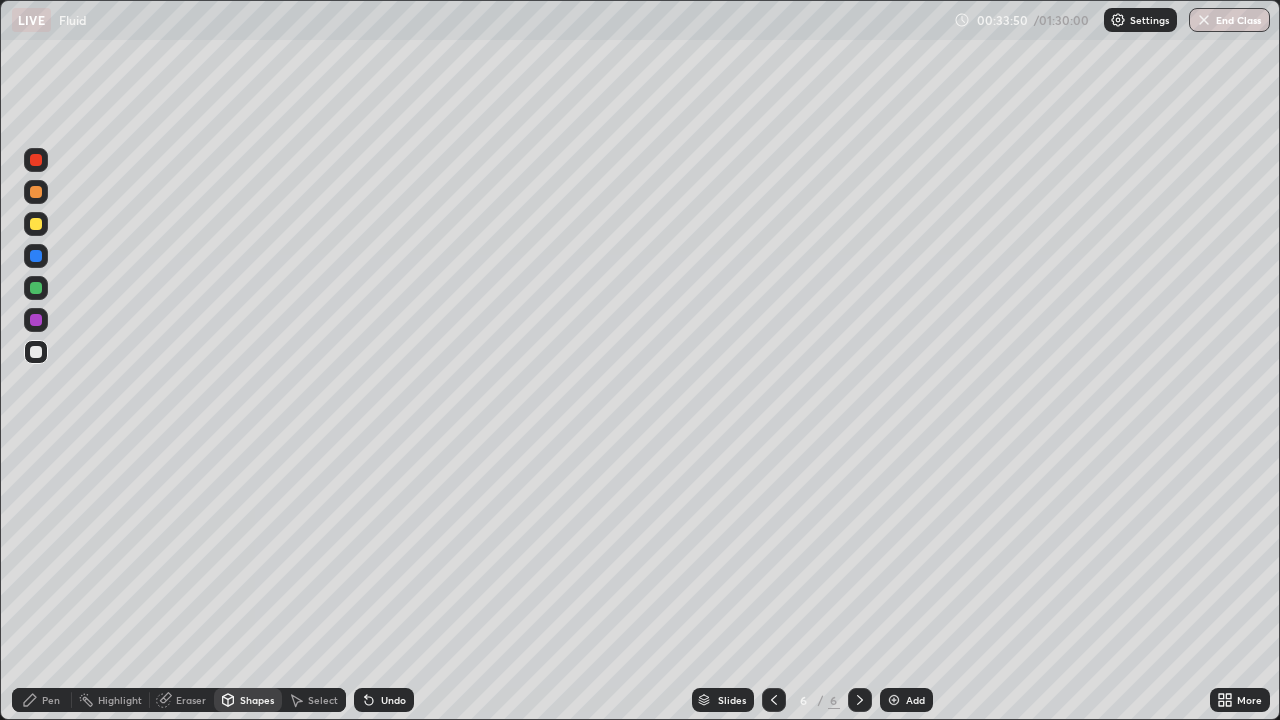 click on "Shapes" at bounding box center [257, 700] 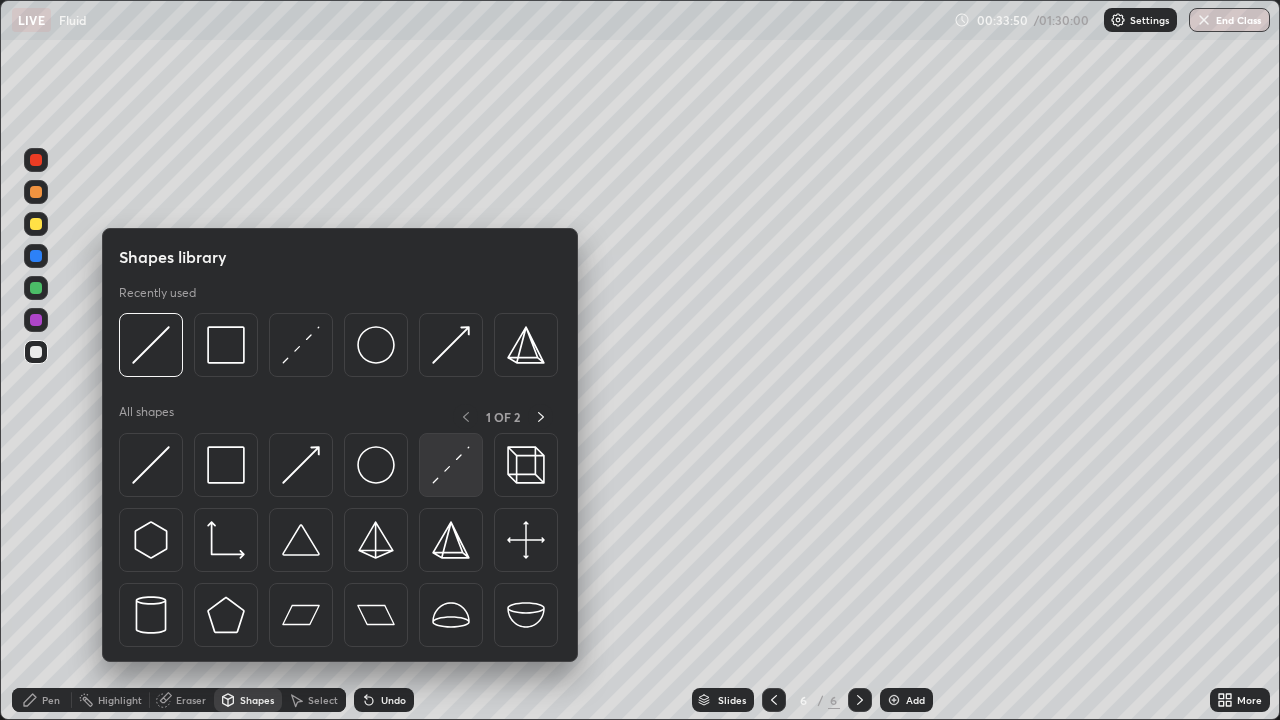 click at bounding box center [451, 465] 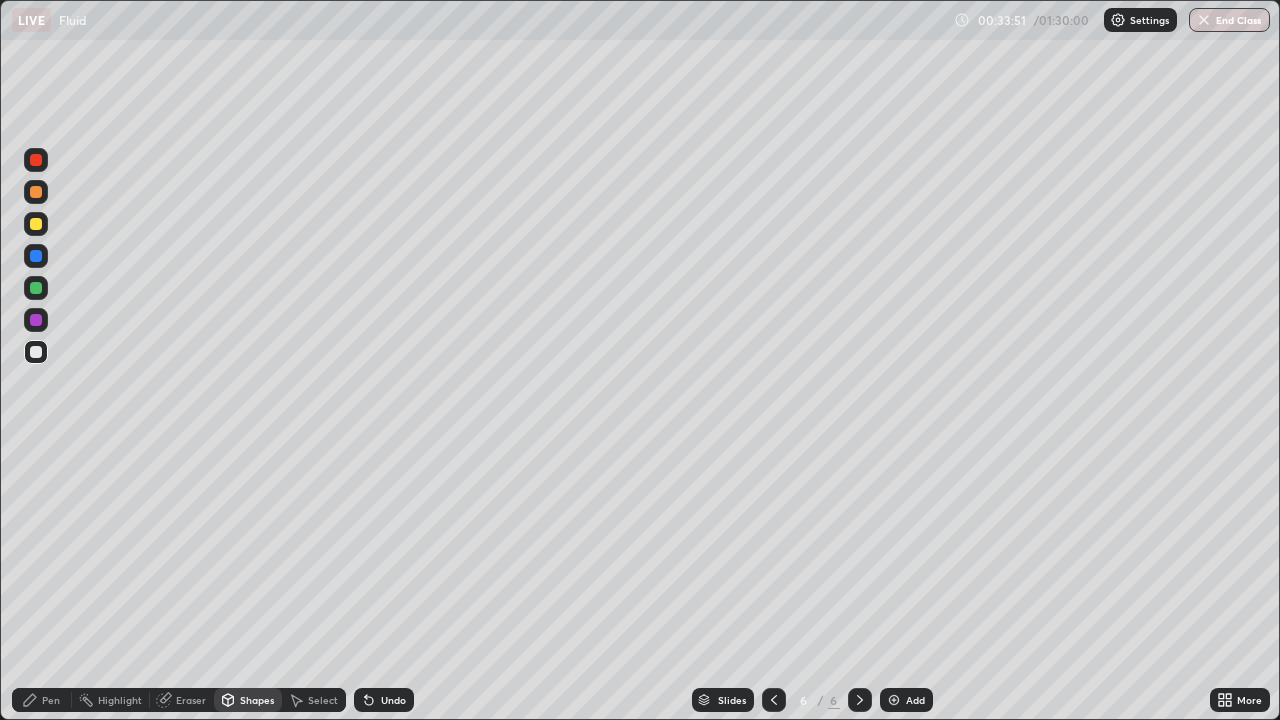 click at bounding box center [36, 256] 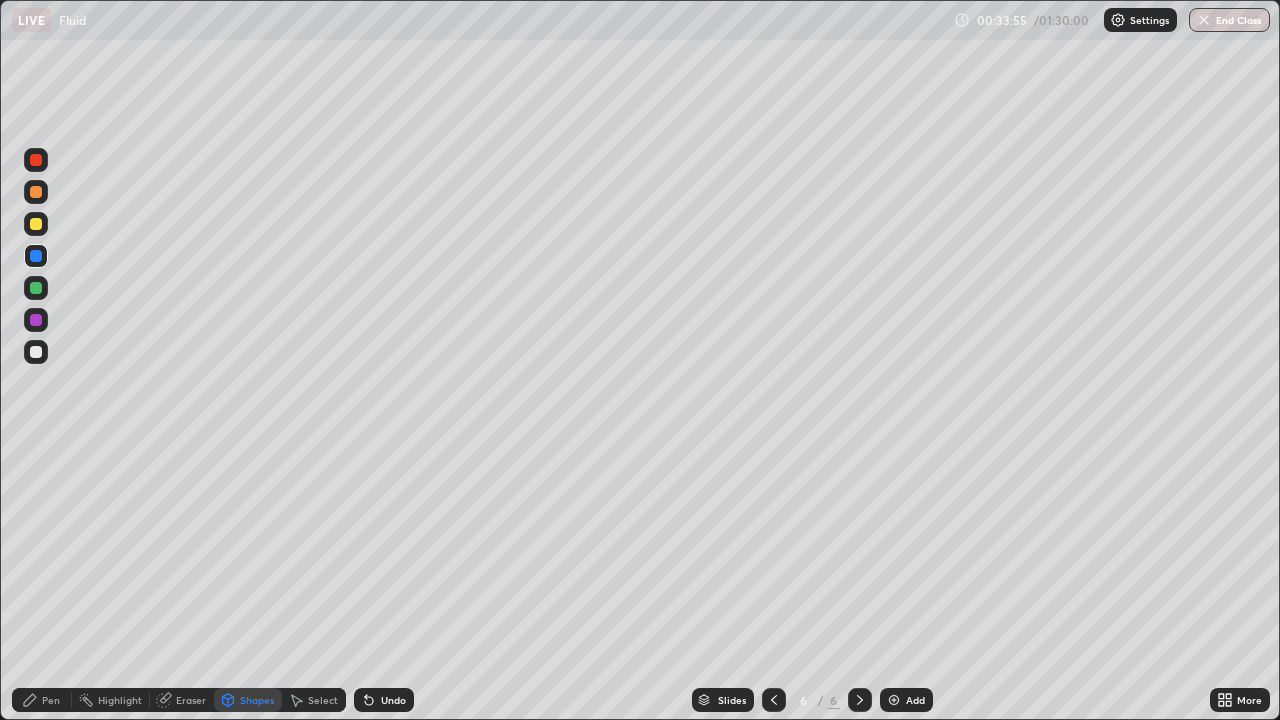 click on "Shapes" at bounding box center [248, 700] 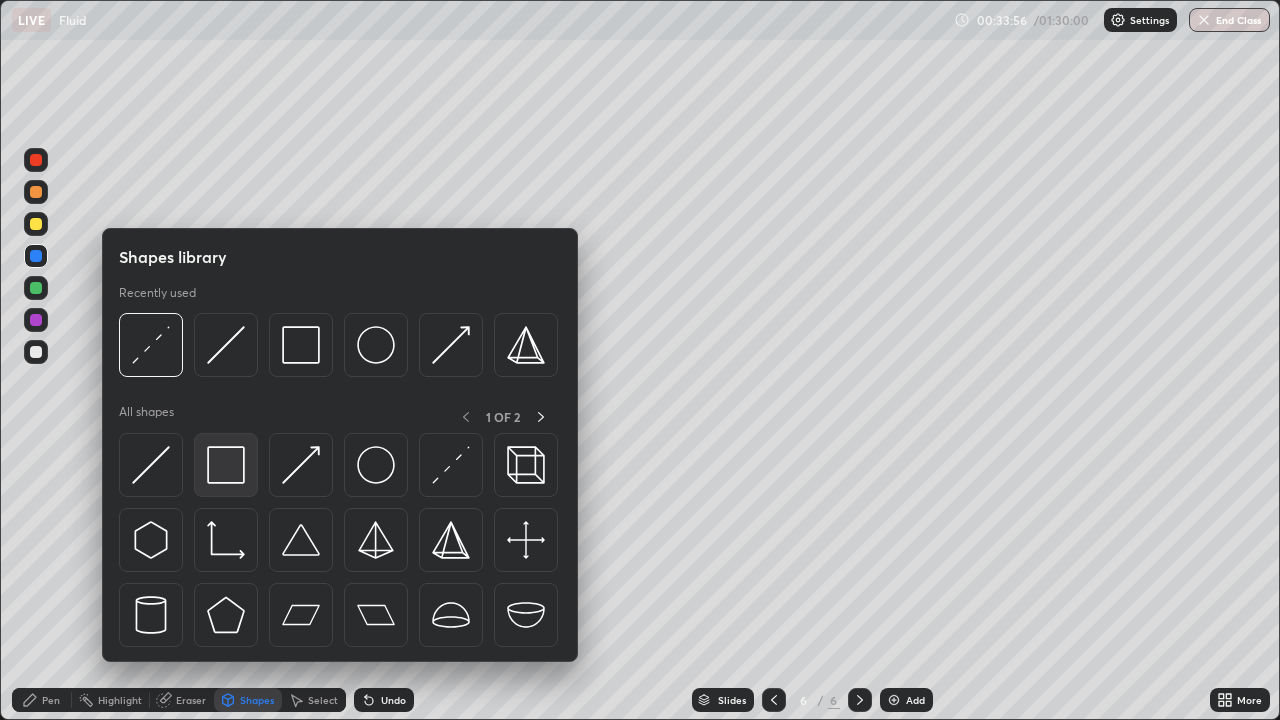 click at bounding box center (226, 465) 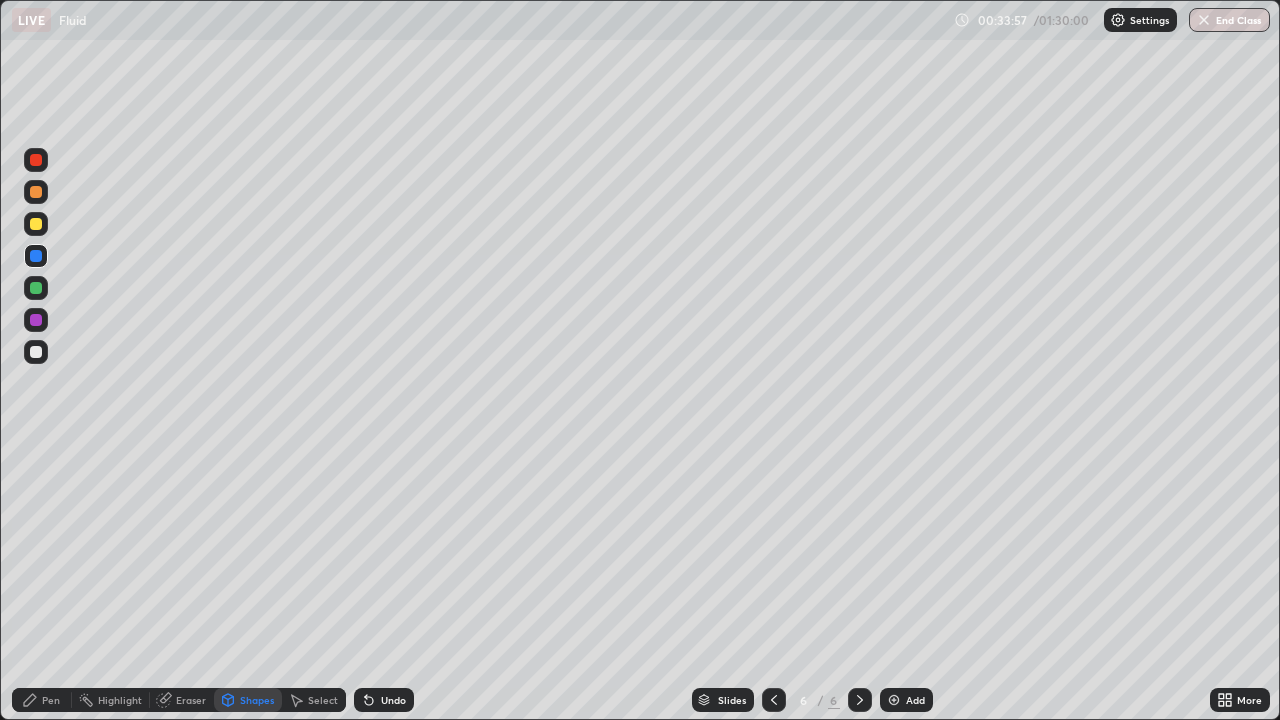 click at bounding box center (36, 288) 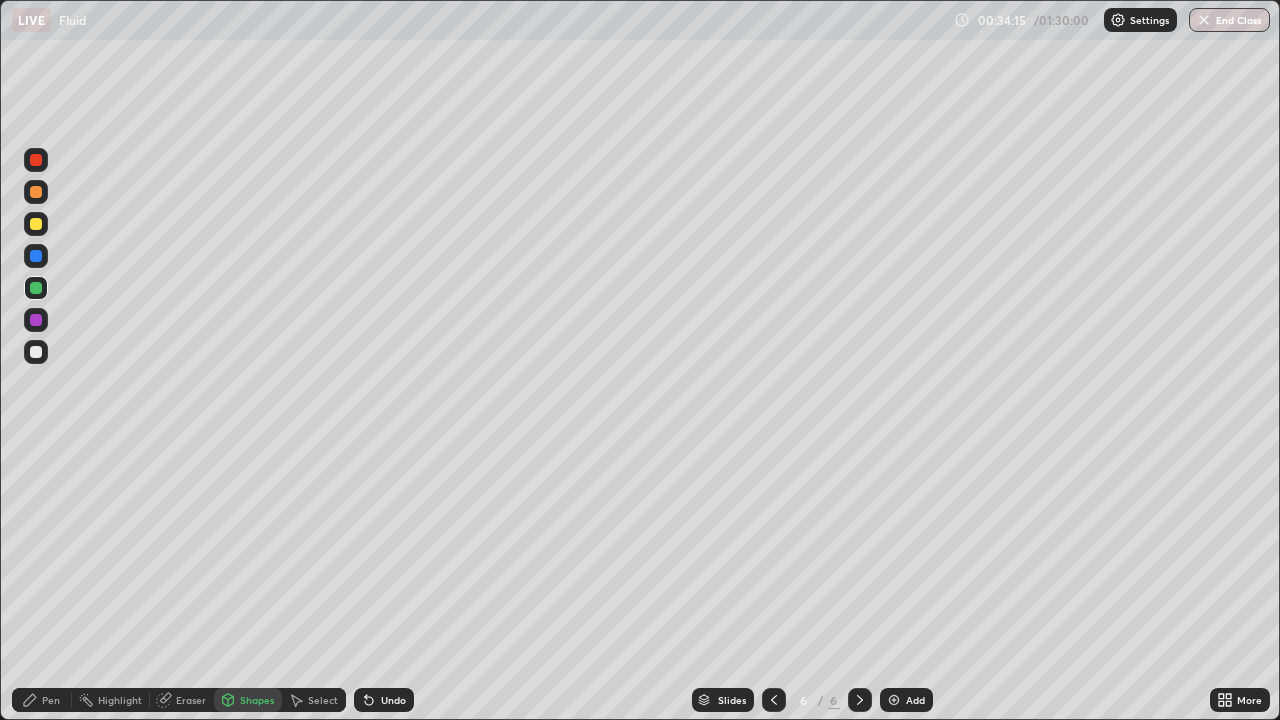 click at bounding box center [36, 192] 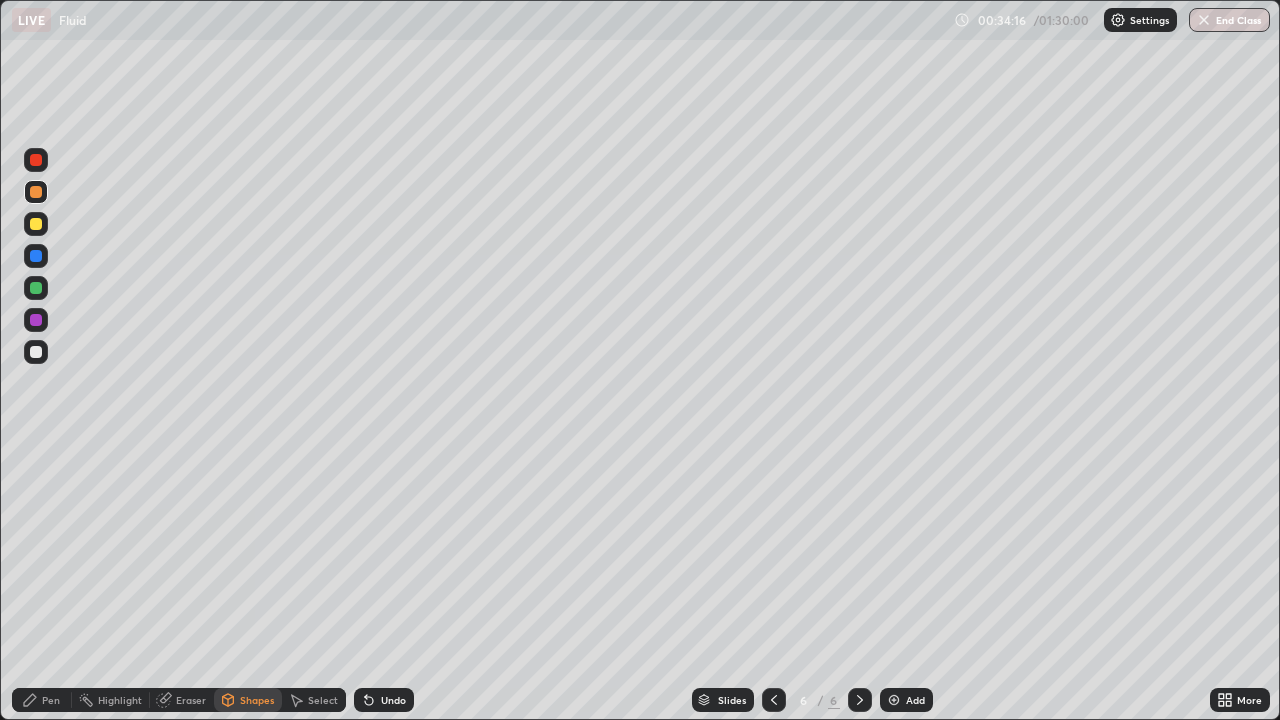 click on "Pen" at bounding box center [42, 700] 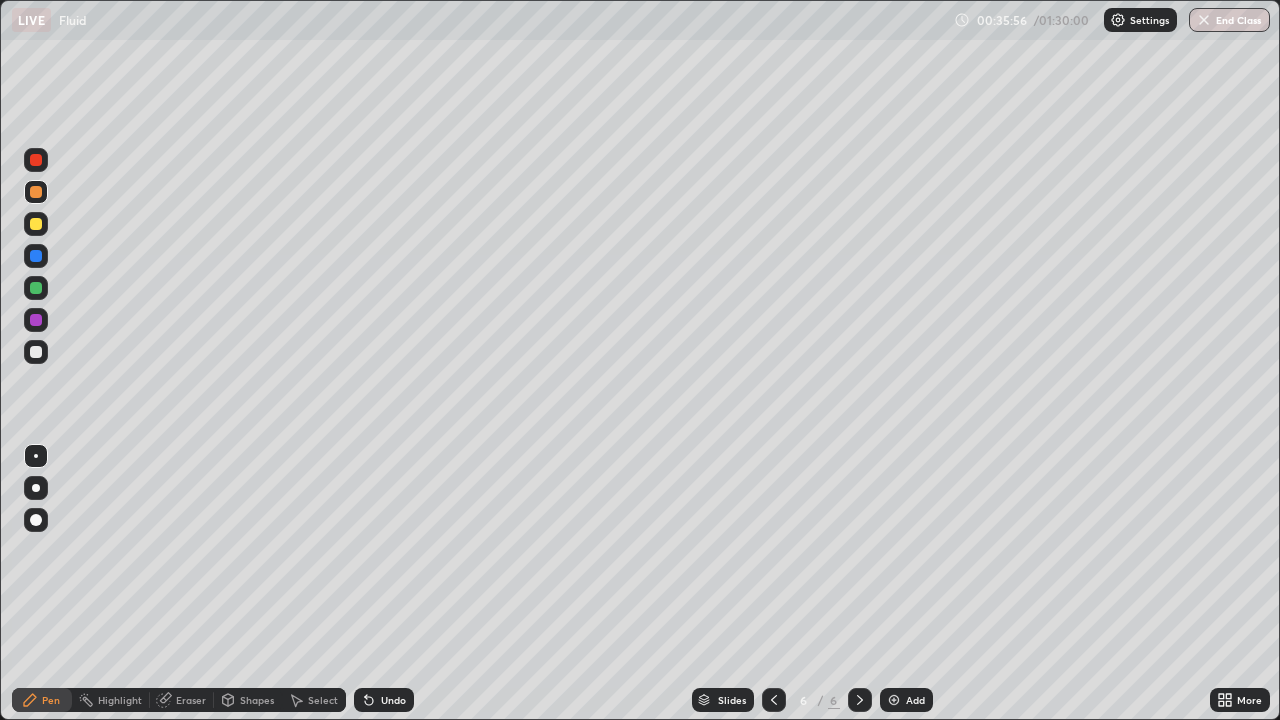 click 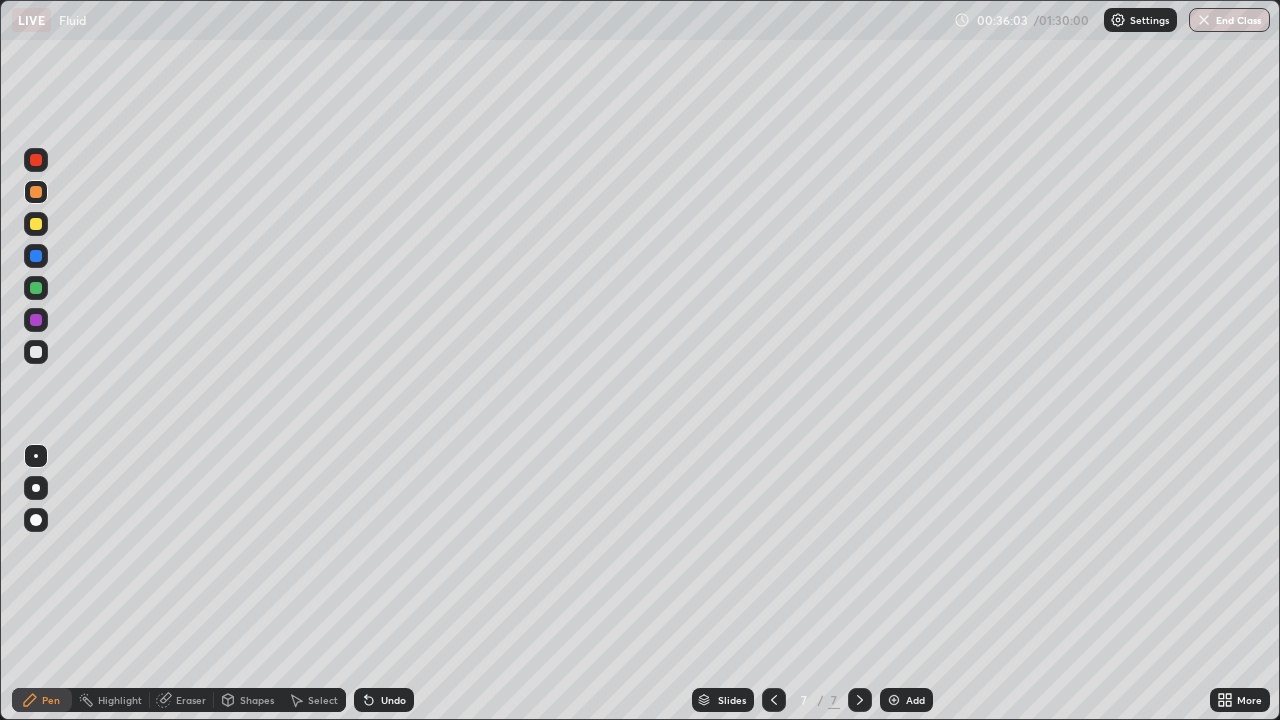 click 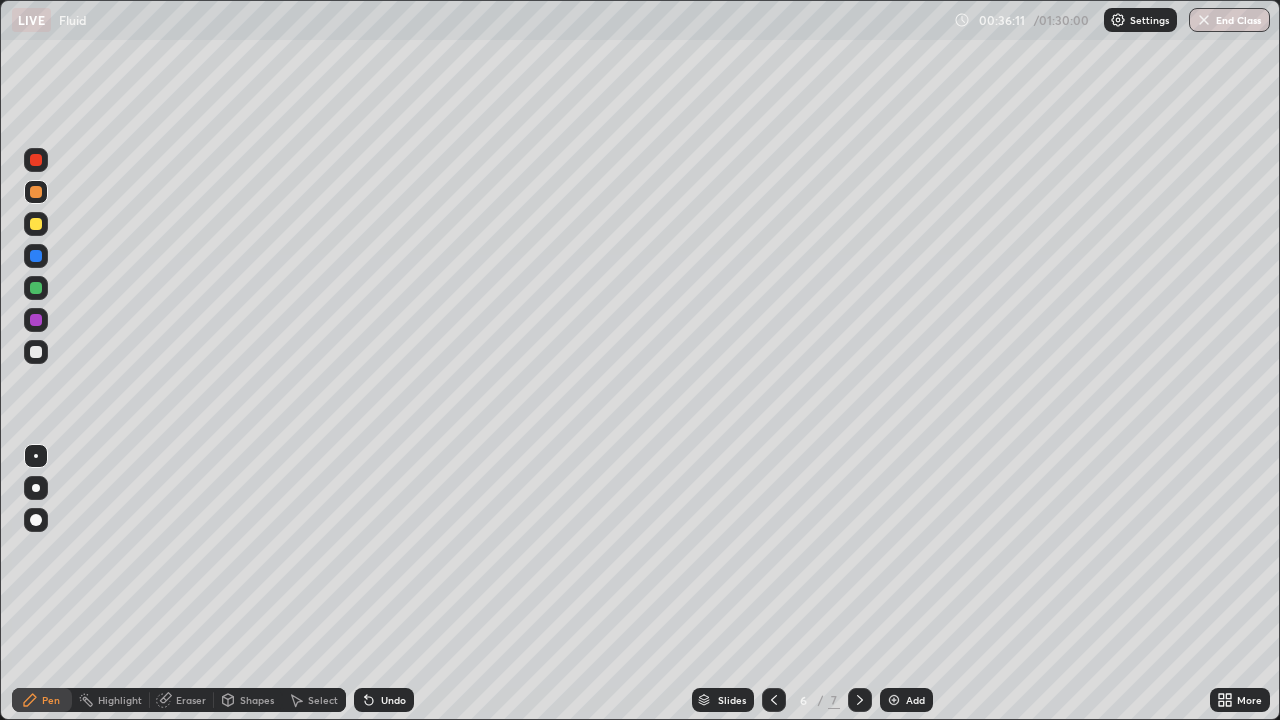 click at bounding box center (860, 700) 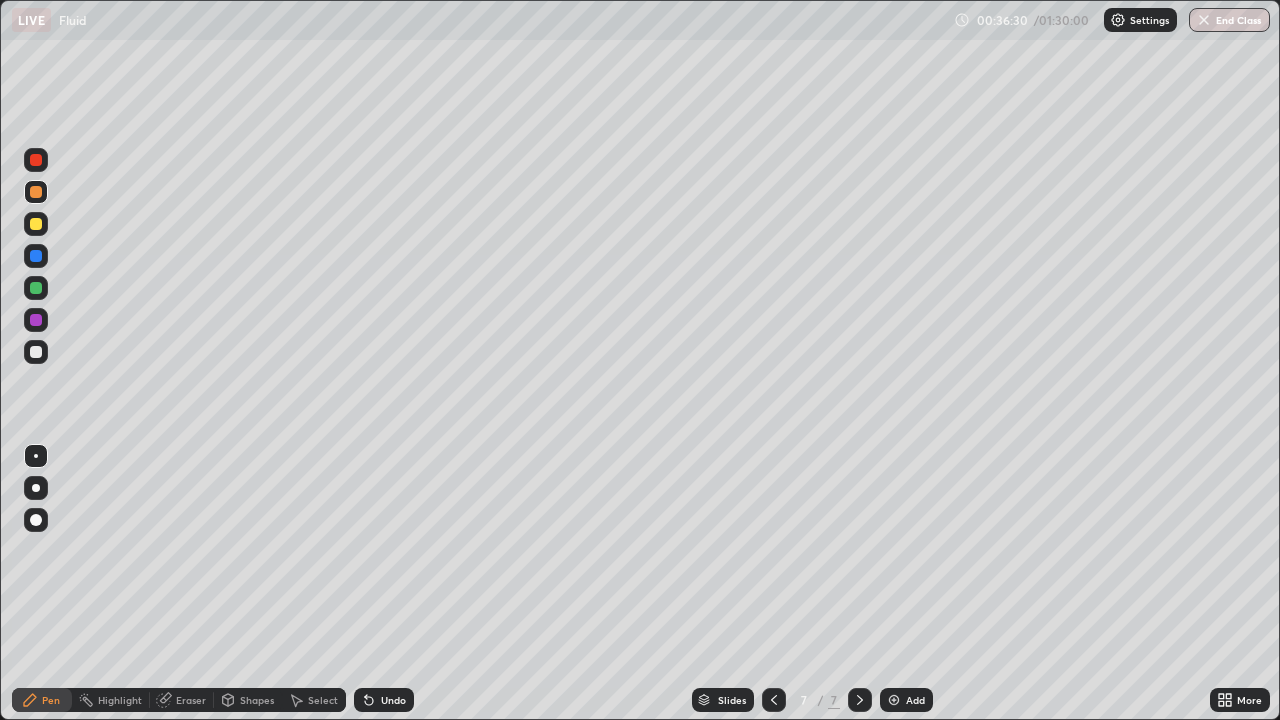 click at bounding box center [36, 288] 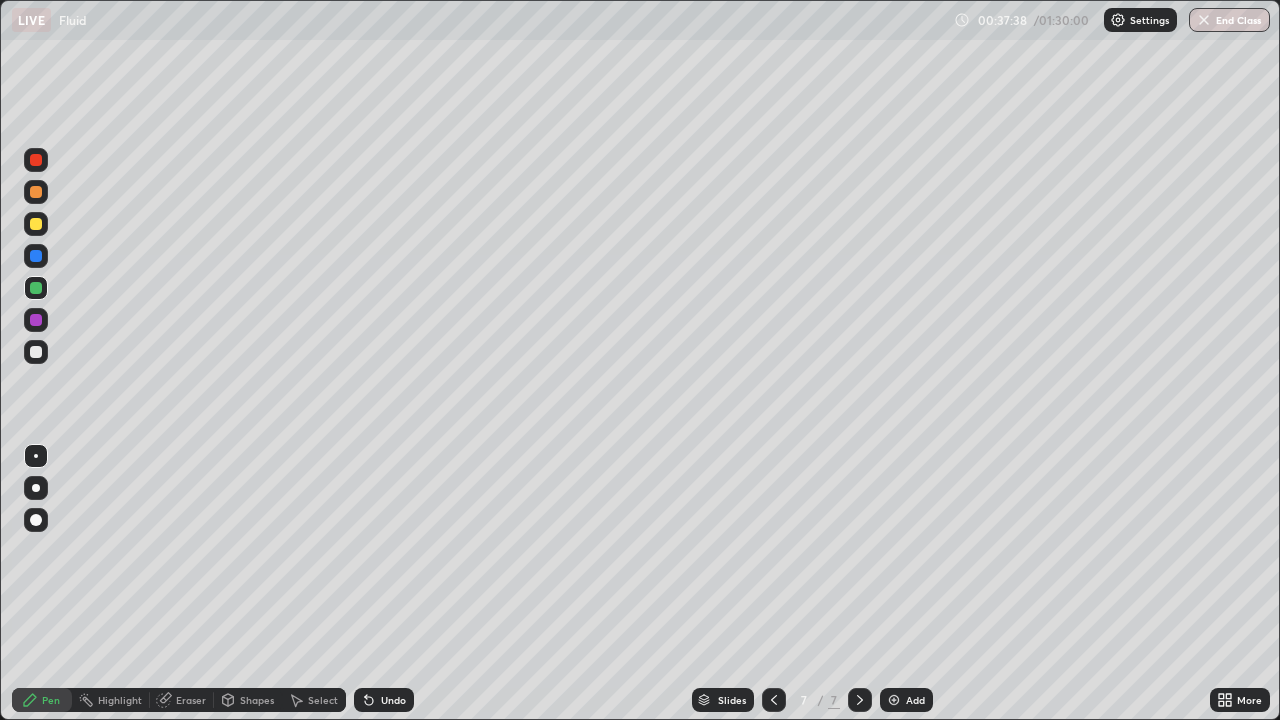 click 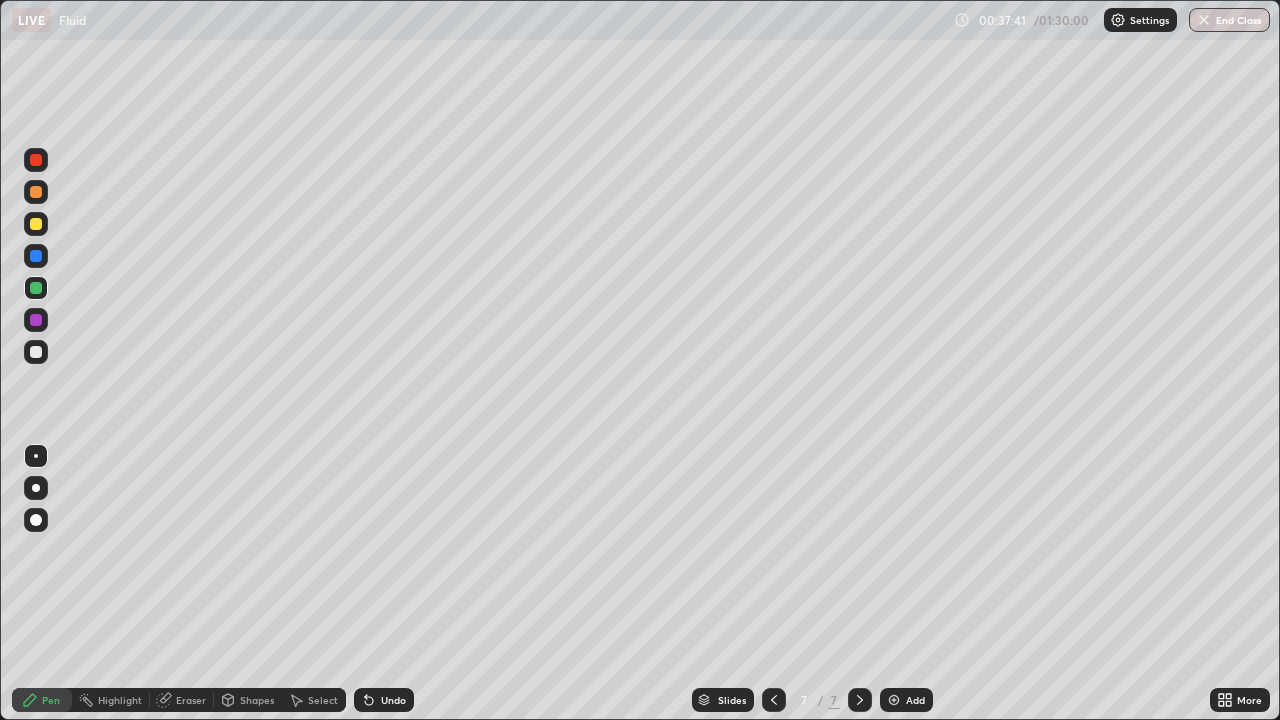 click 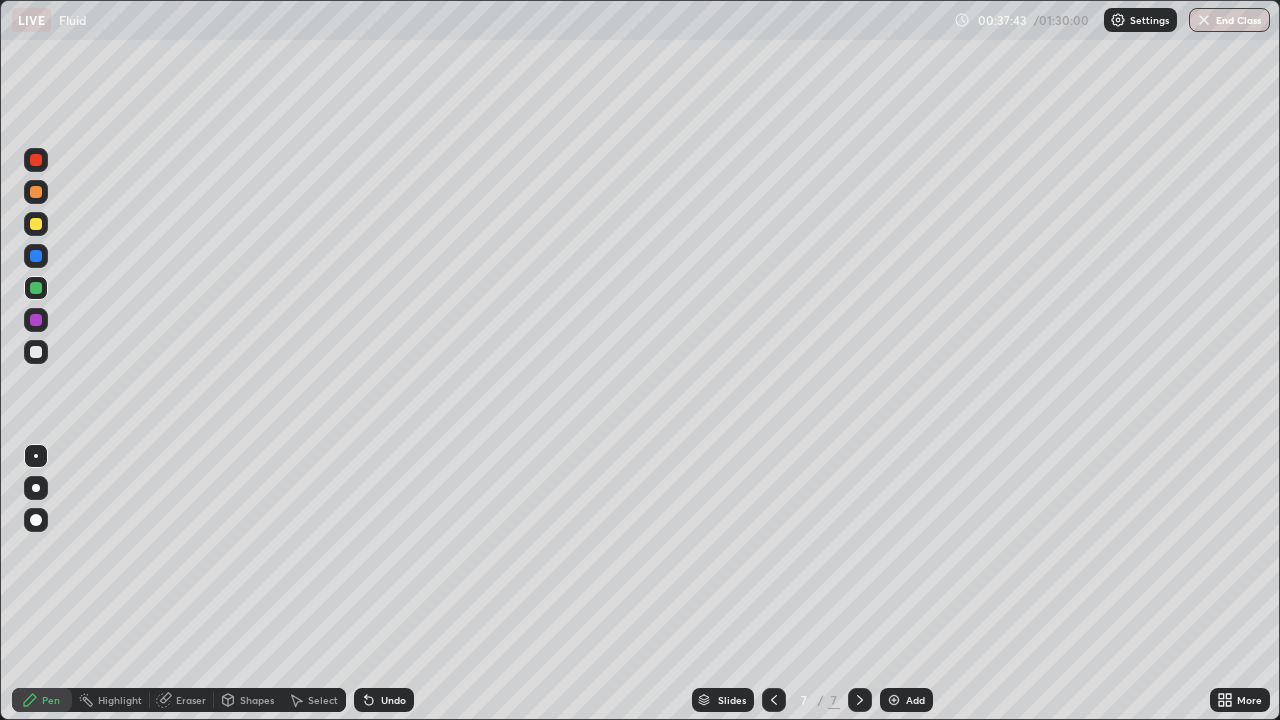 click 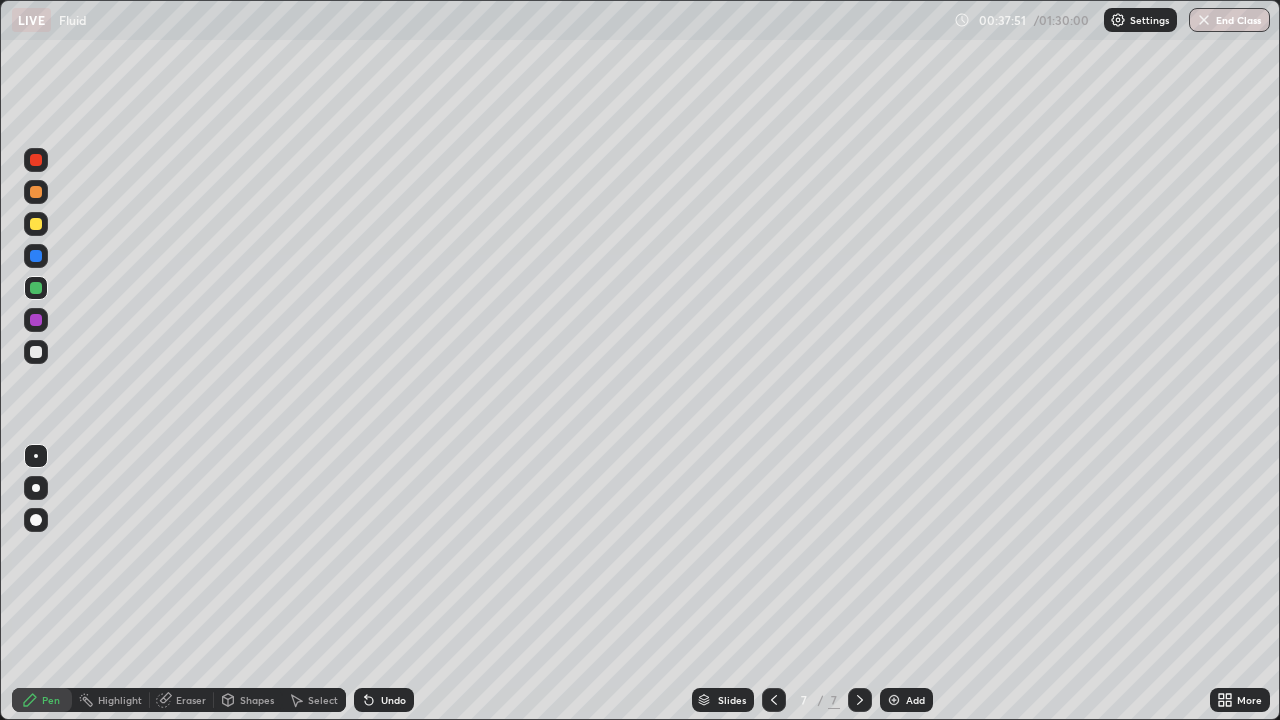click at bounding box center [36, 352] 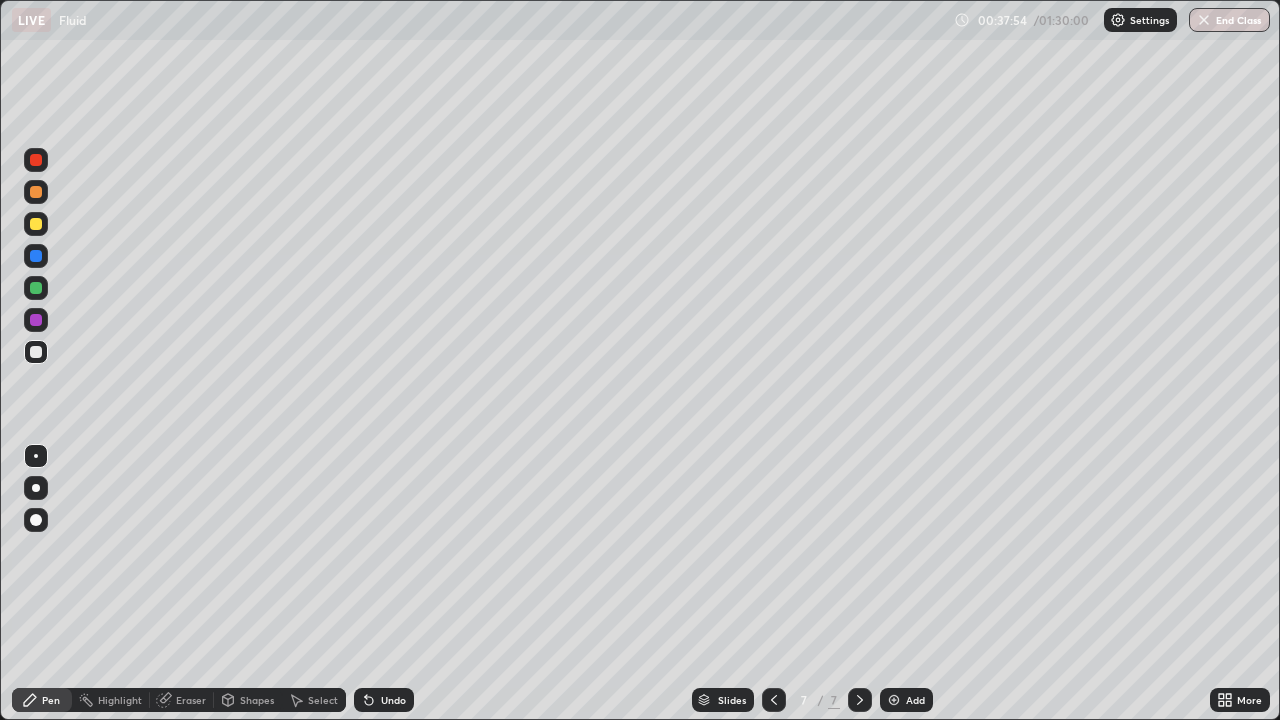 click 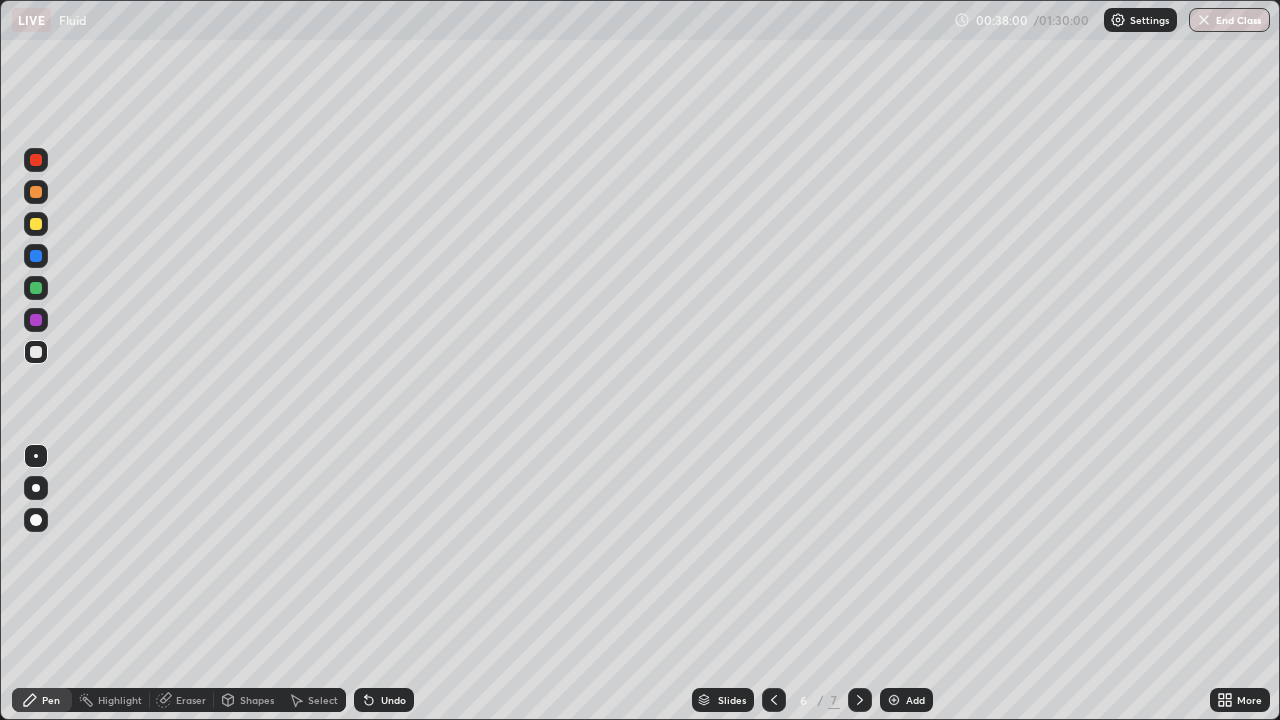 click 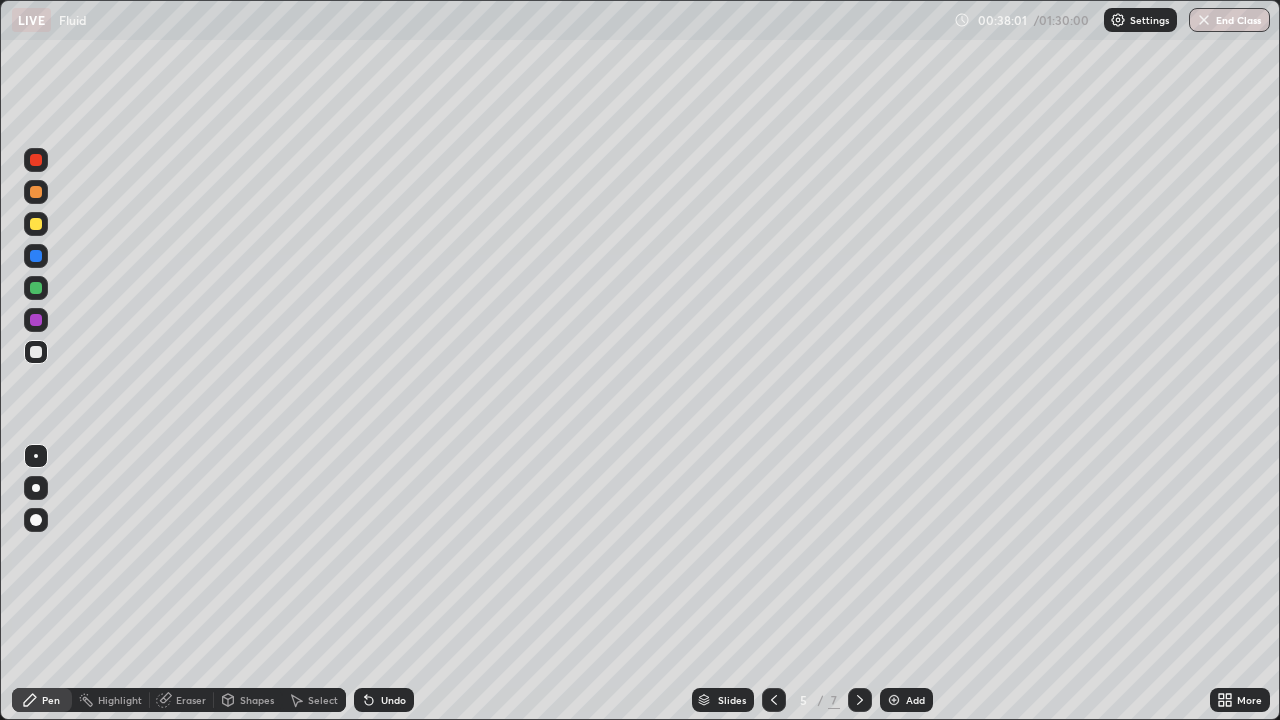 click 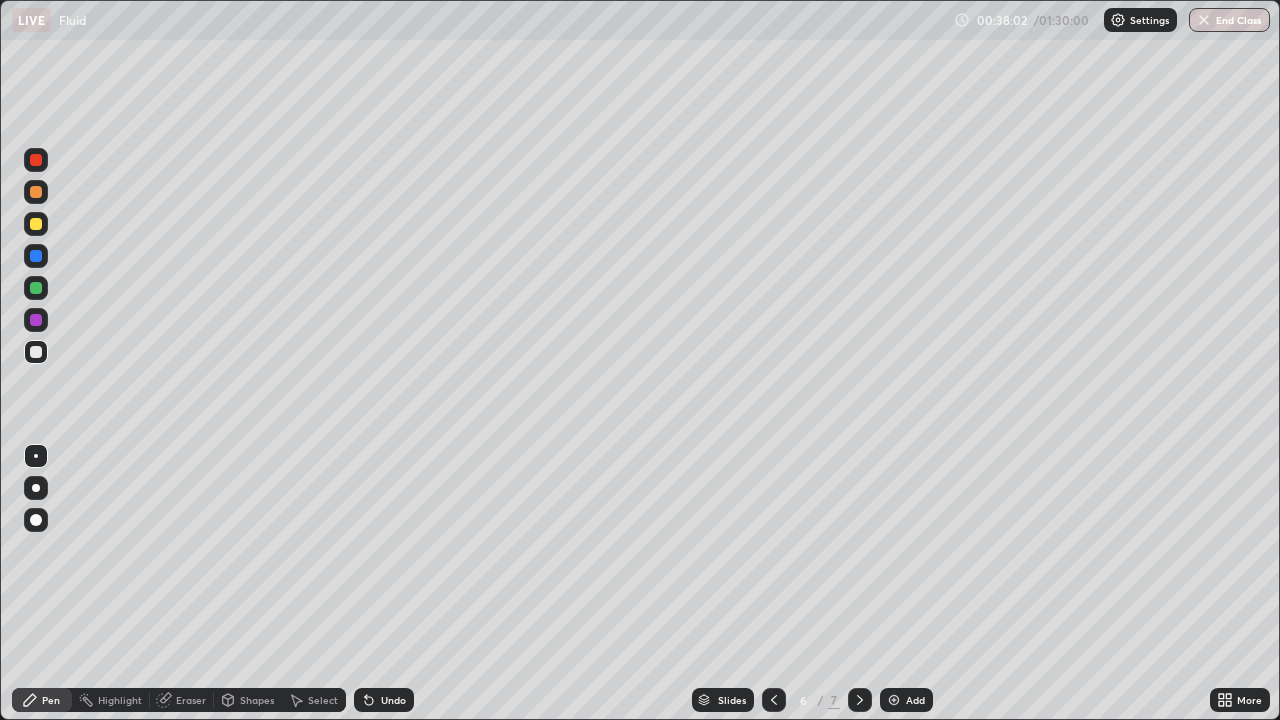 click 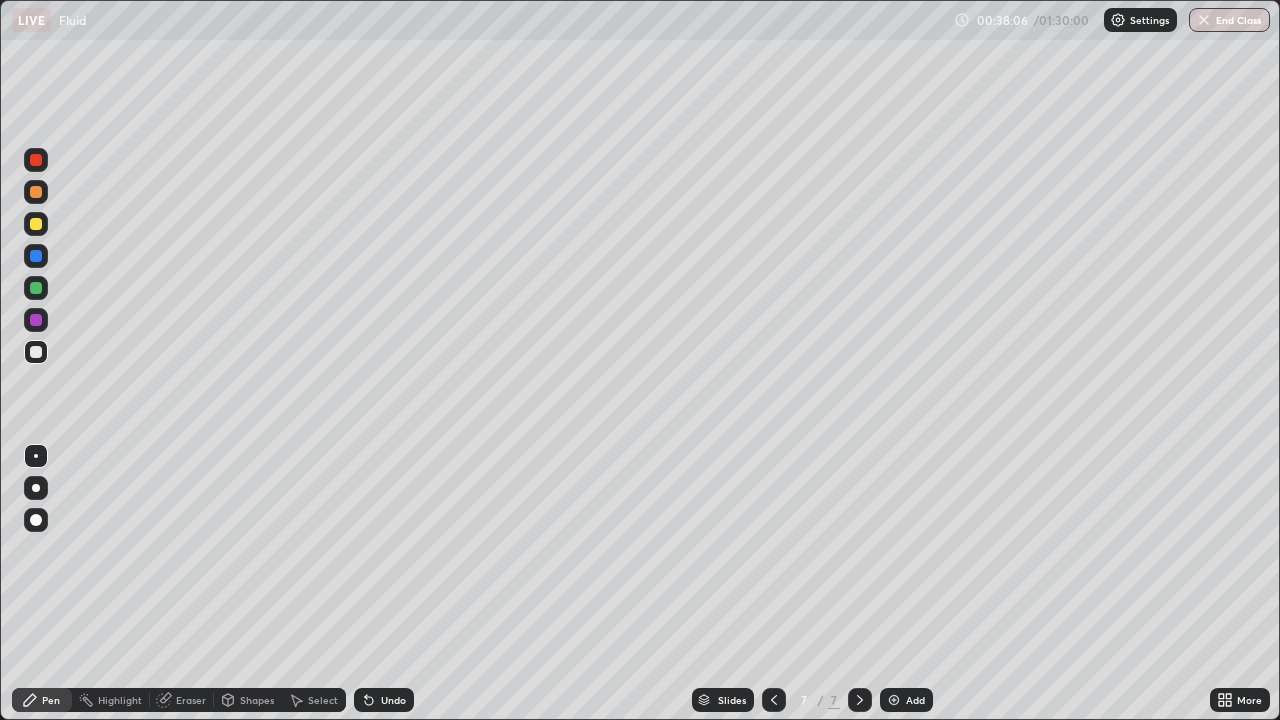click on "Undo" at bounding box center [393, 700] 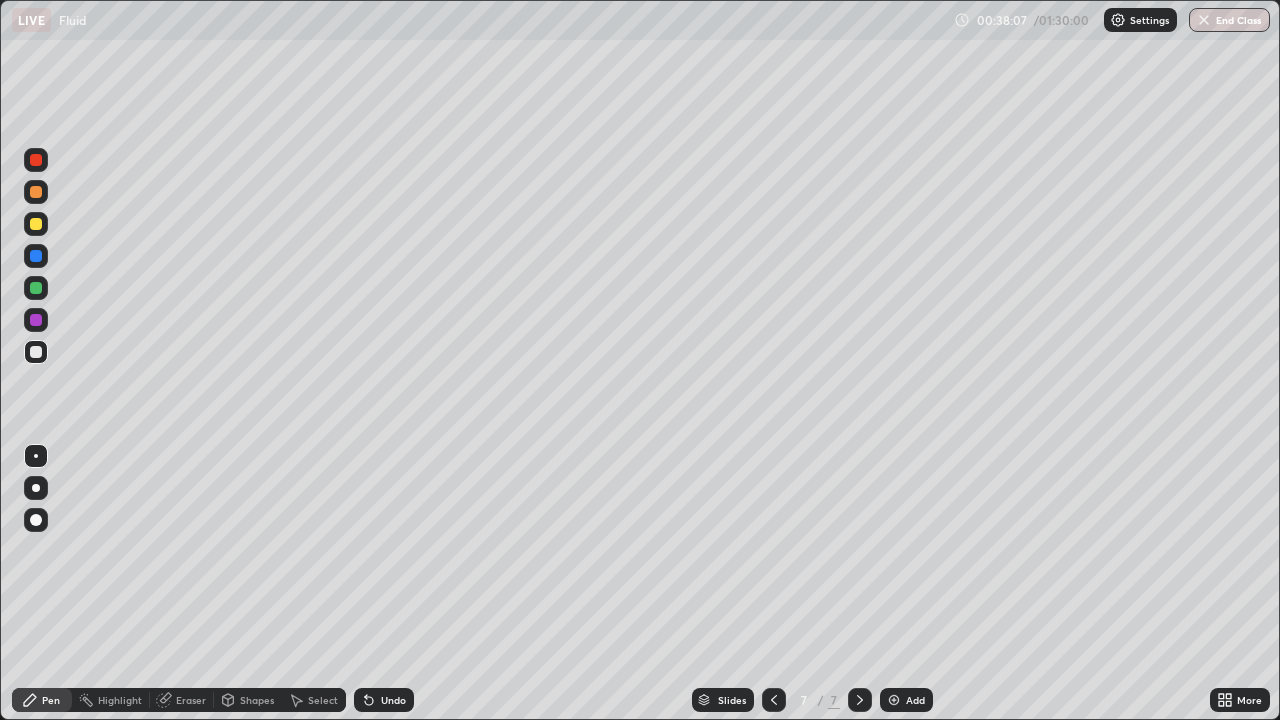 click 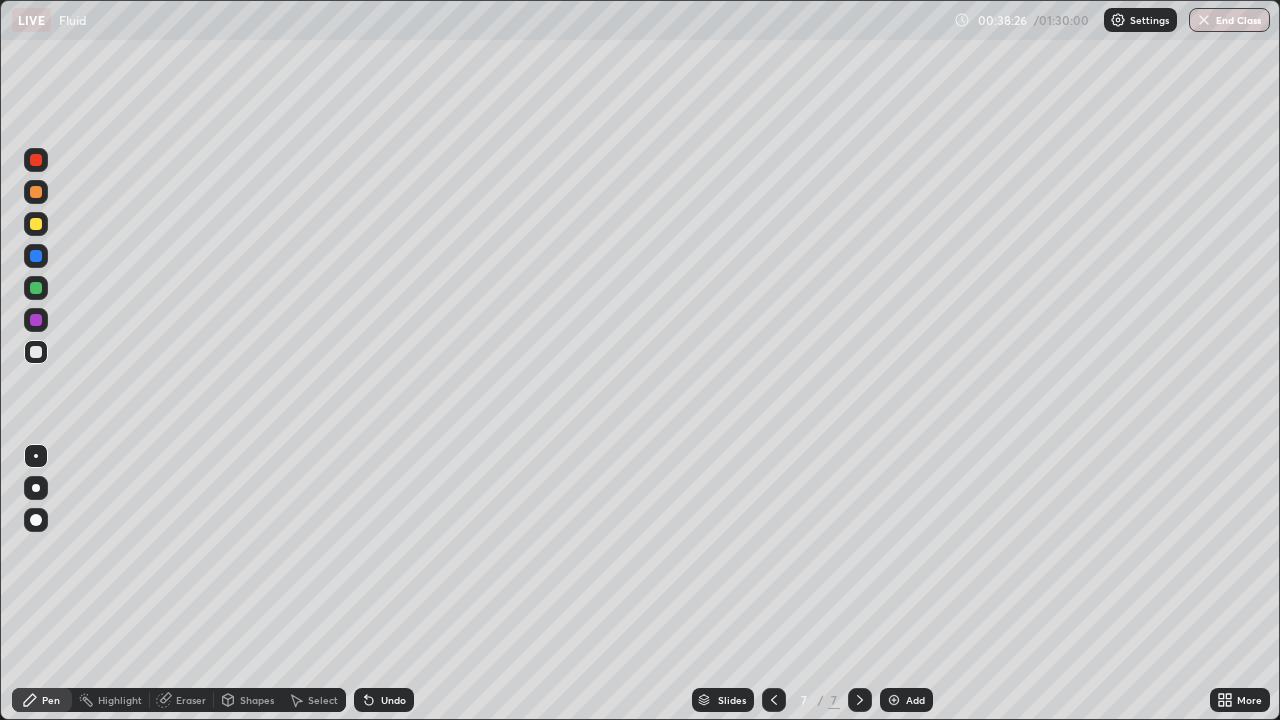 click 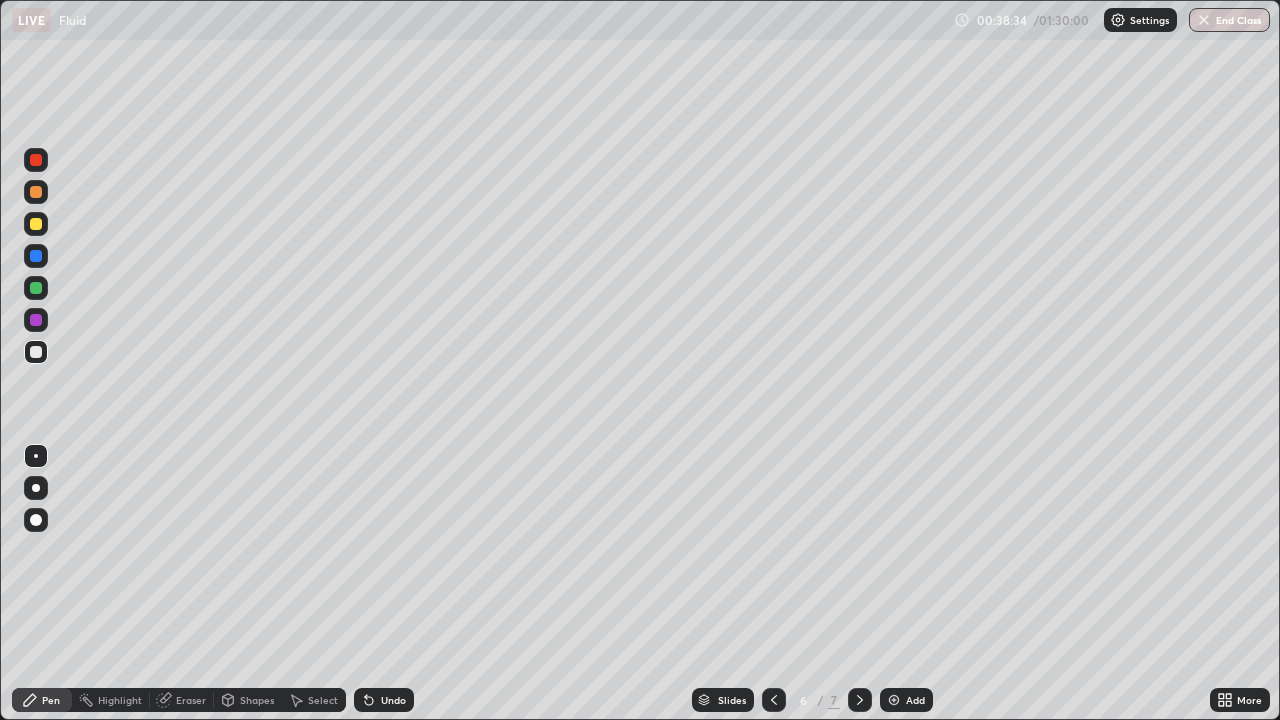 click 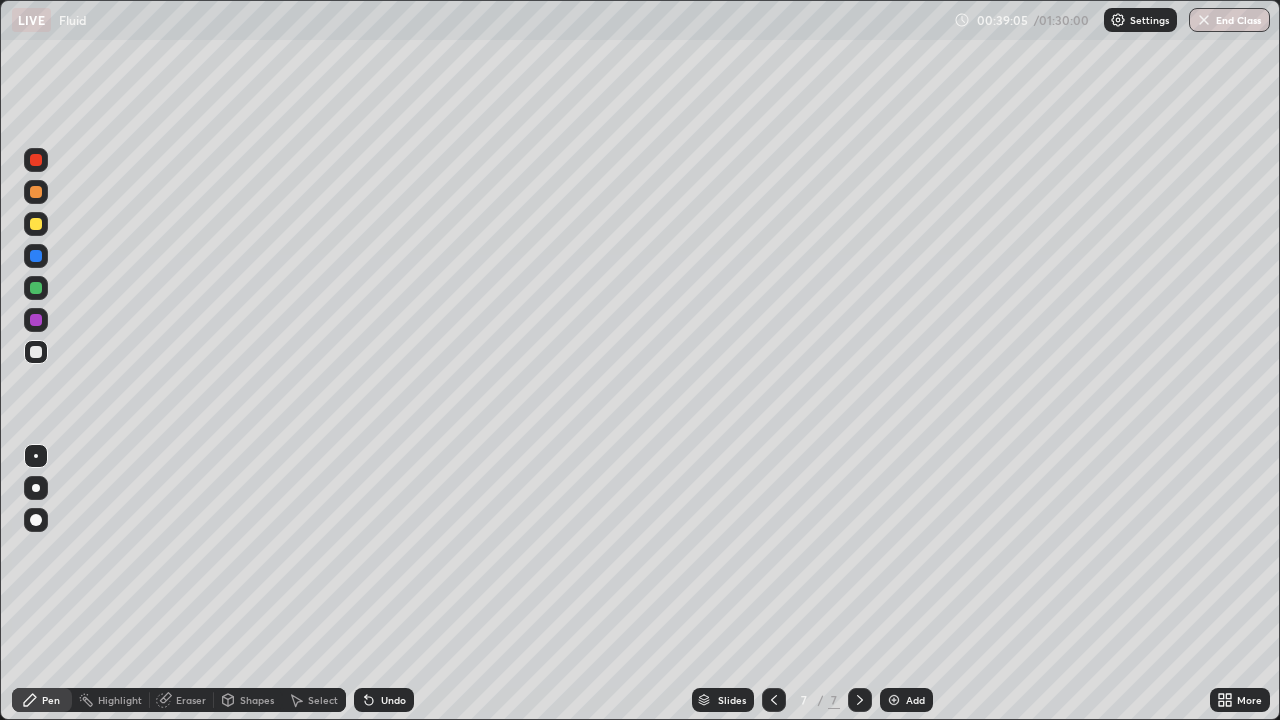 click 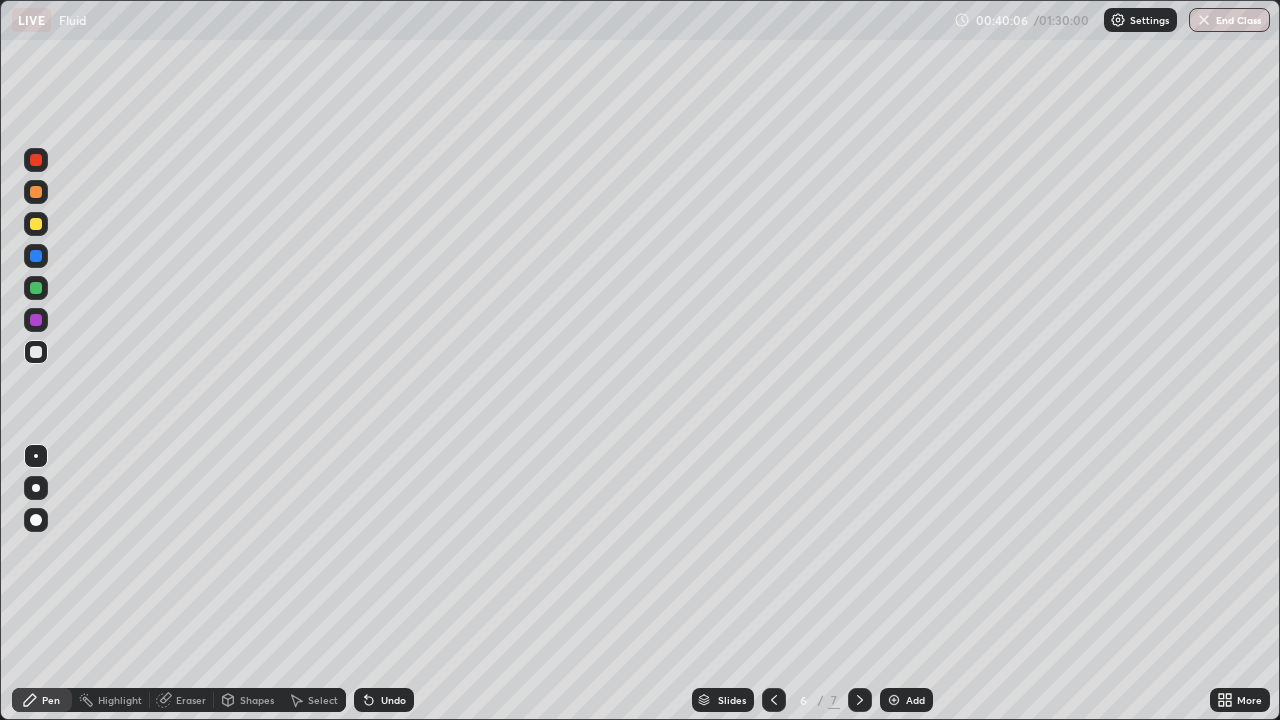 click 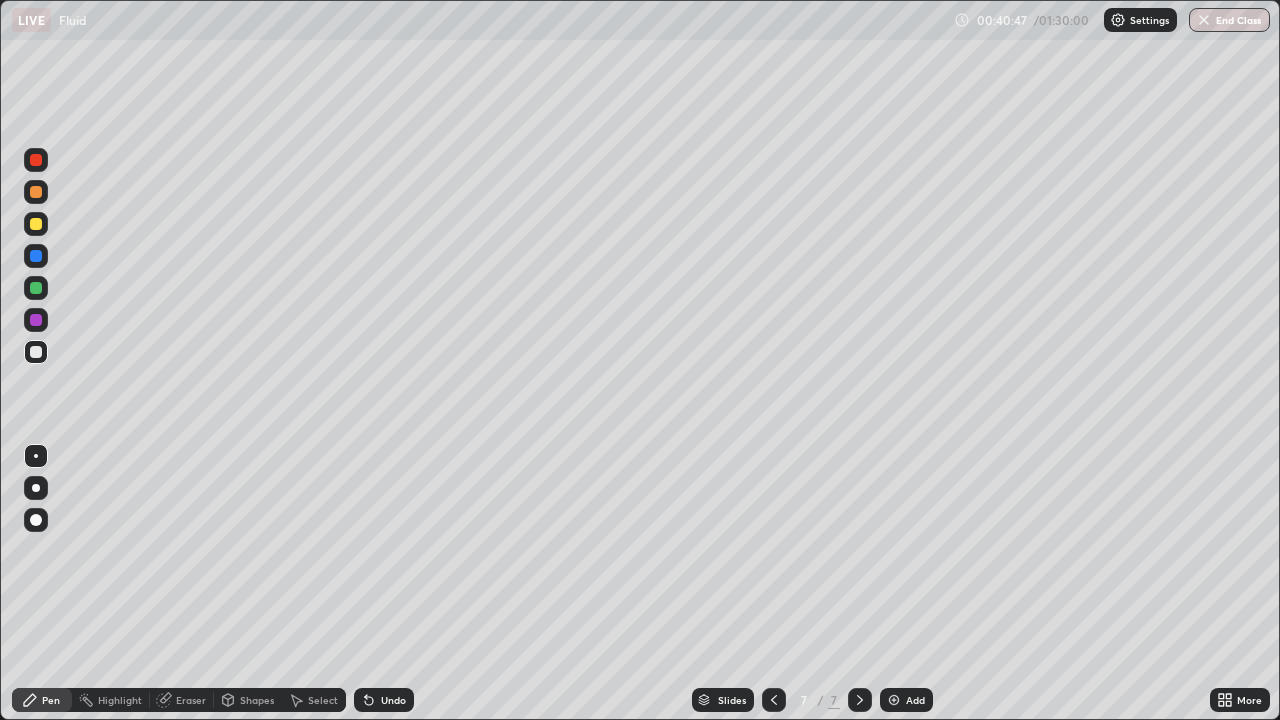 click 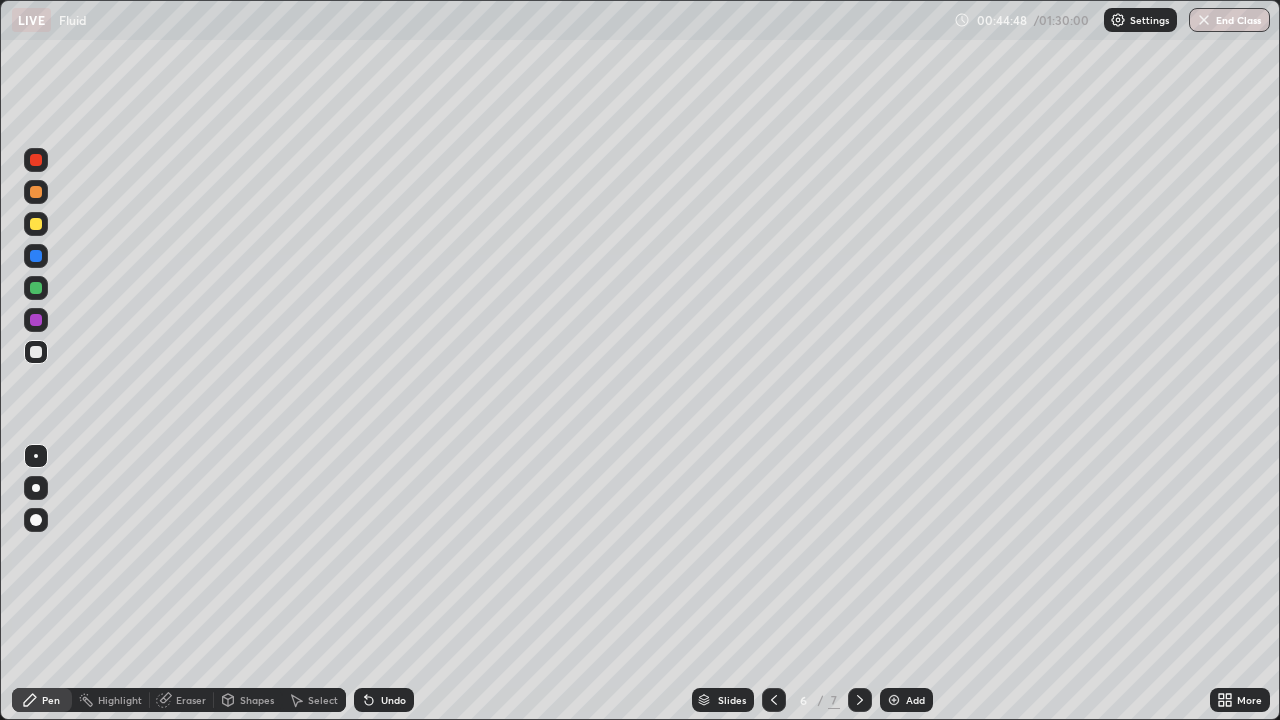 click 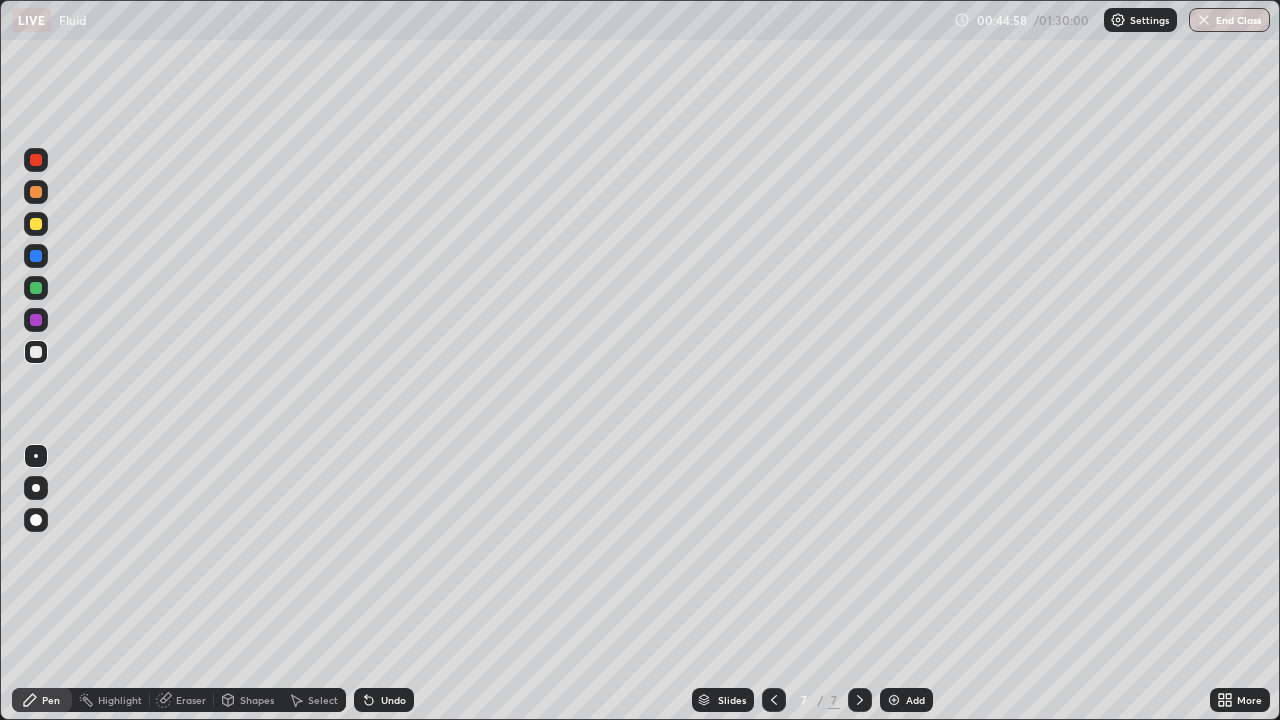 click at bounding box center [774, 700] 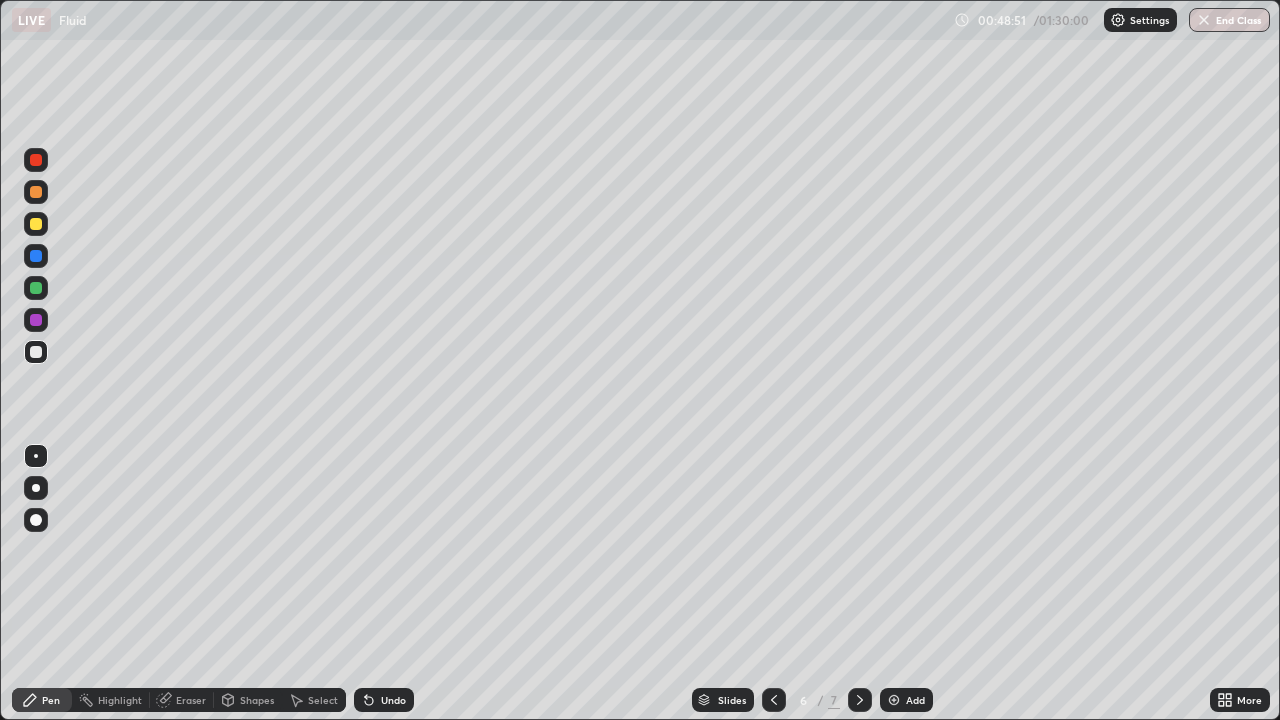 click at bounding box center (860, 700) 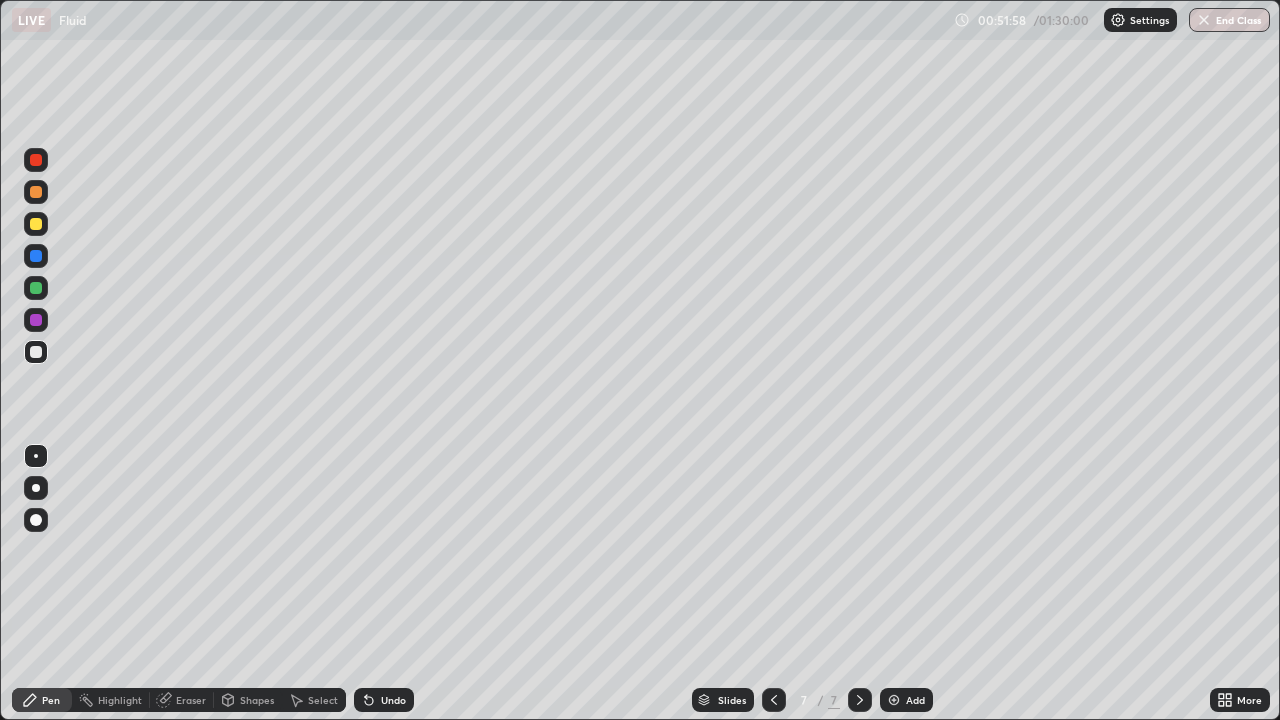 click on "Add" at bounding box center [906, 700] 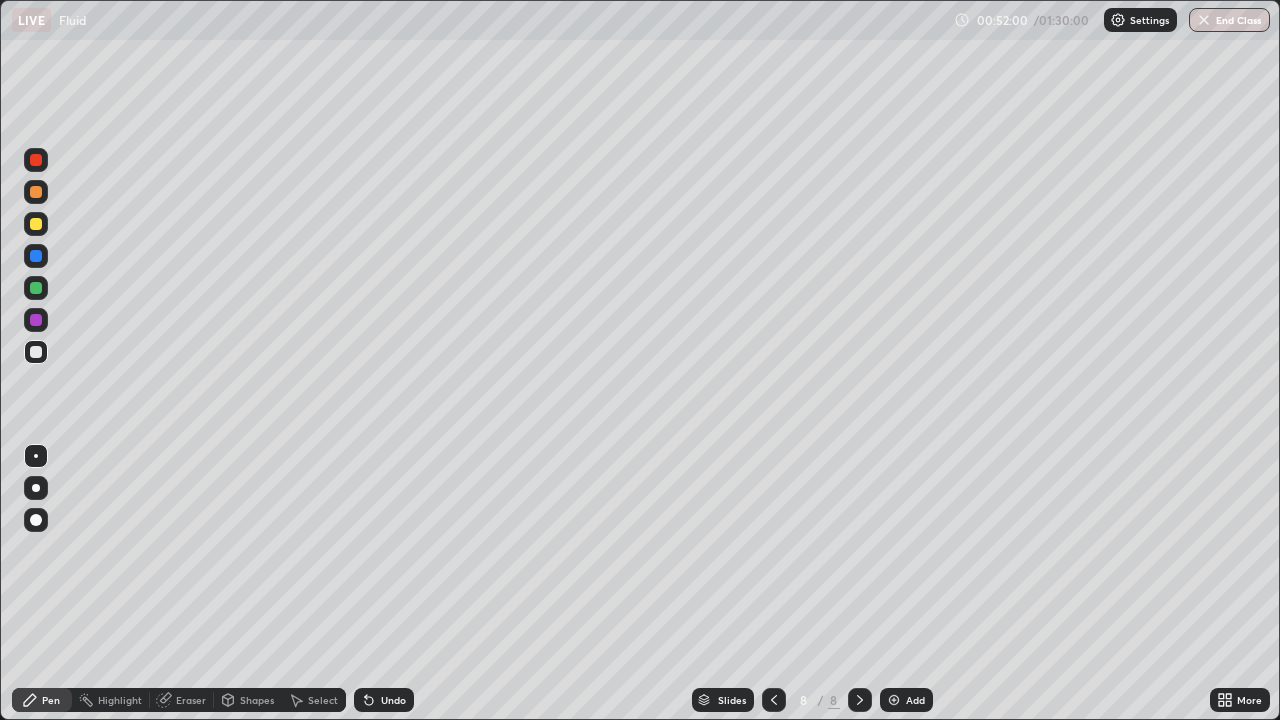 click on "Pen" at bounding box center (51, 700) 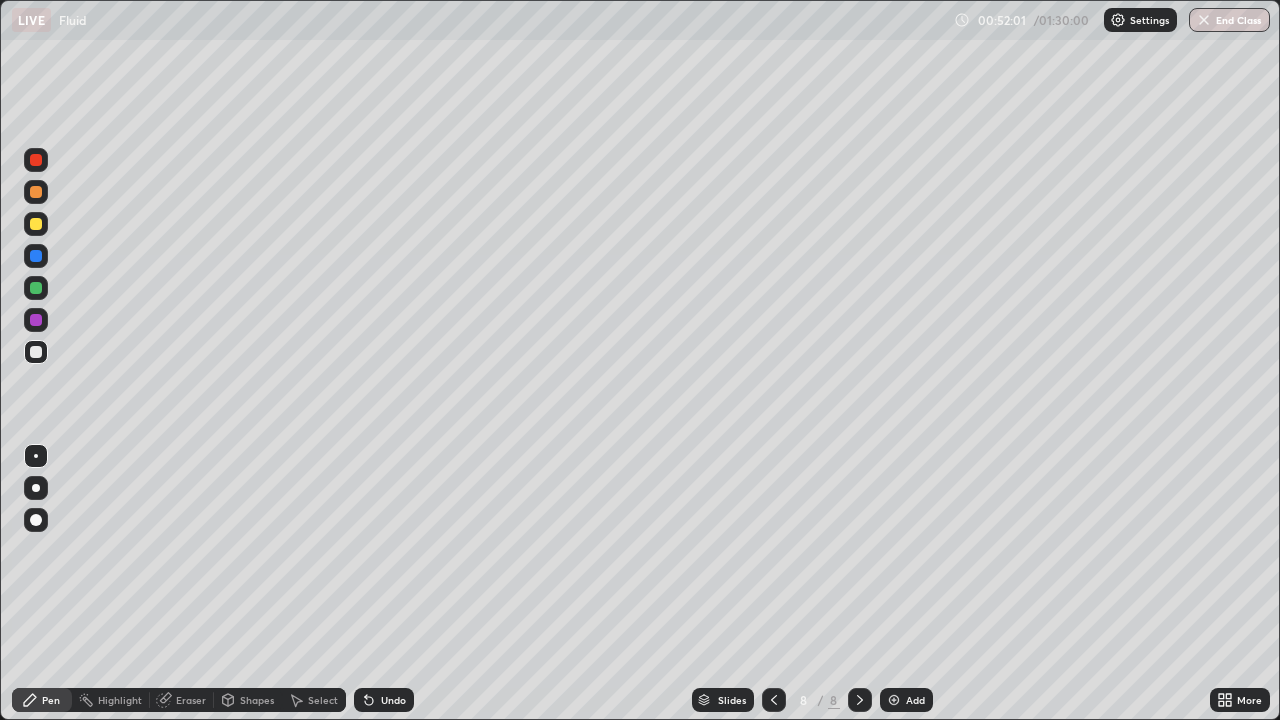 click at bounding box center [36, 224] 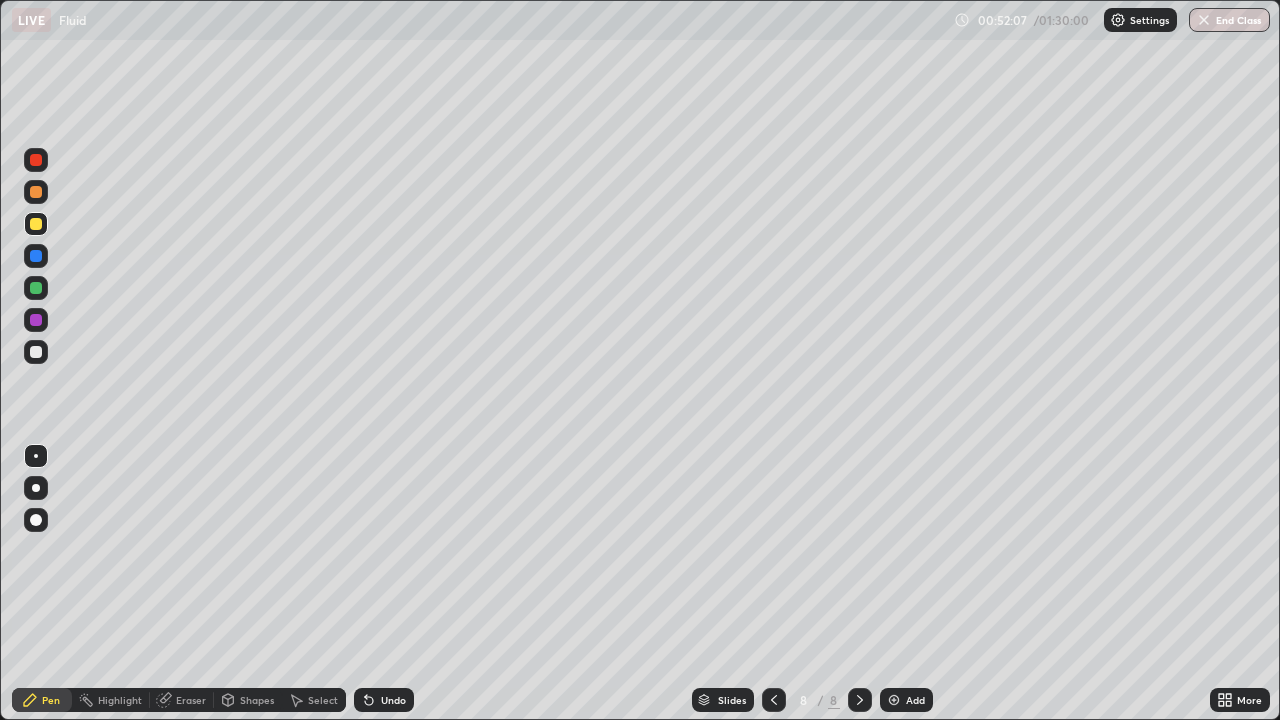 click at bounding box center [36, 288] 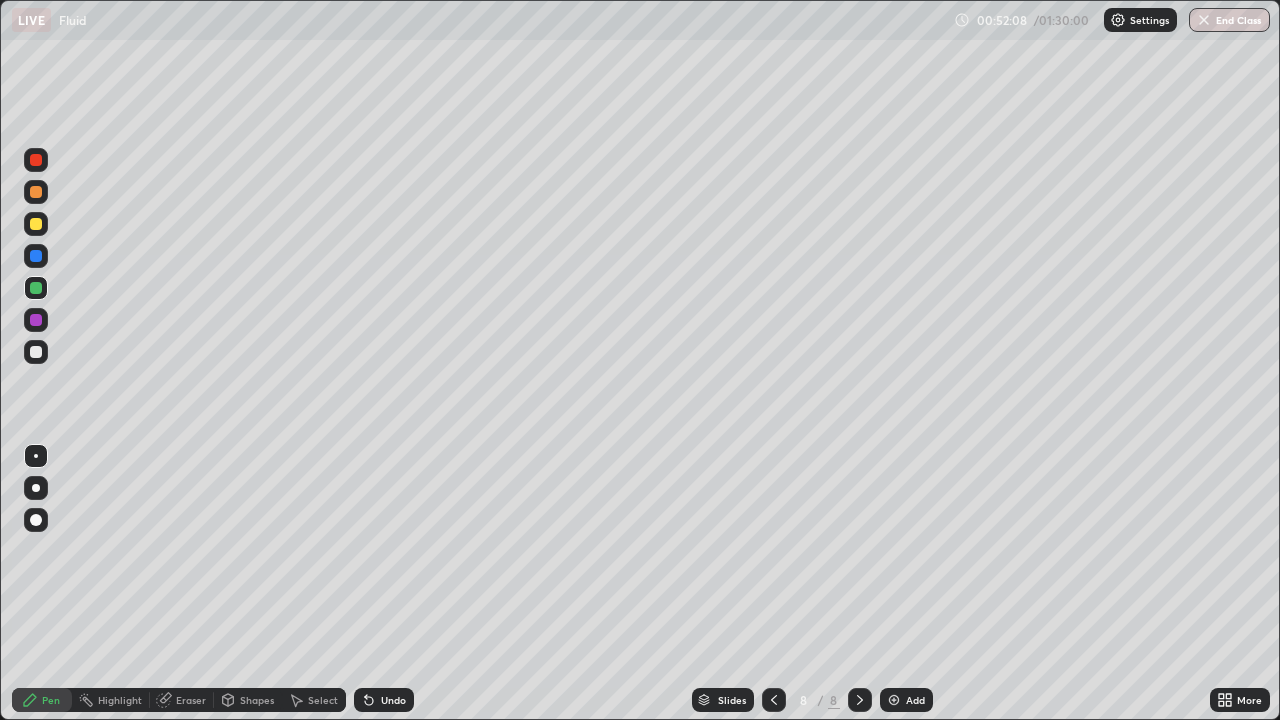 click on "Pen" at bounding box center (51, 700) 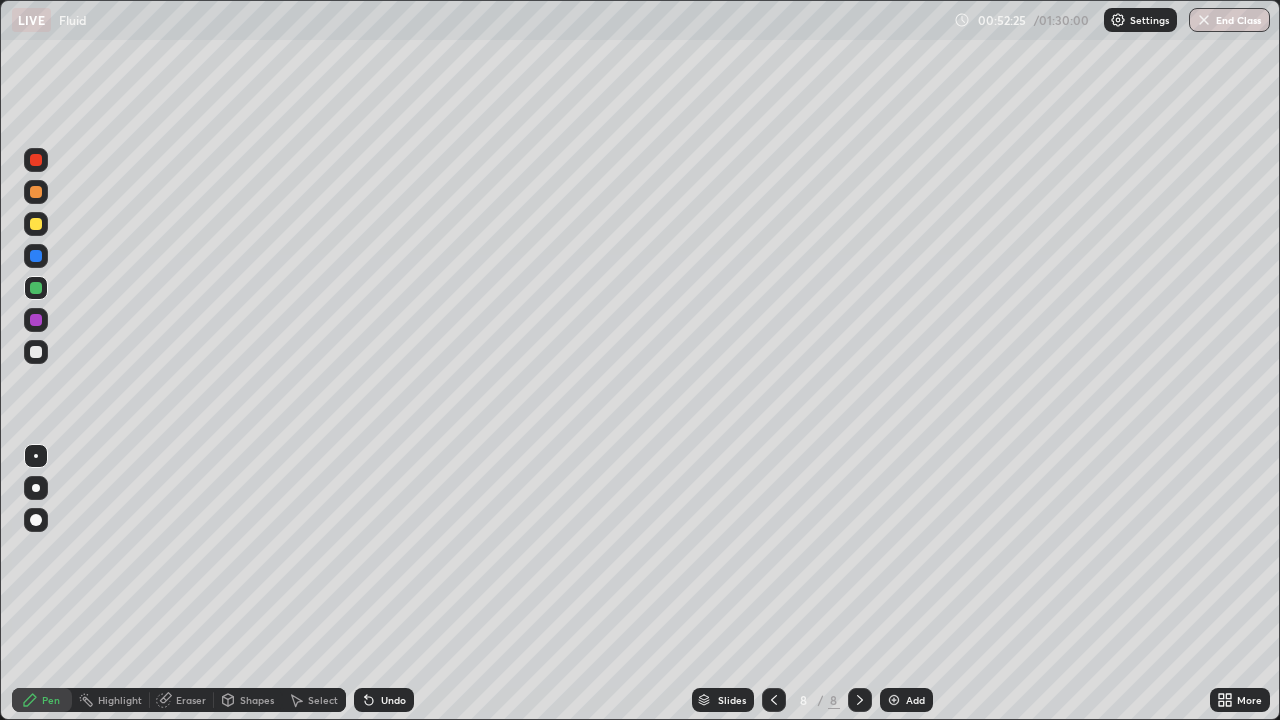 click at bounding box center (36, 352) 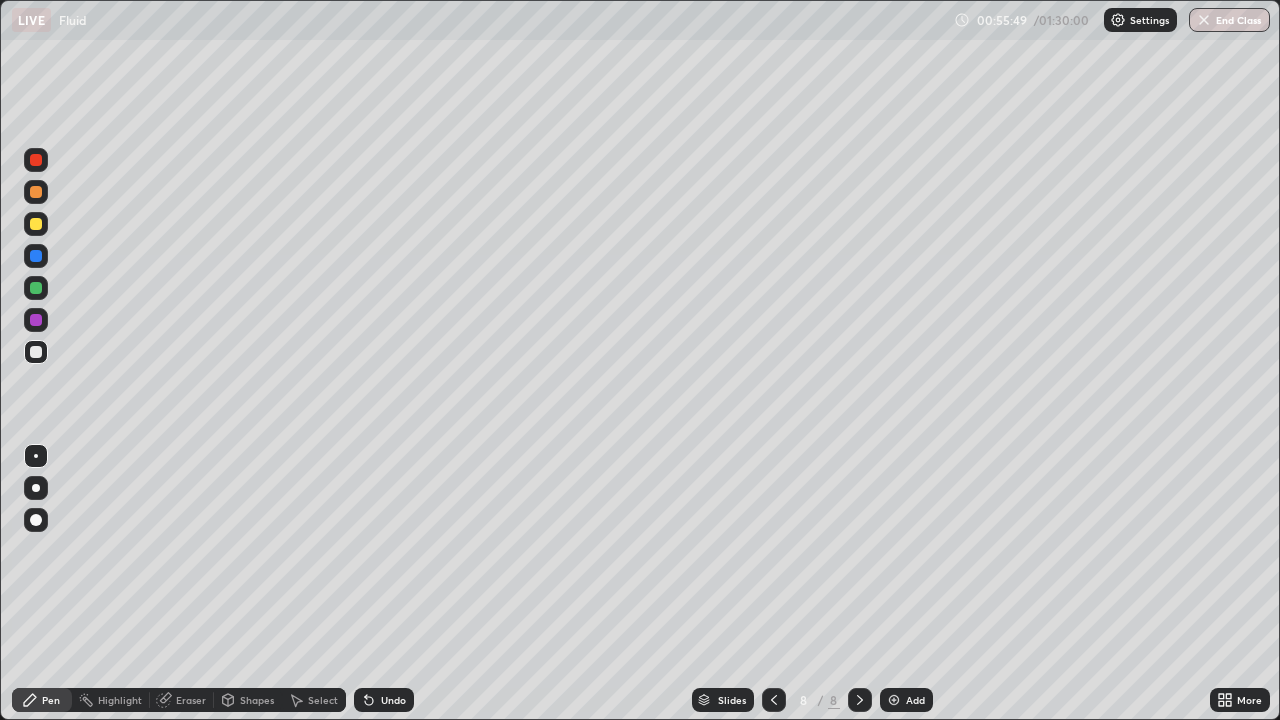 click at bounding box center [36, 352] 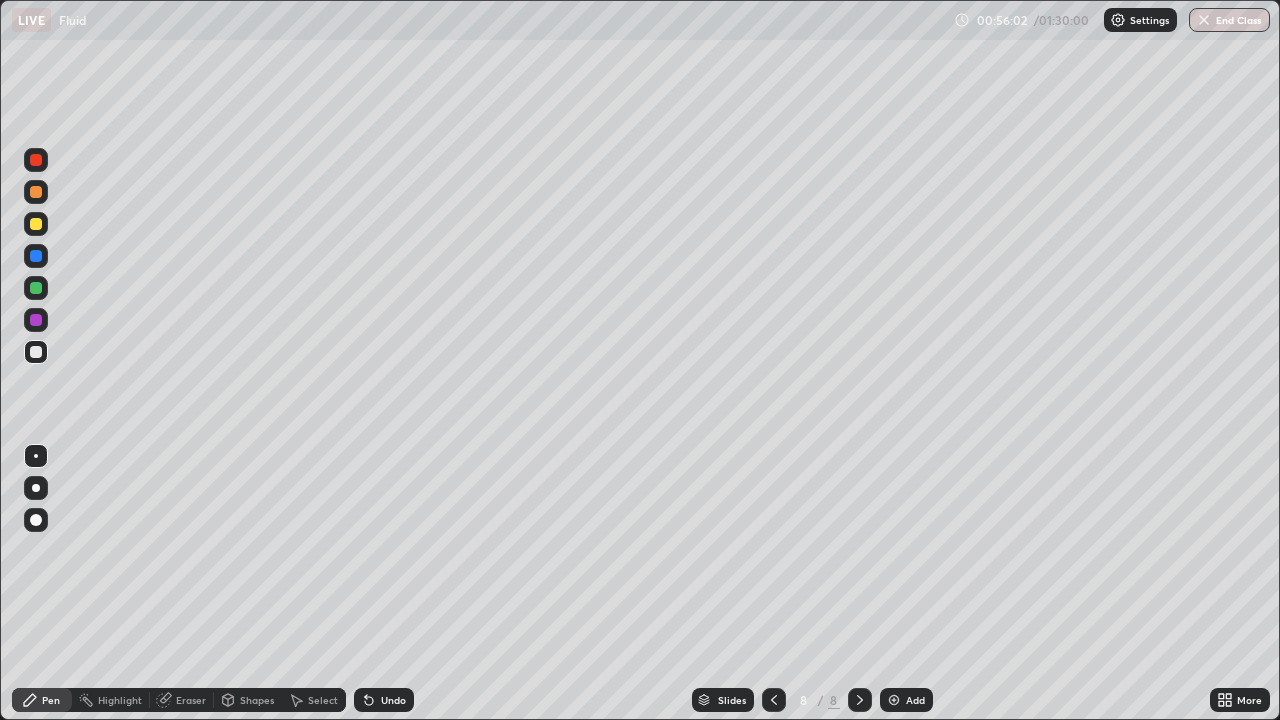 click at bounding box center [36, 288] 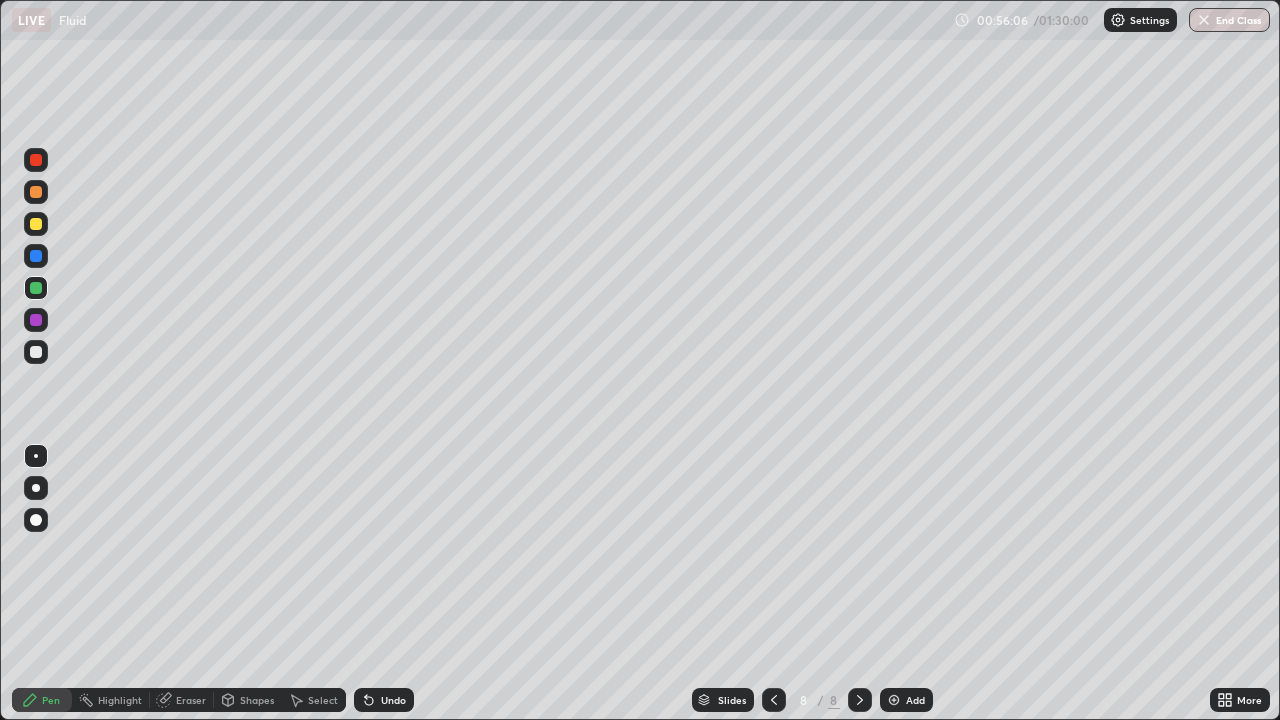 click at bounding box center (36, 224) 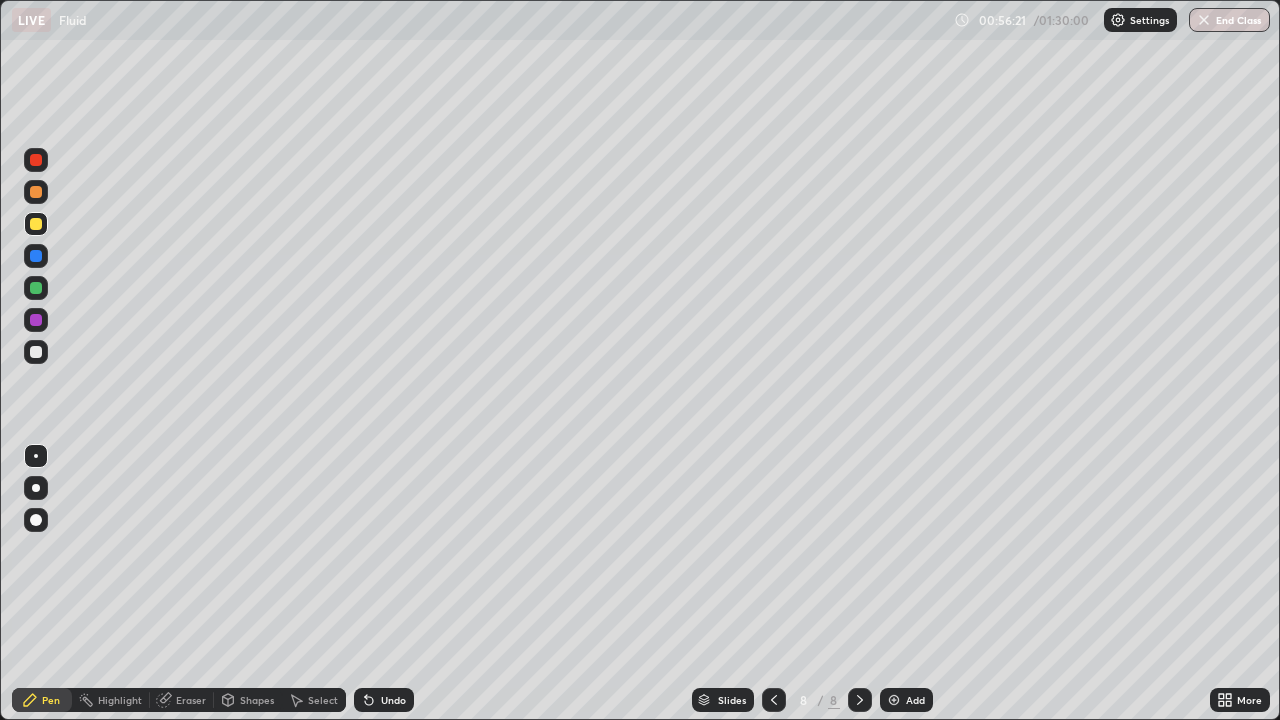 click at bounding box center (36, 288) 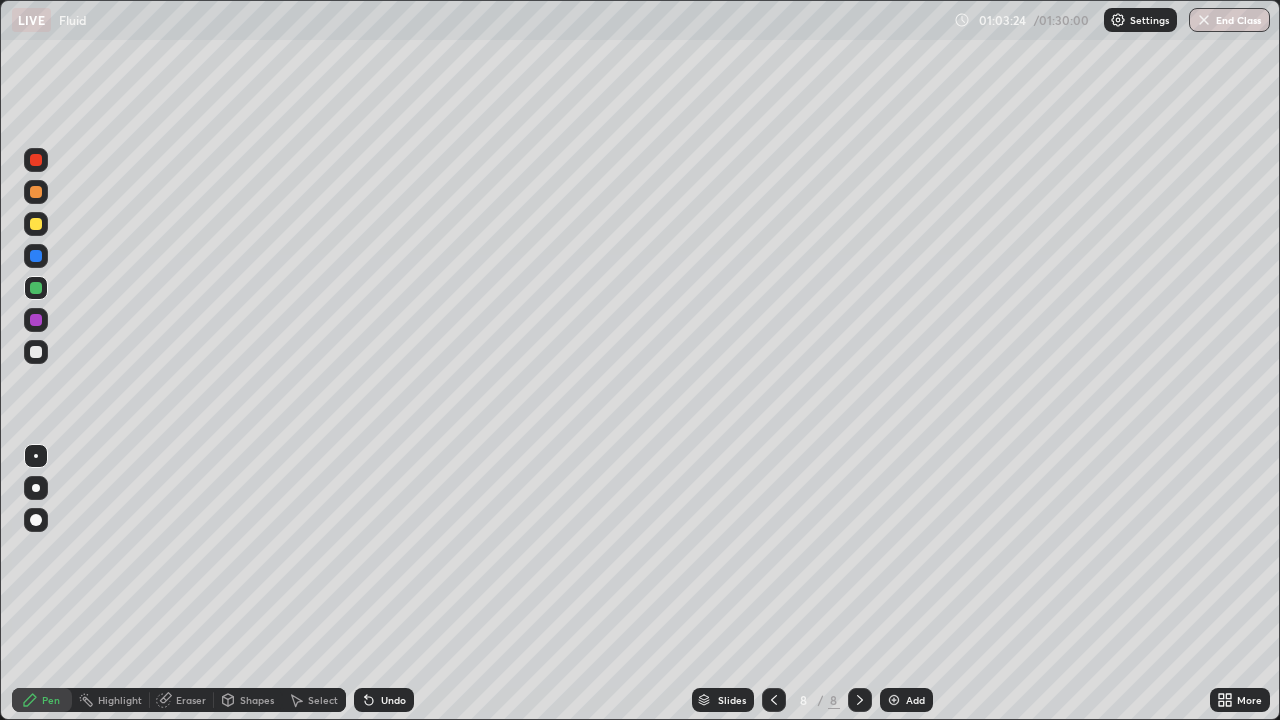 click at bounding box center (36, 352) 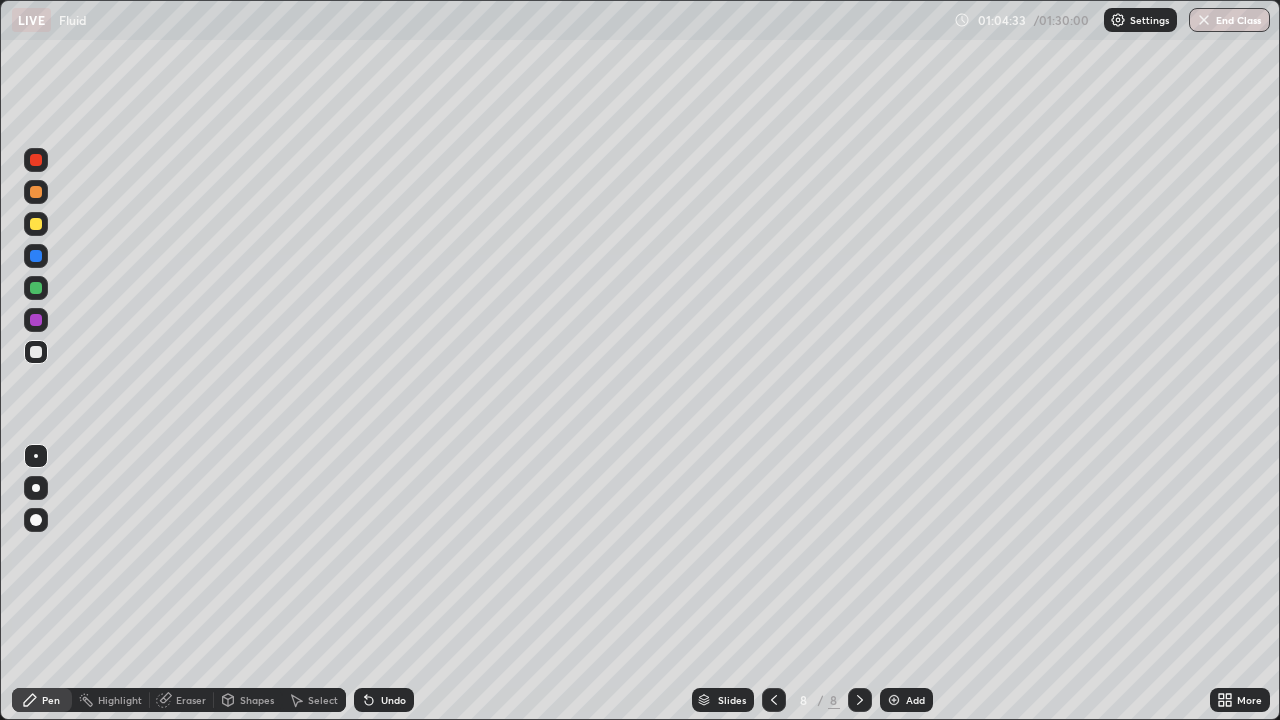click at bounding box center (36, 224) 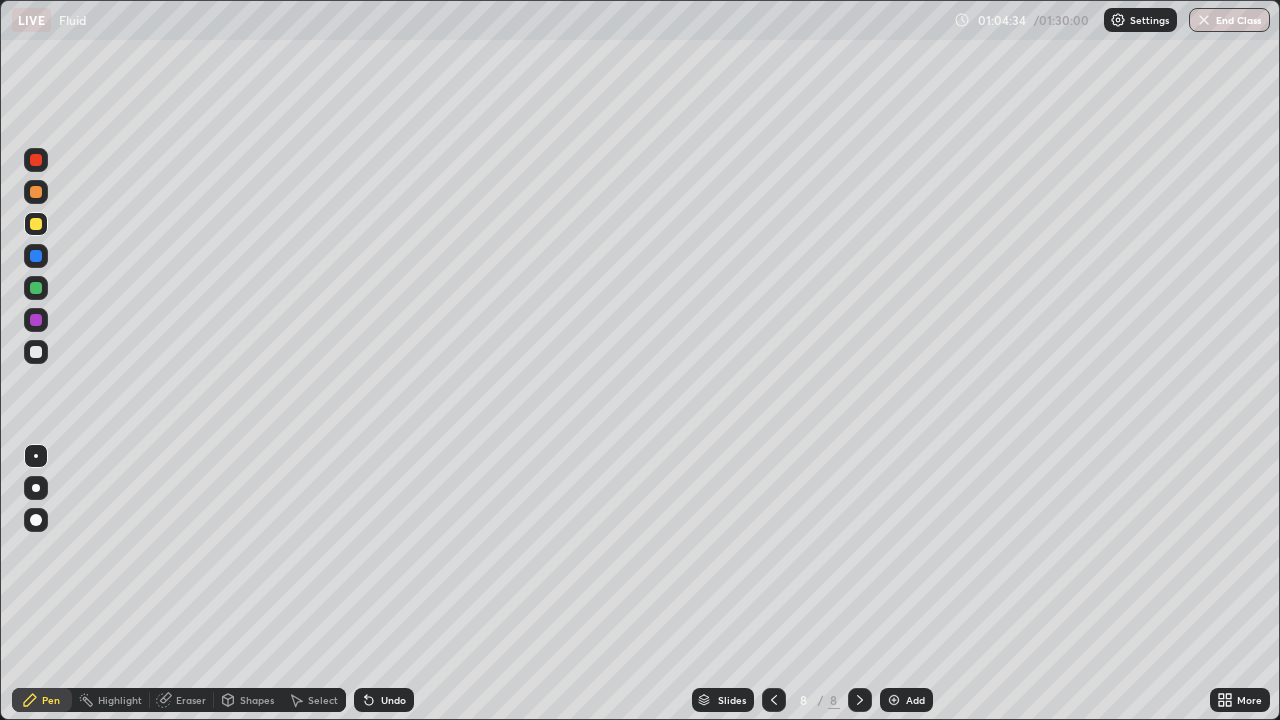 click 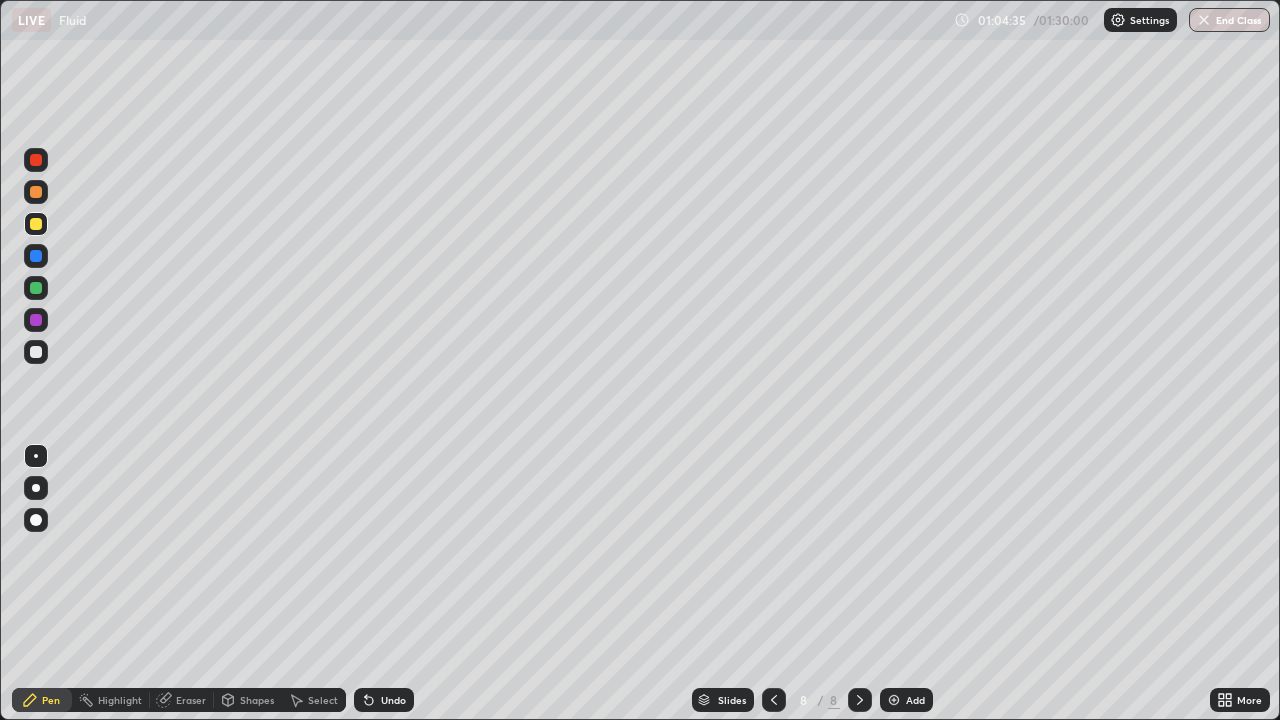 click at bounding box center [894, 700] 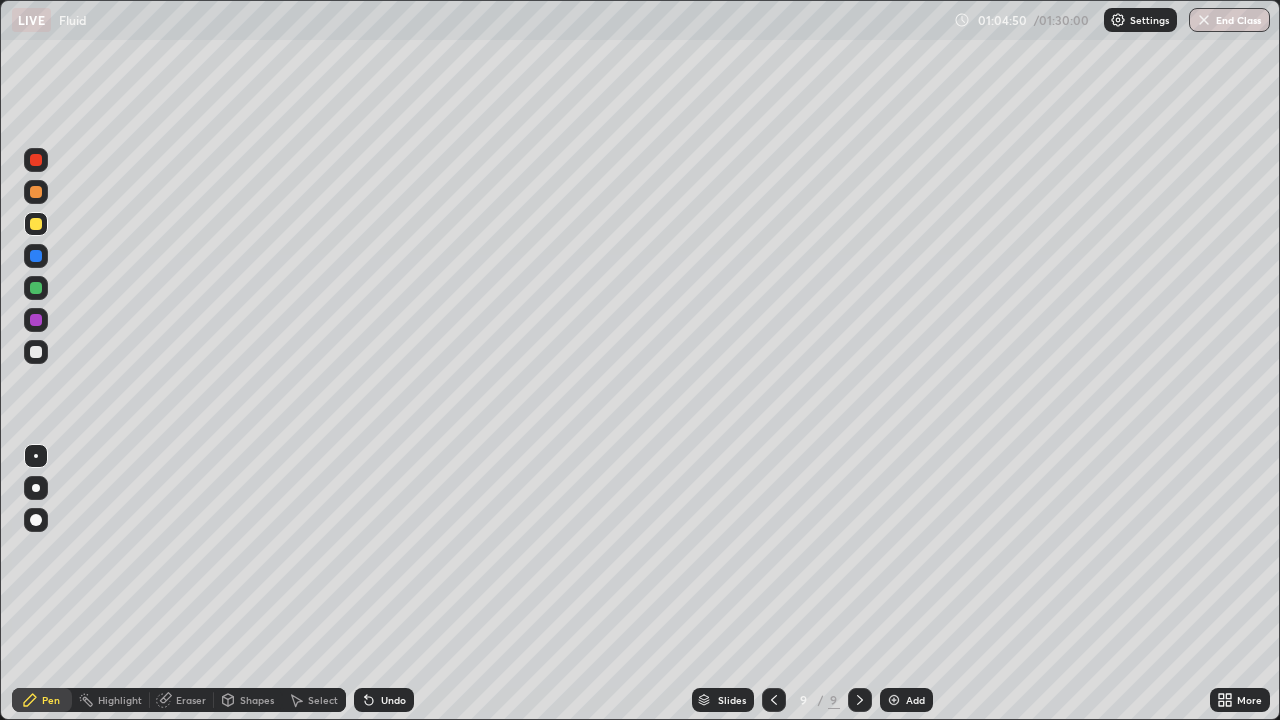 click at bounding box center (36, 352) 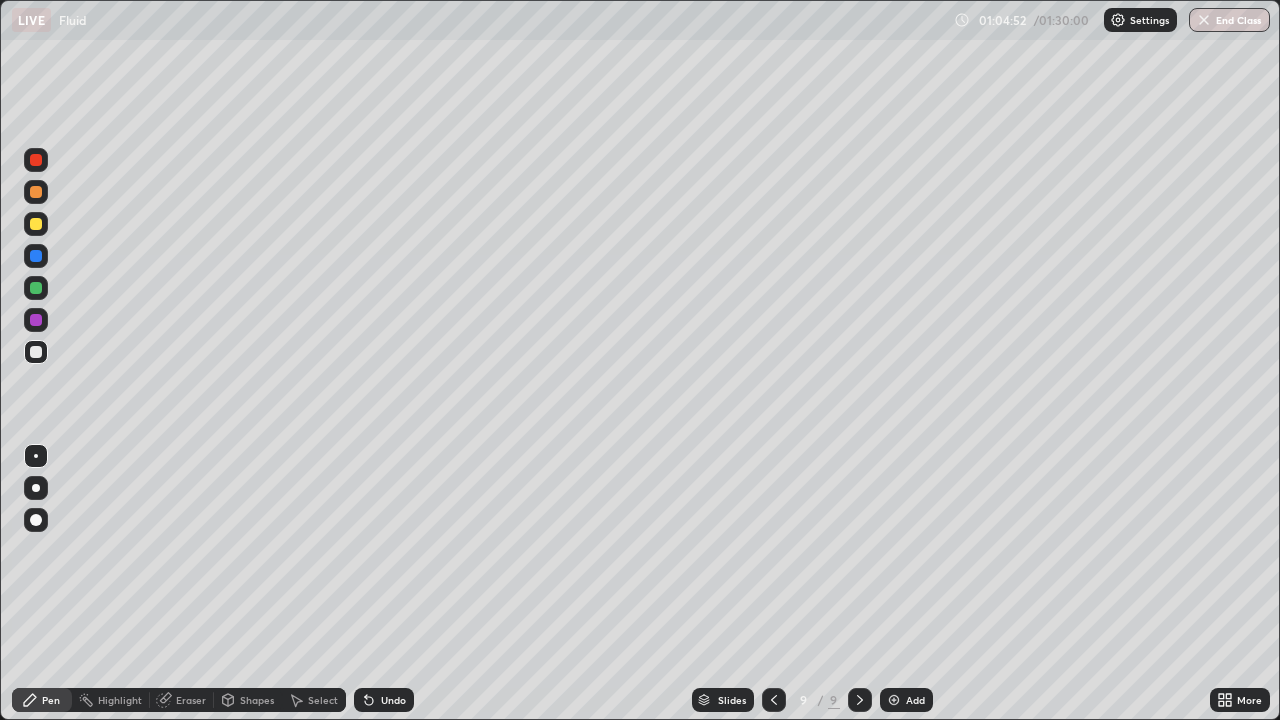 click 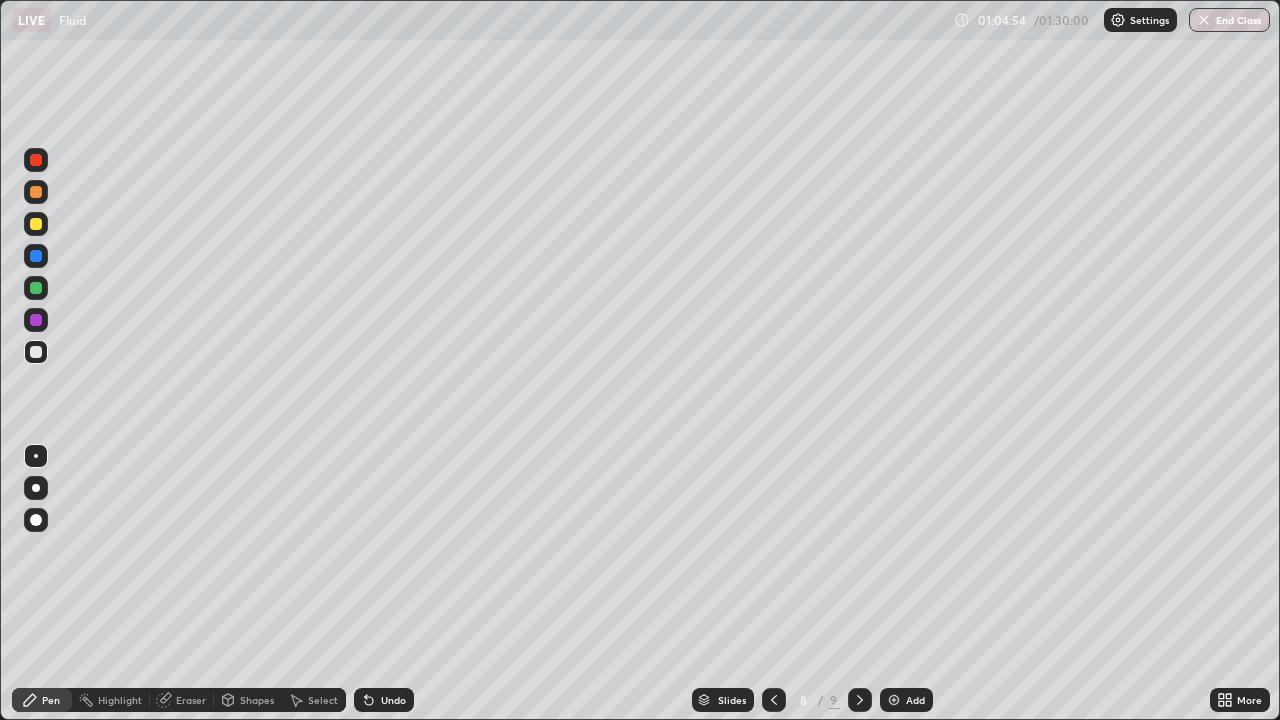 click at bounding box center (36, 192) 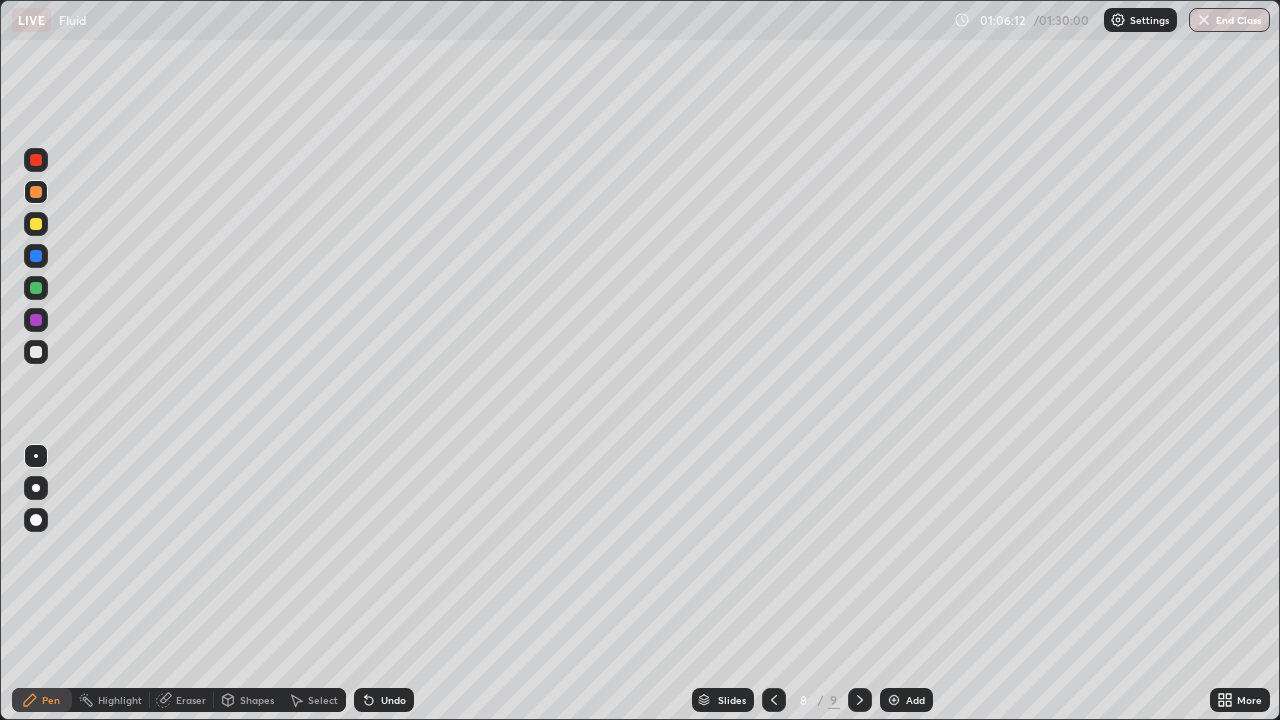 click 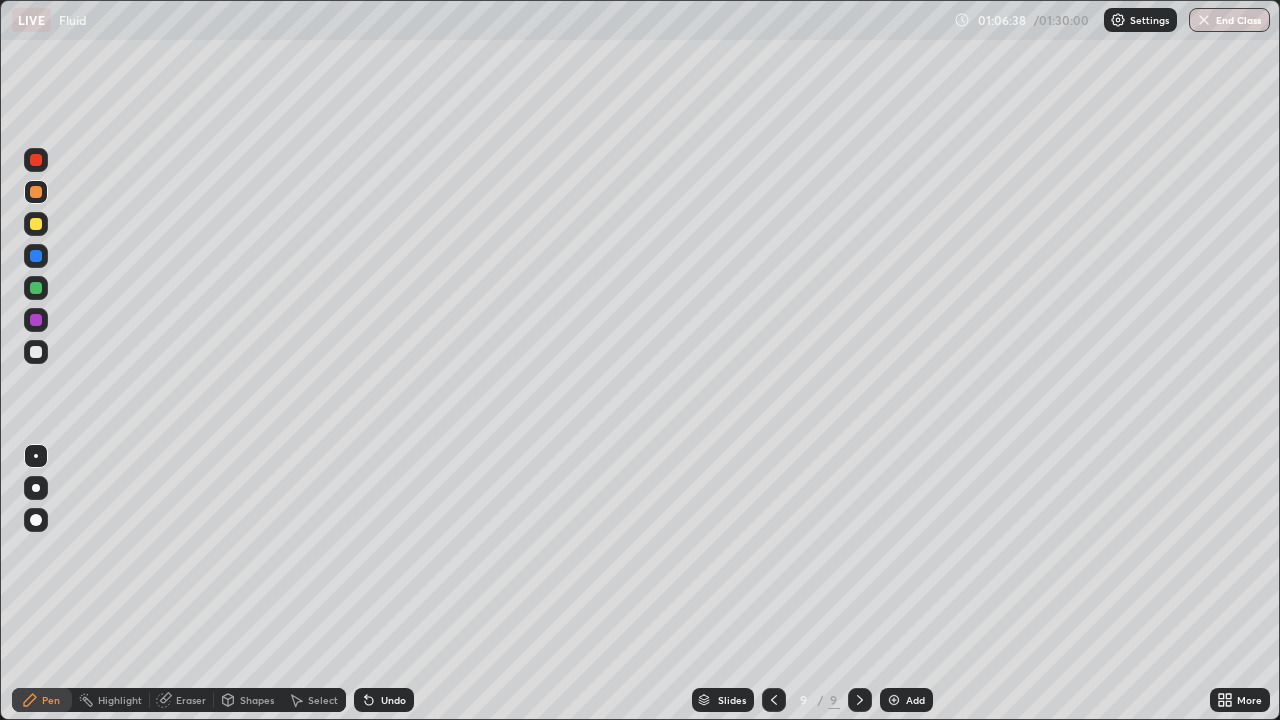 click 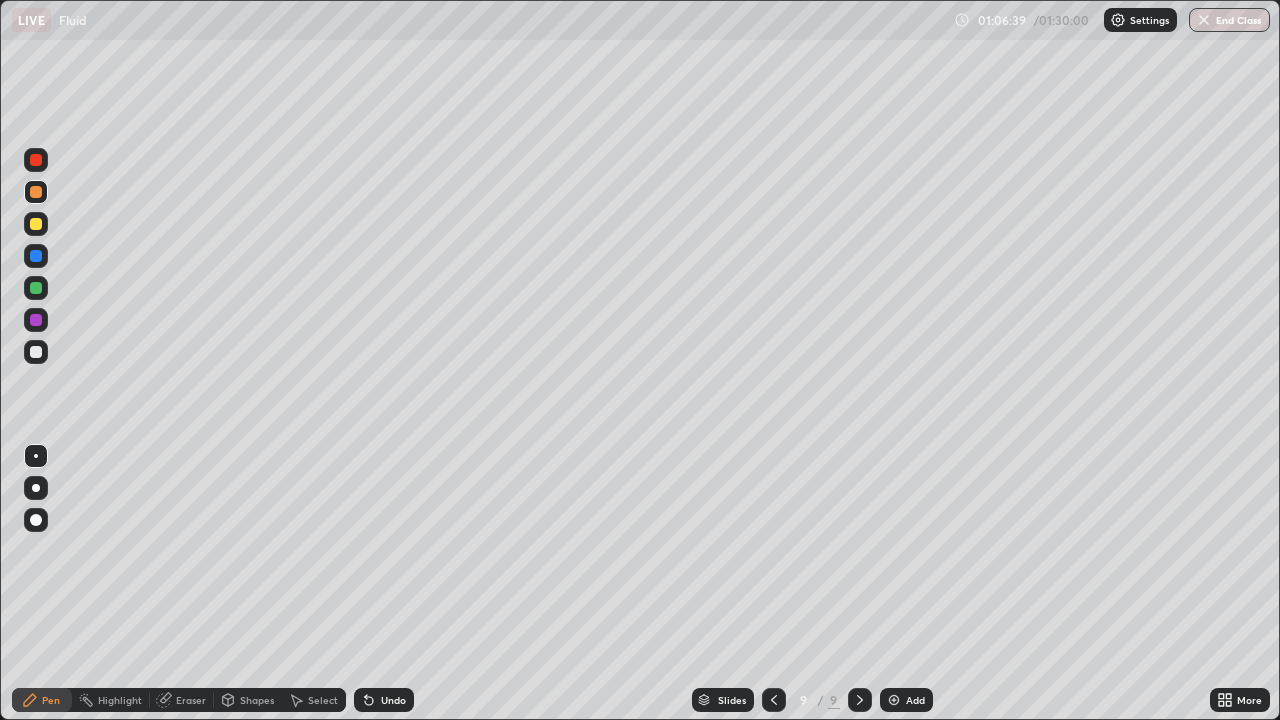 click 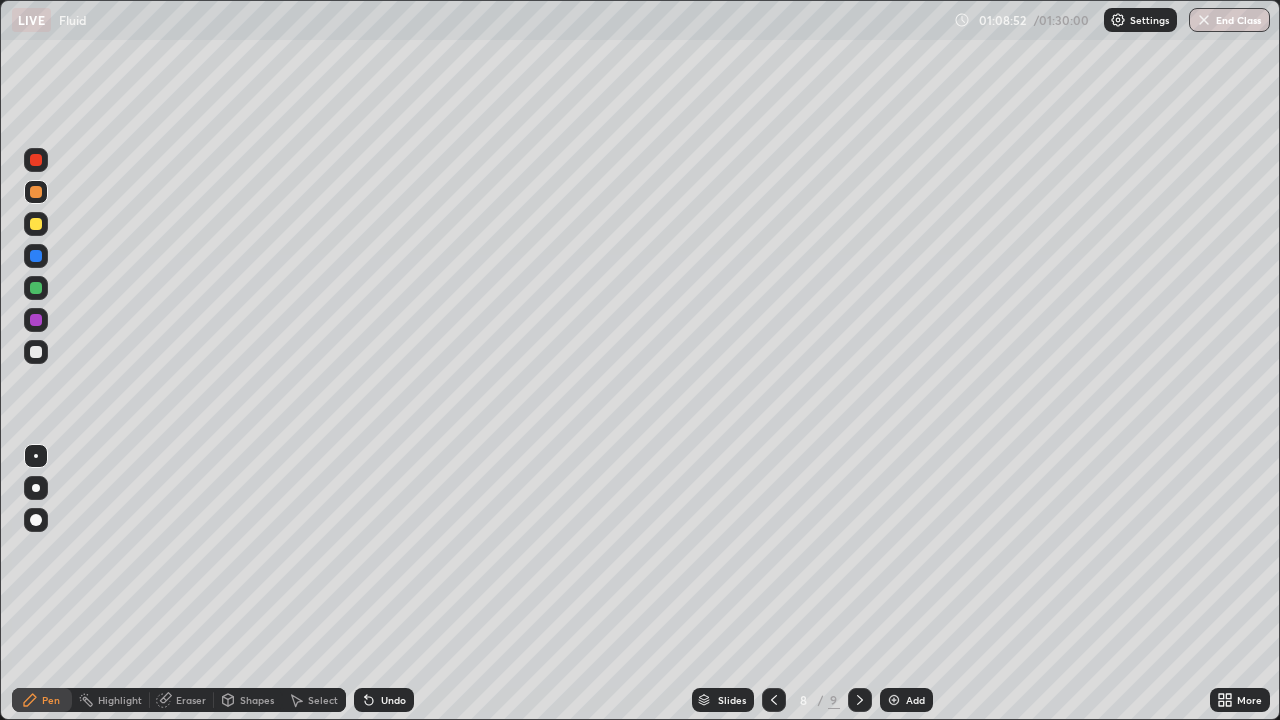 click at bounding box center (894, 700) 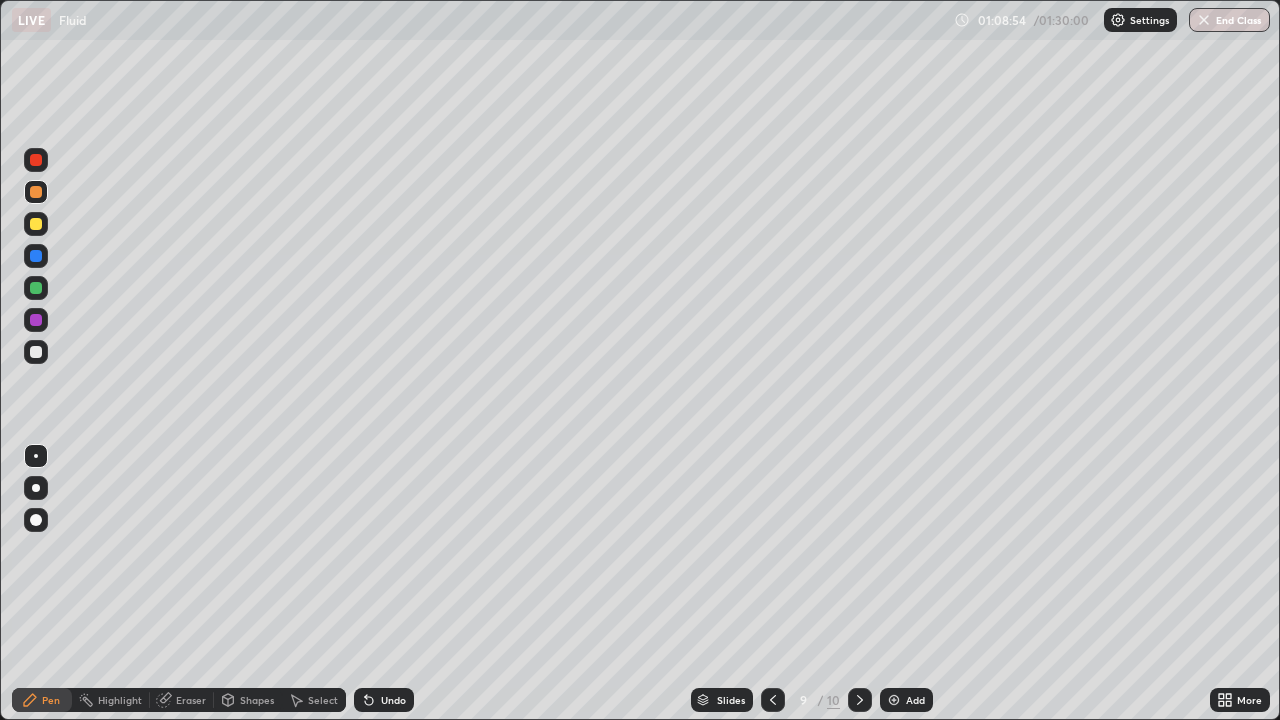 click on "Shapes" at bounding box center [257, 700] 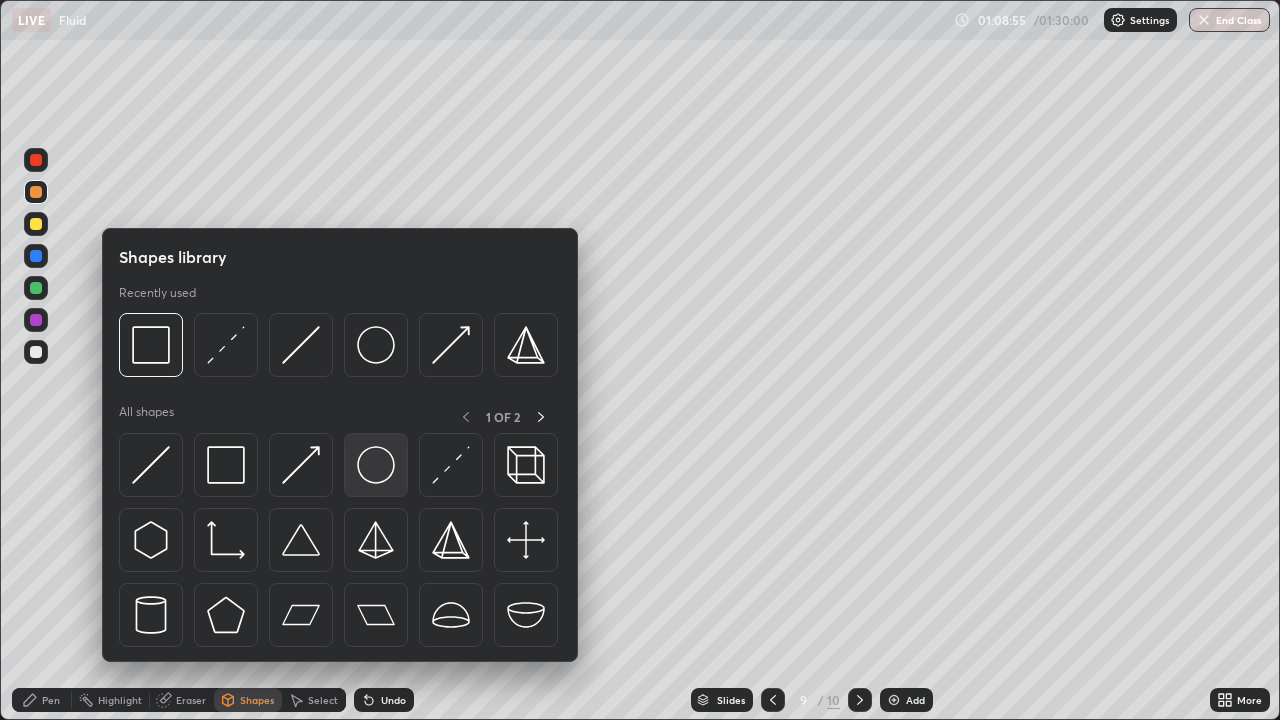 click at bounding box center (376, 465) 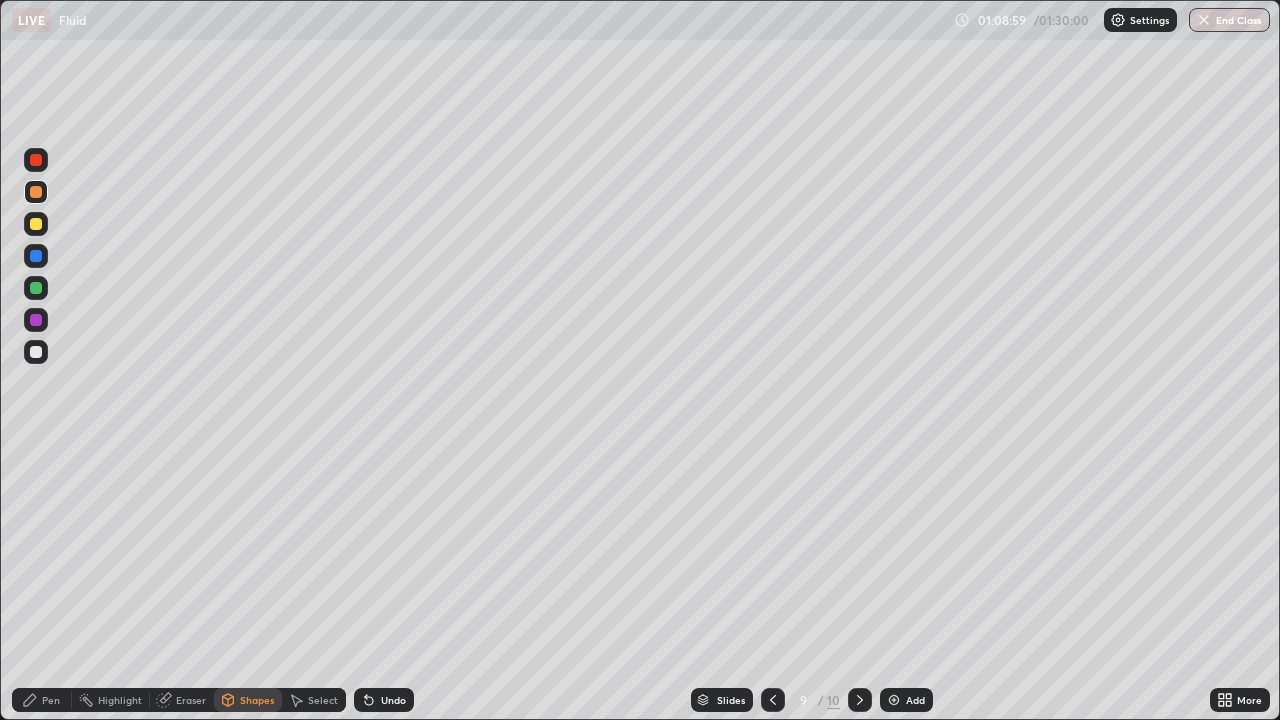 click on "Pen" at bounding box center (42, 700) 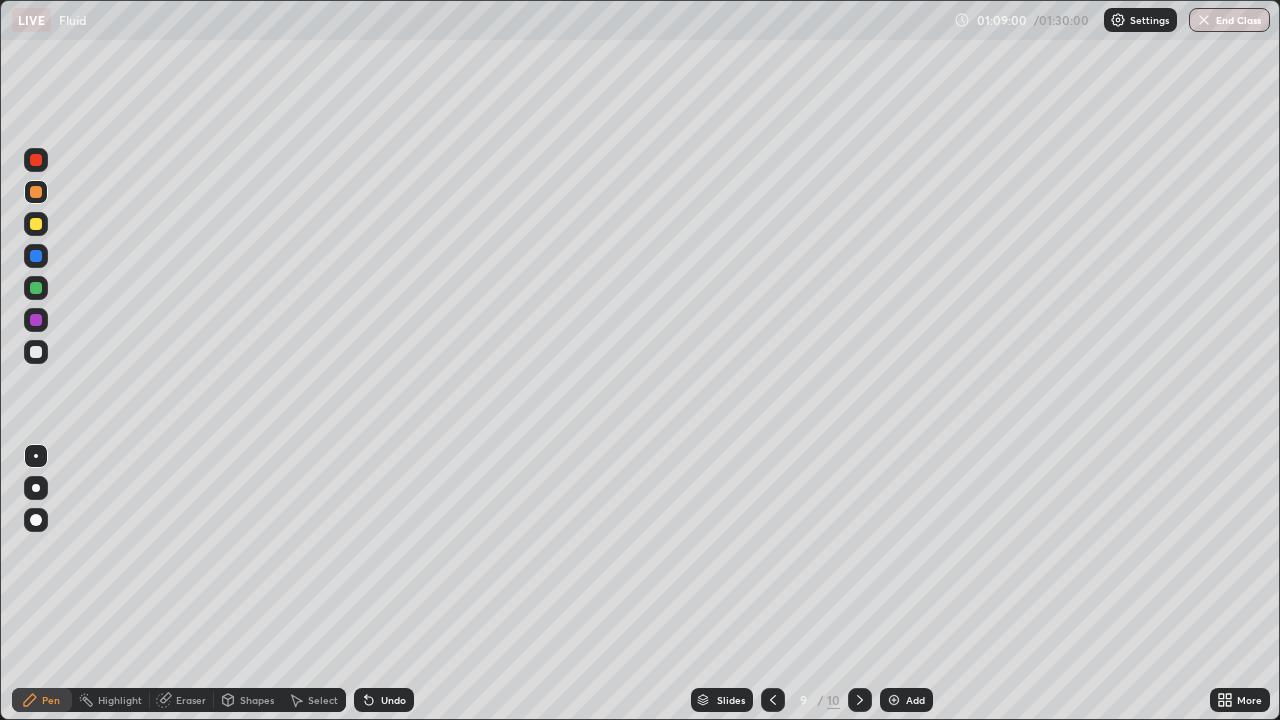 click at bounding box center (36, 352) 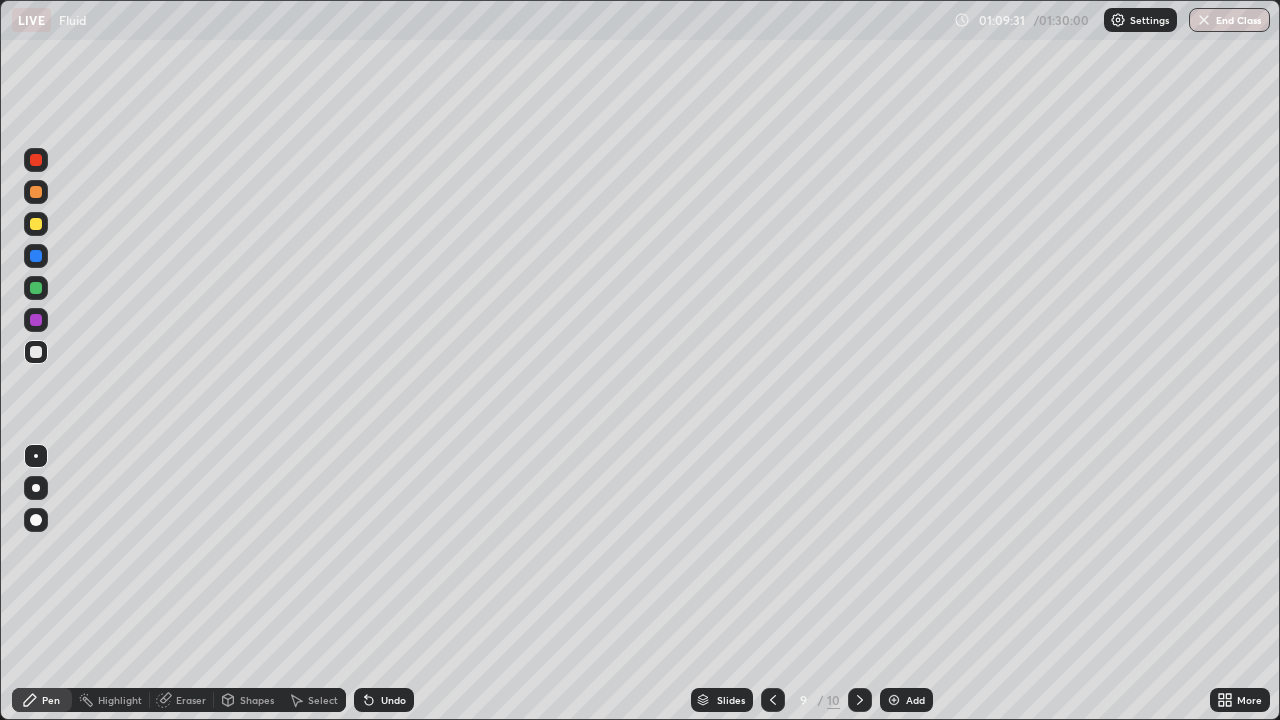 click 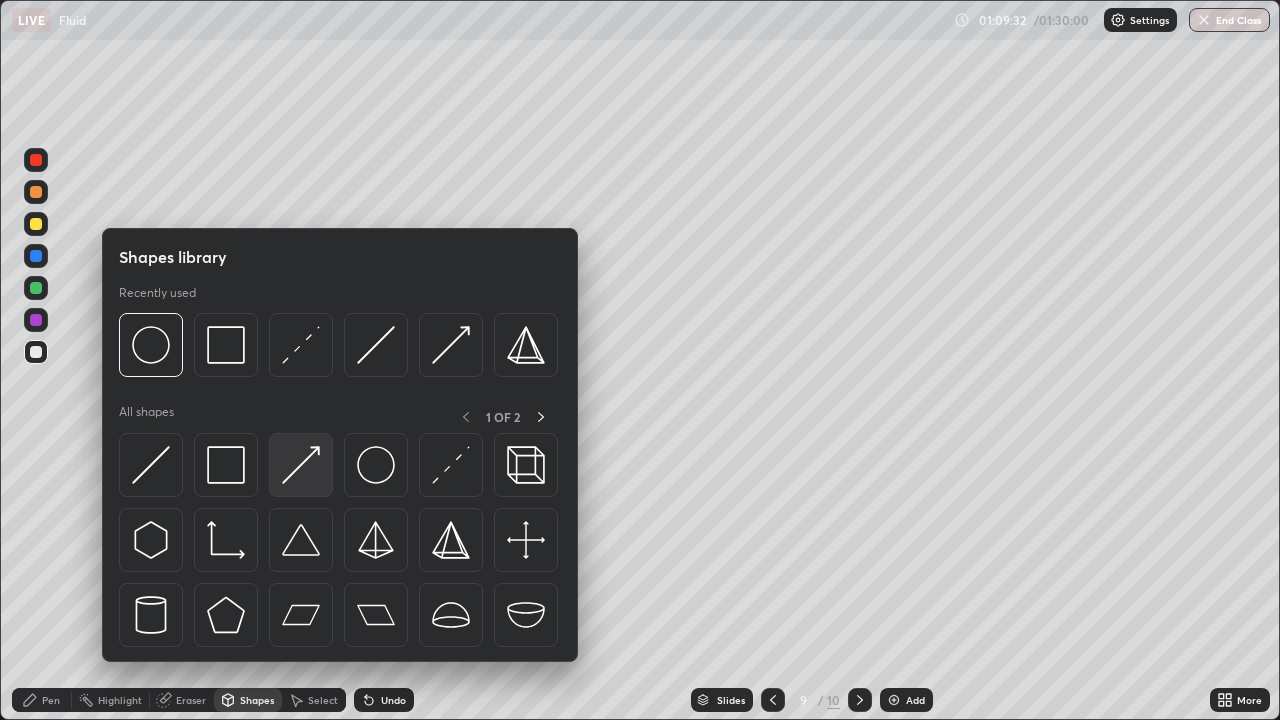 click at bounding box center (301, 465) 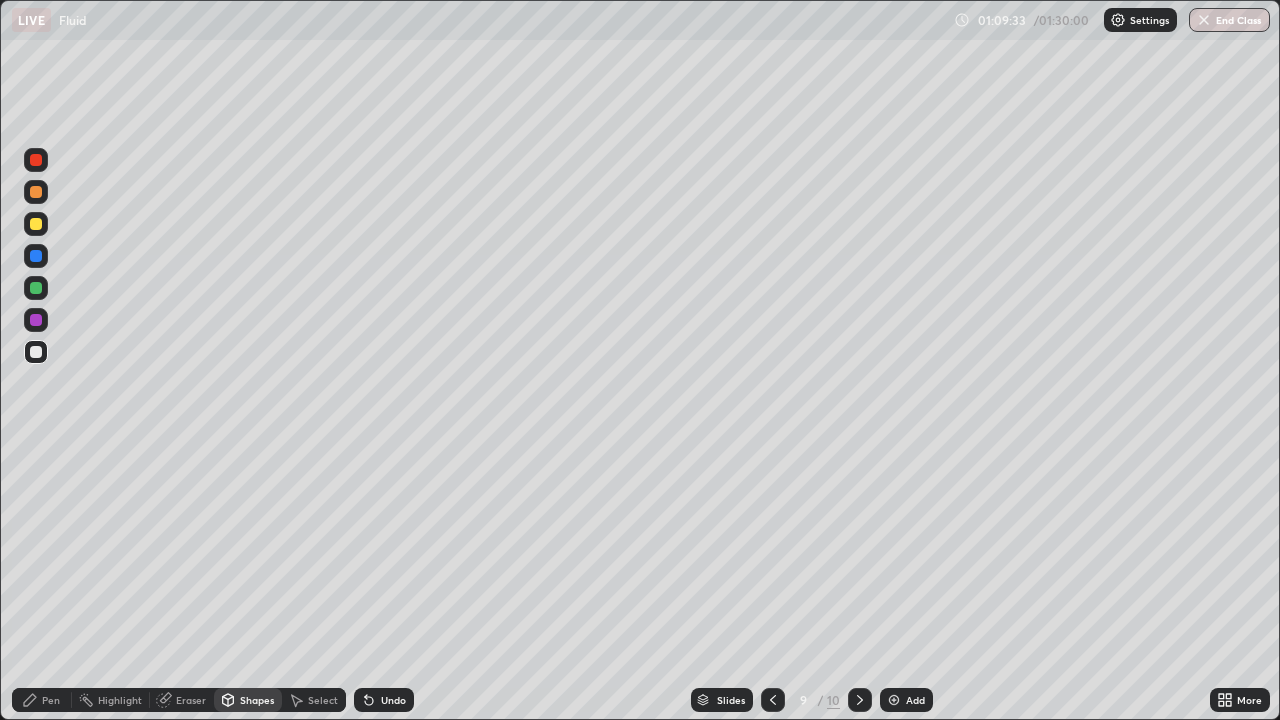 click at bounding box center [36, 288] 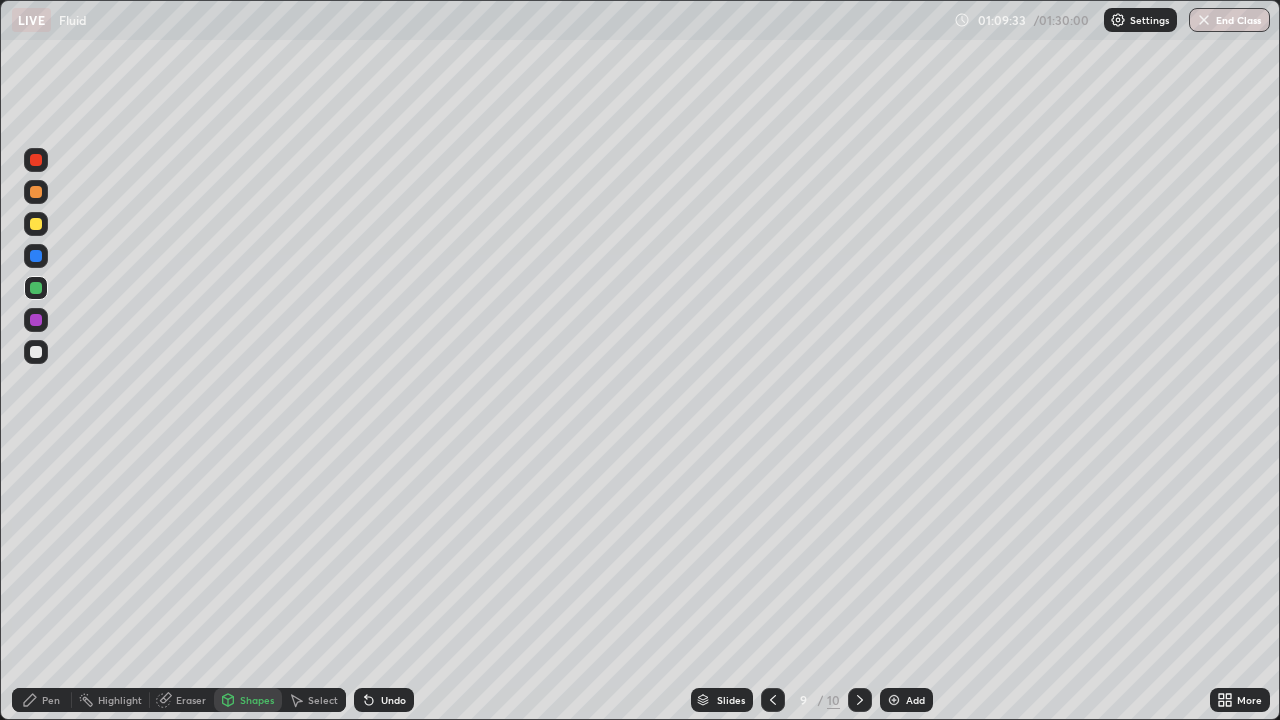 click at bounding box center (36, 256) 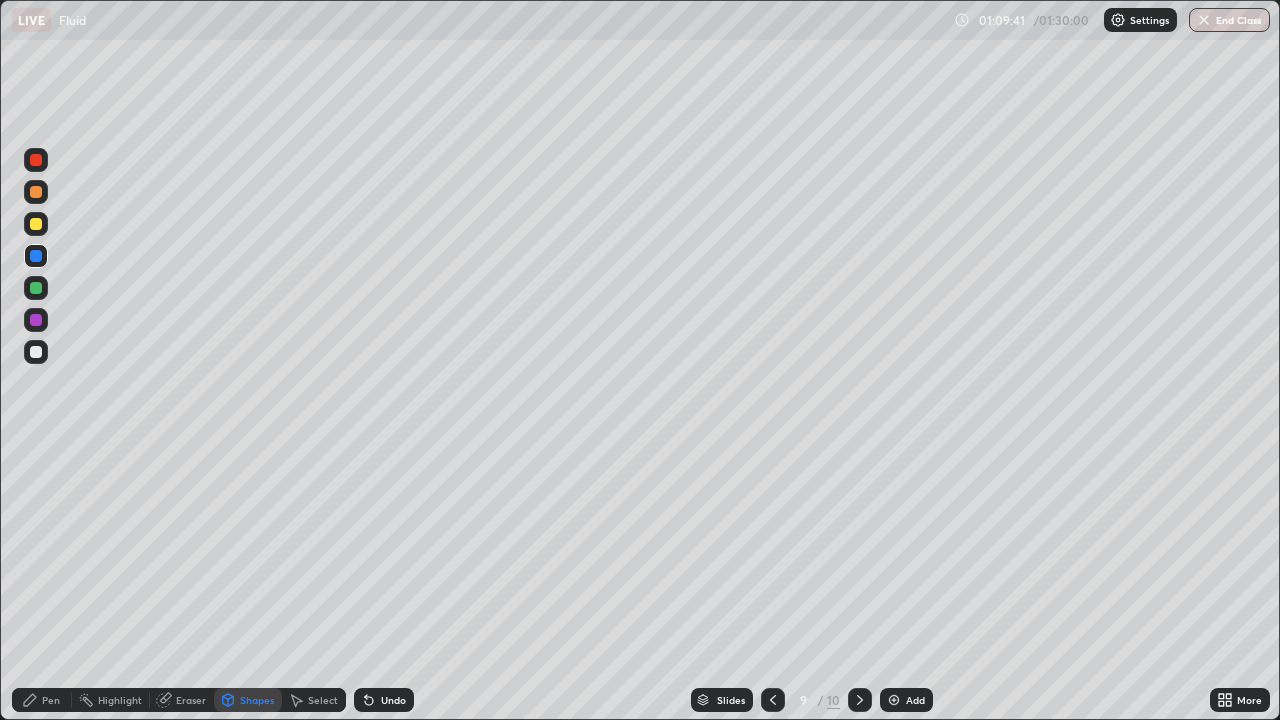 click at bounding box center [36, 320] 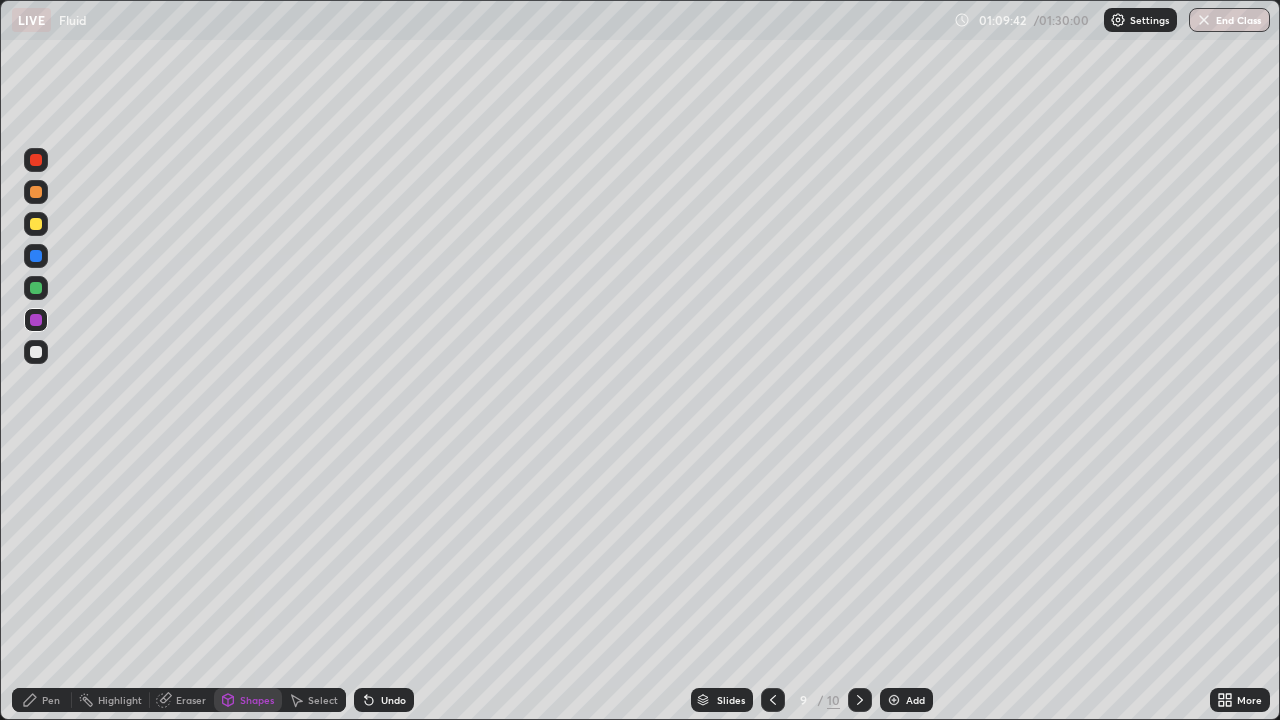 click 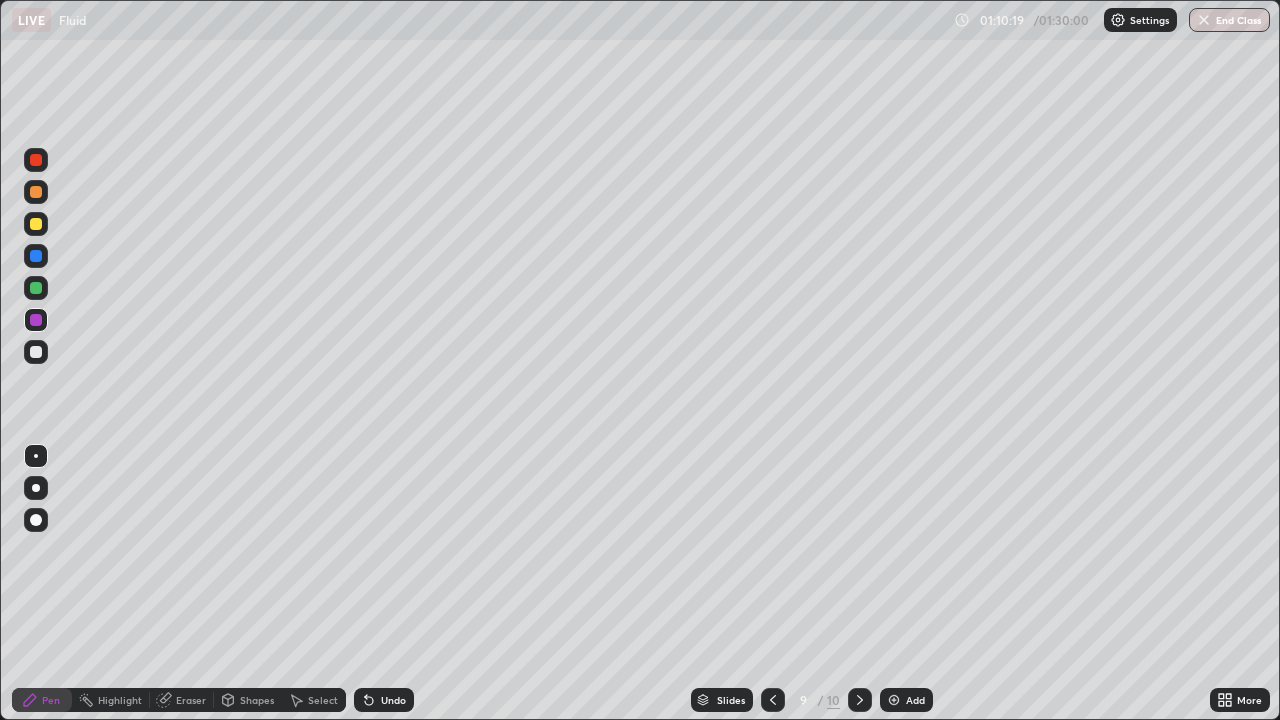 click 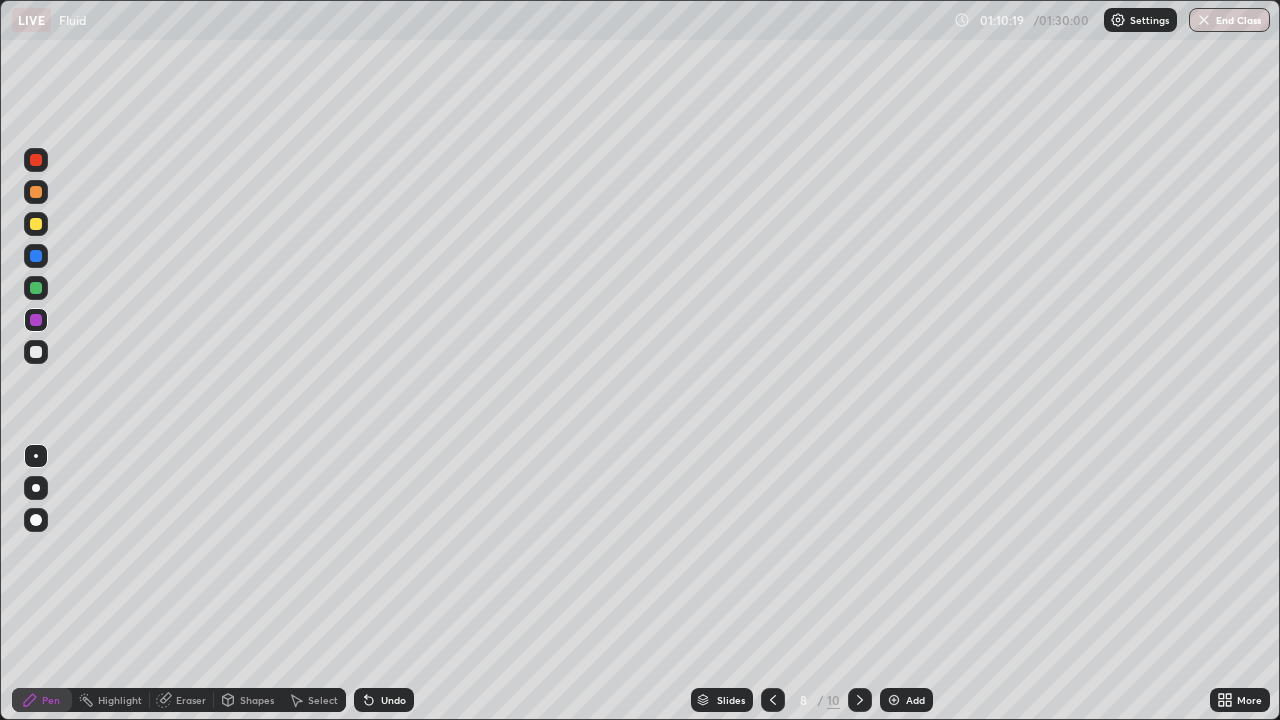 click 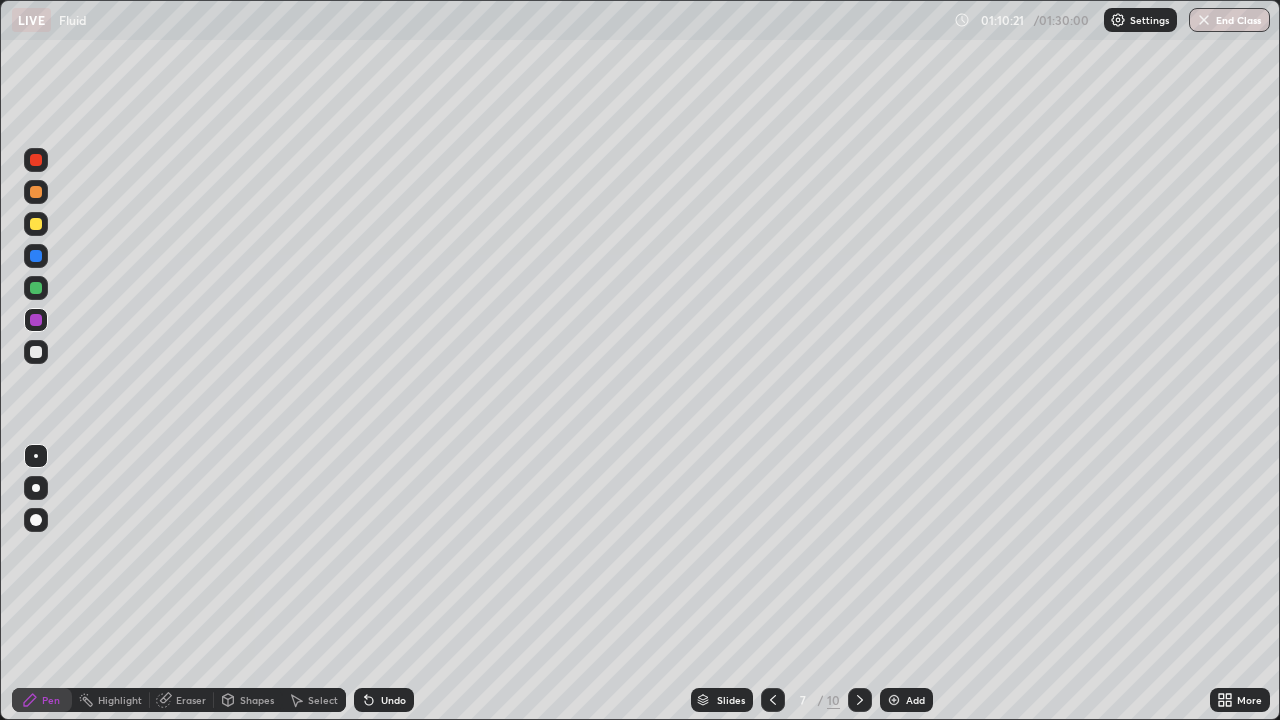 click 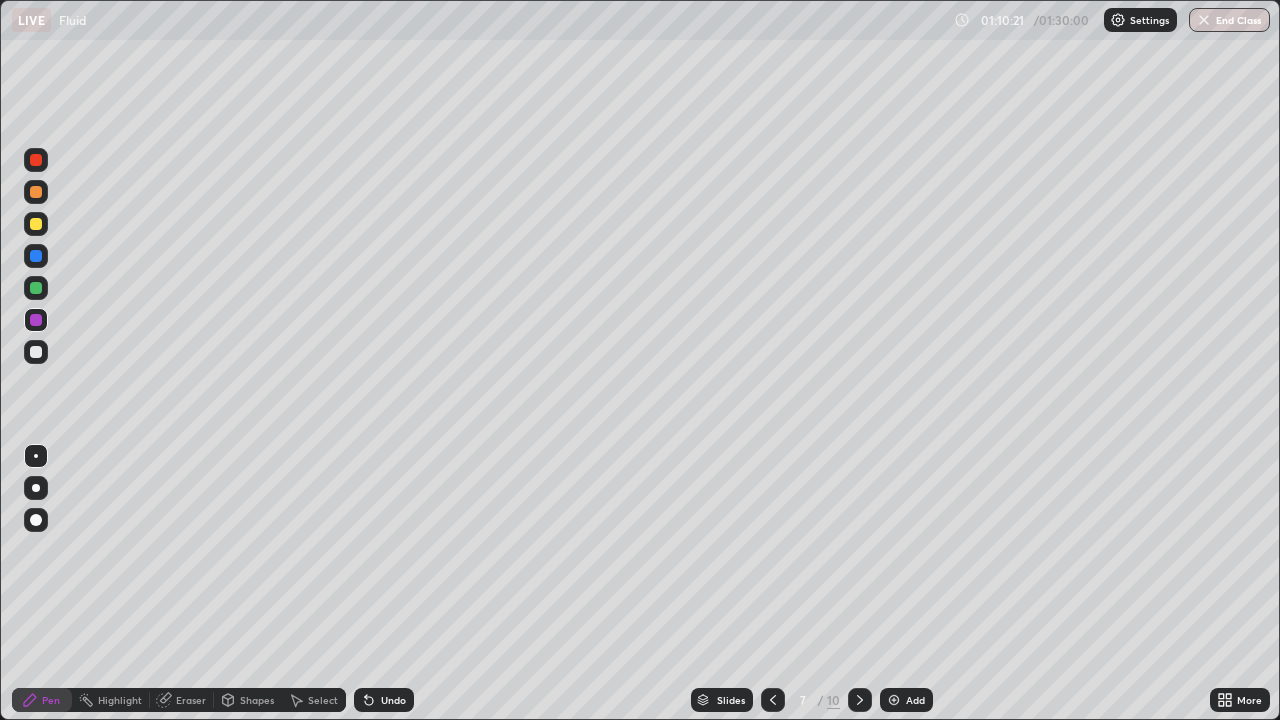 click 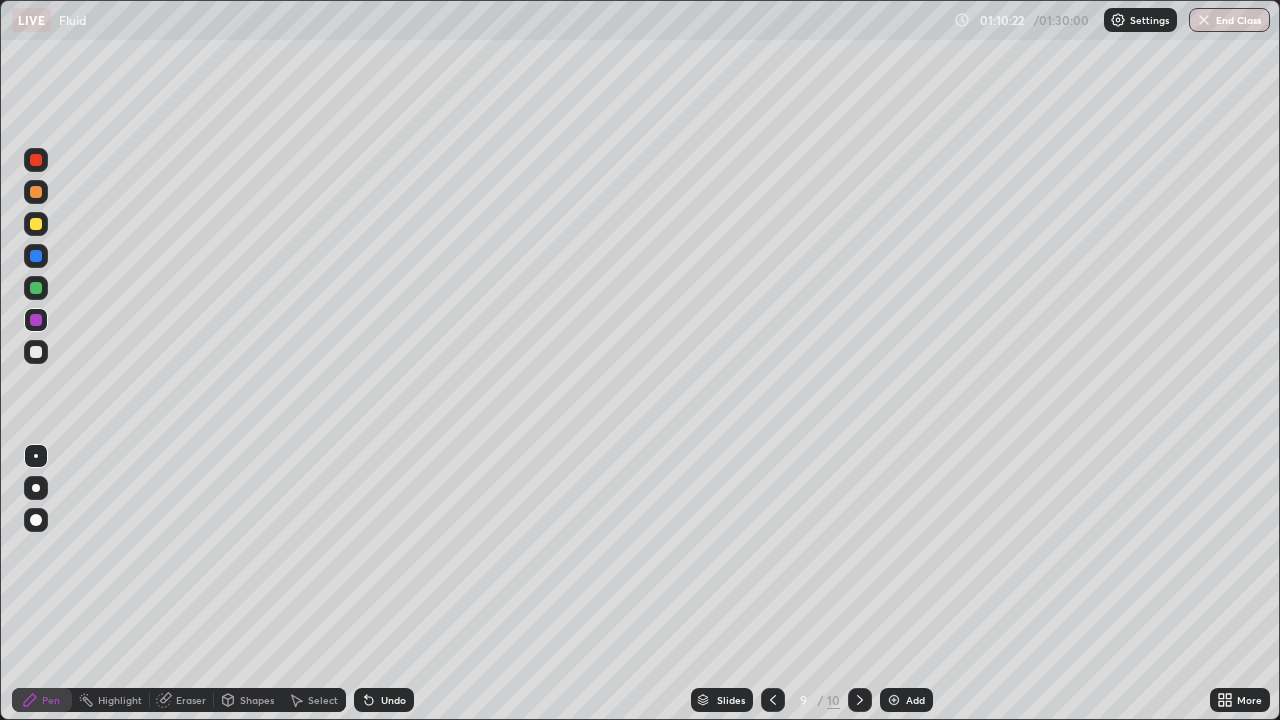 click 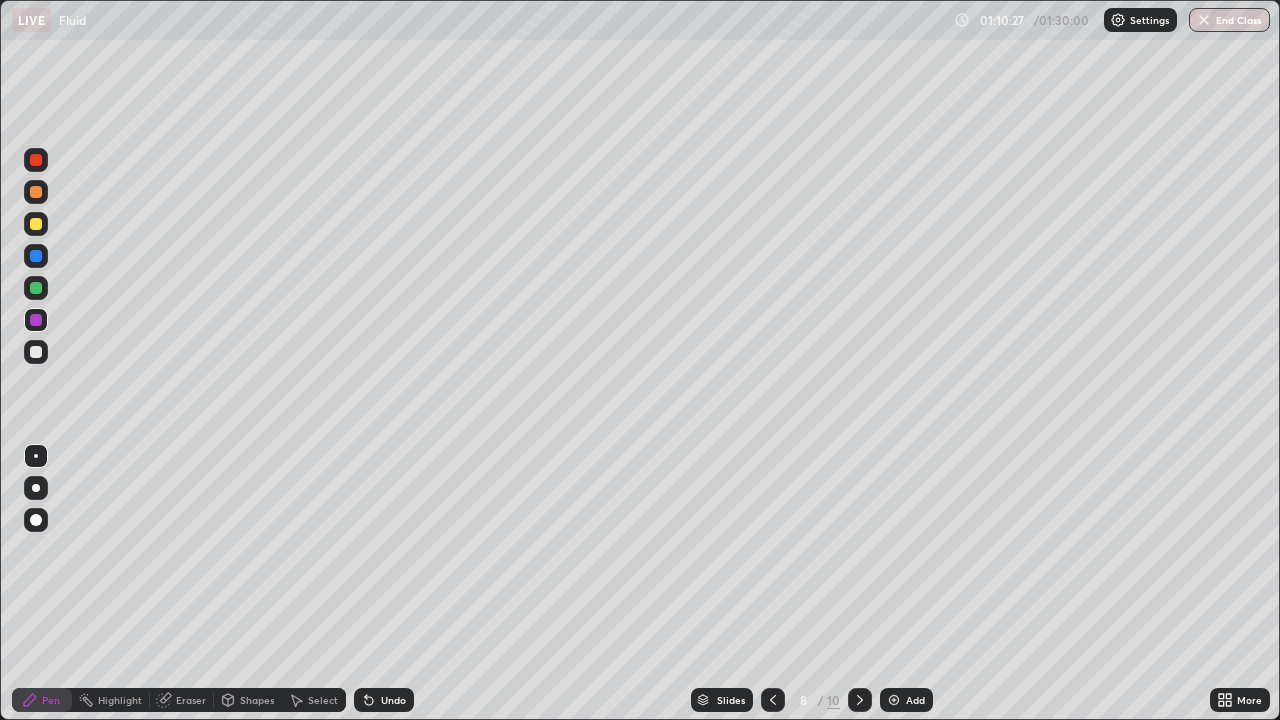 click at bounding box center [860, 700] 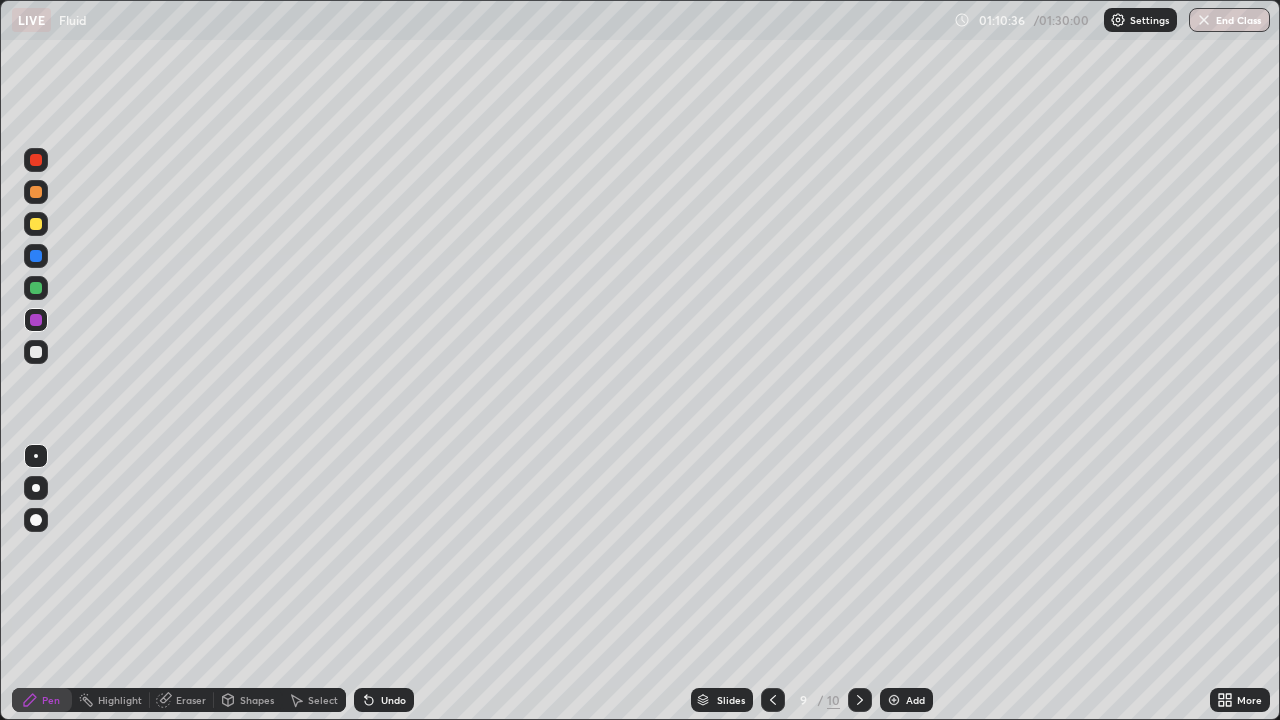 click at bounding box center (36, 192) 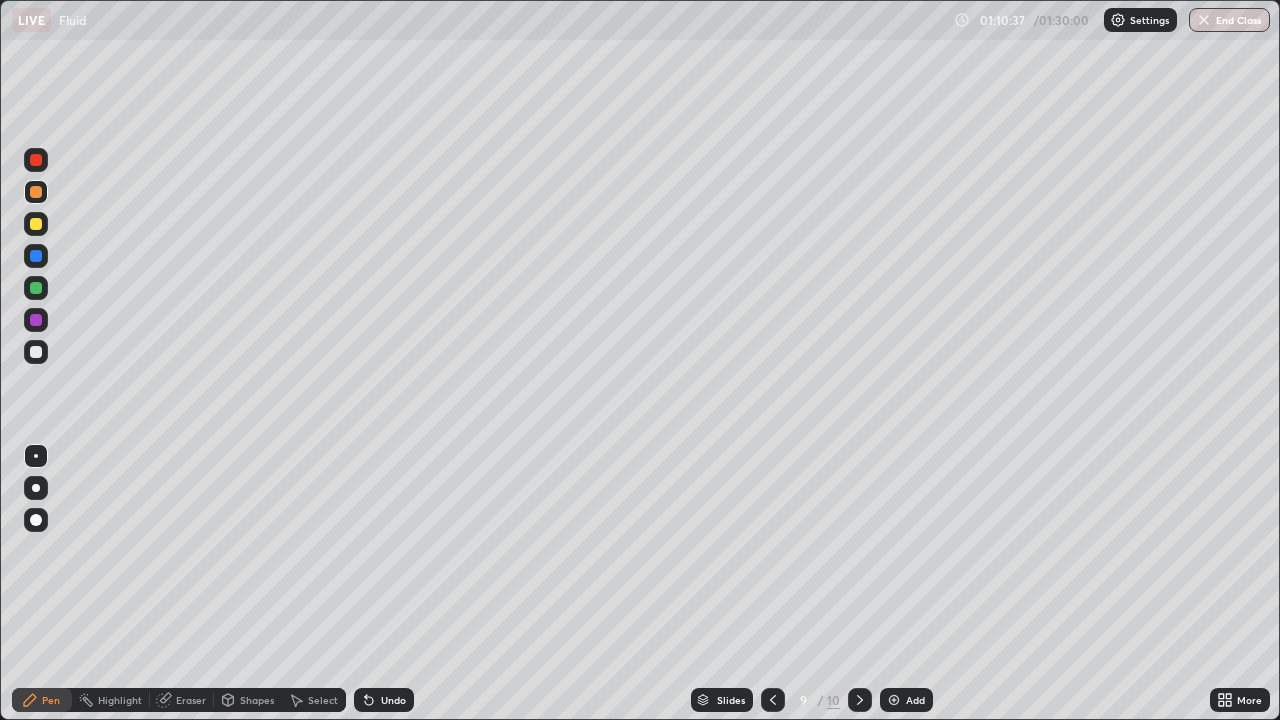 click at bounding box center (36, 224) 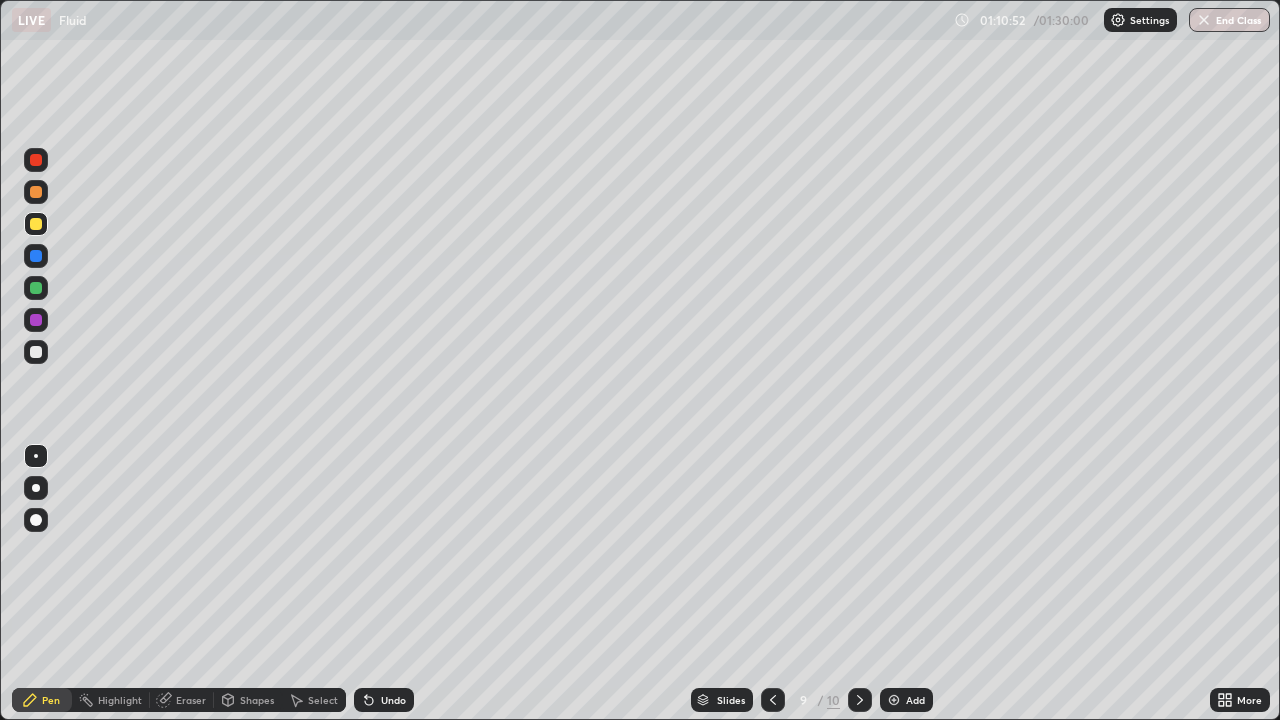 click on "Undo" at bounding box center [393, 700] 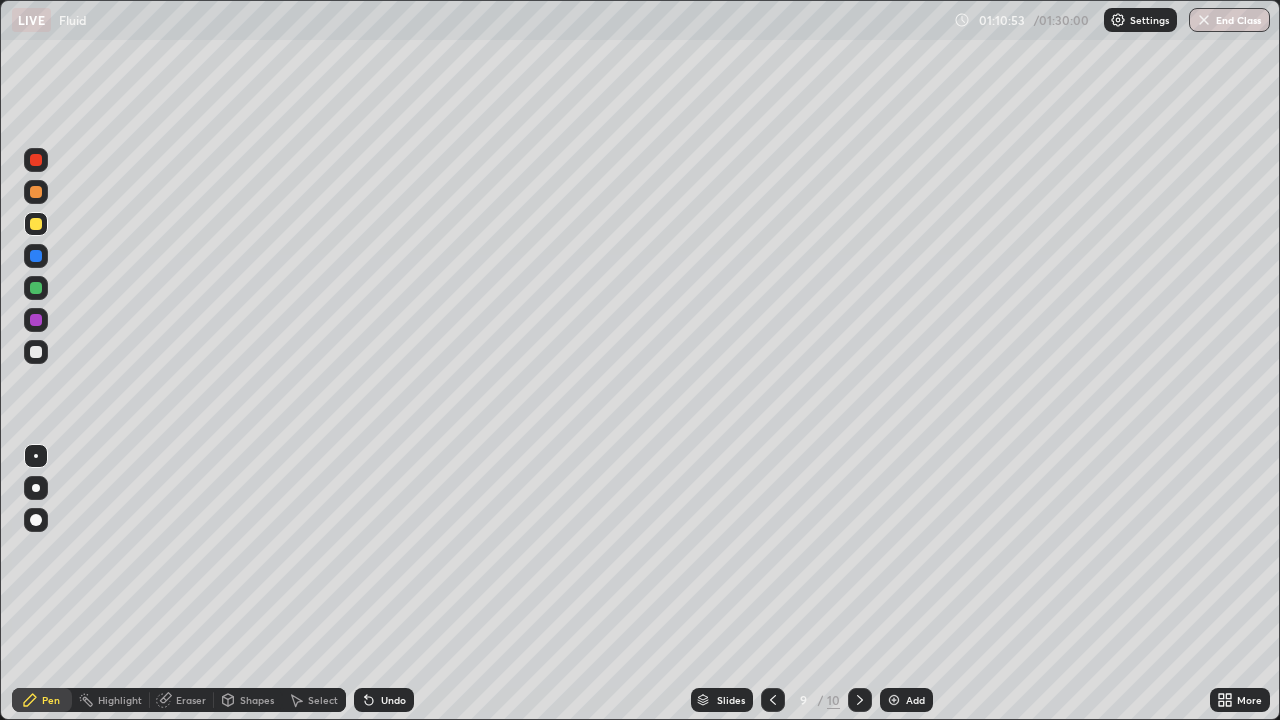 click on "Undo" at bounding box center (384, 700) 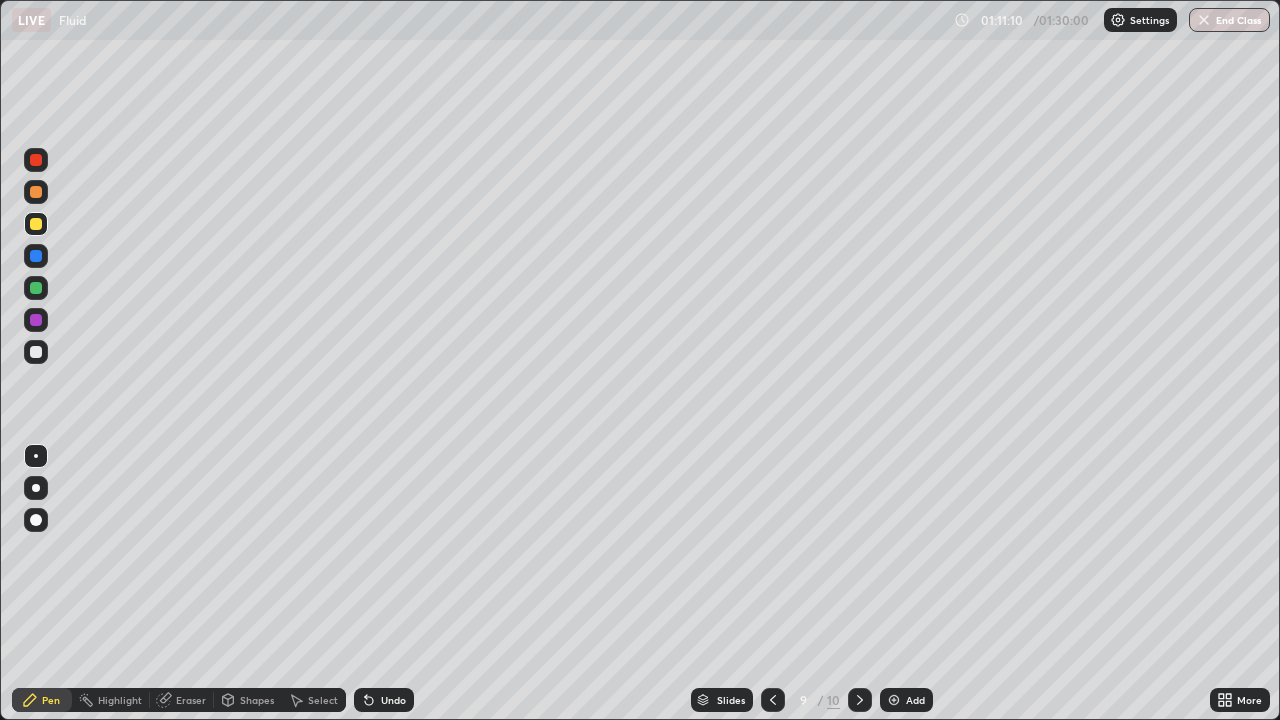 click 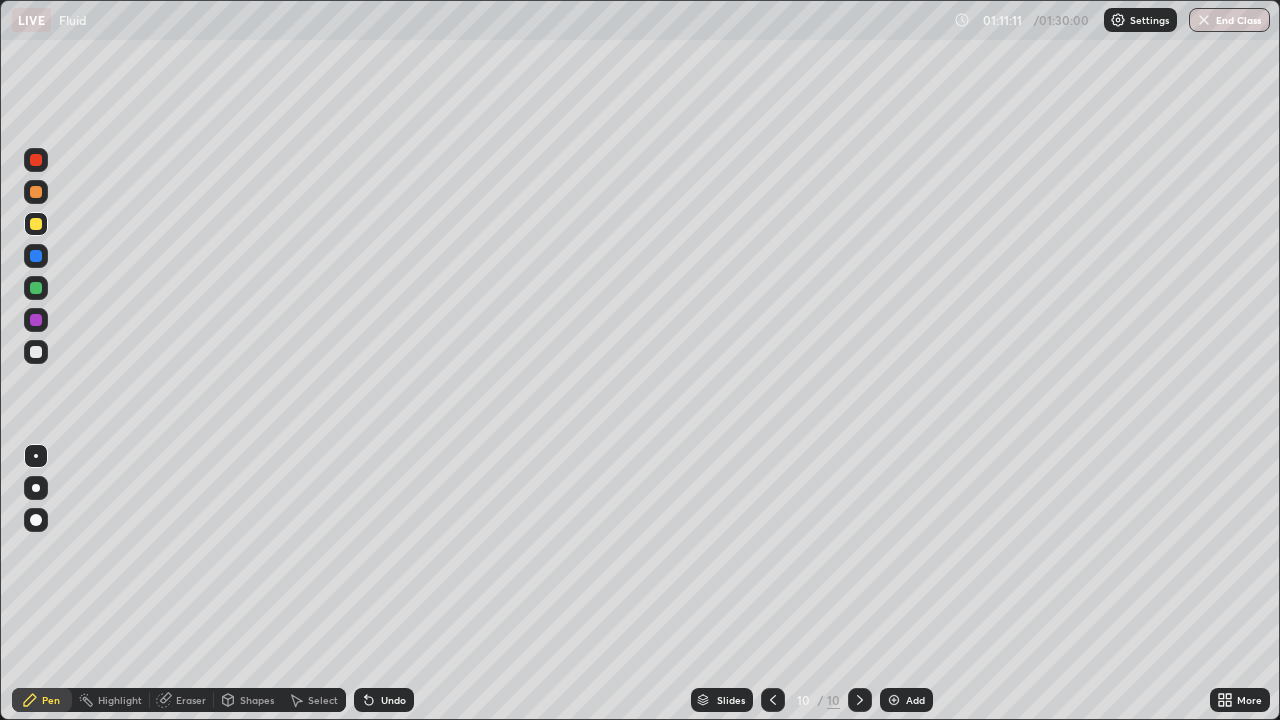 click 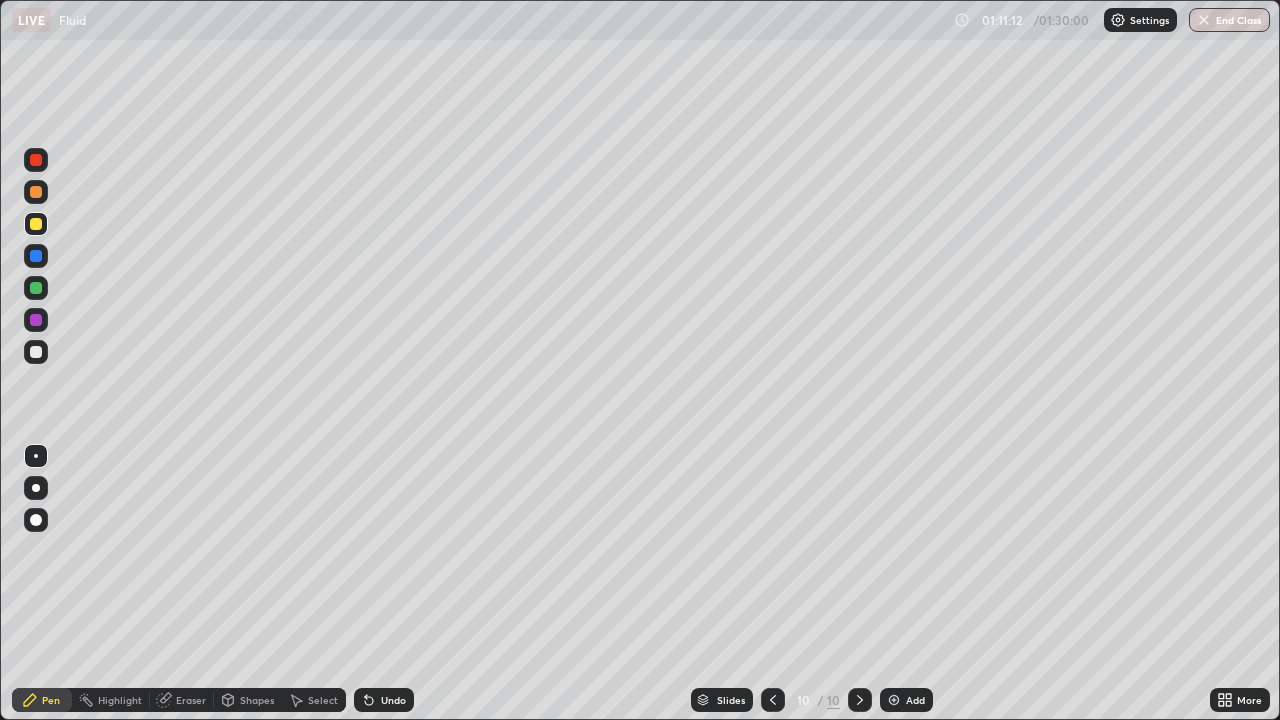 click 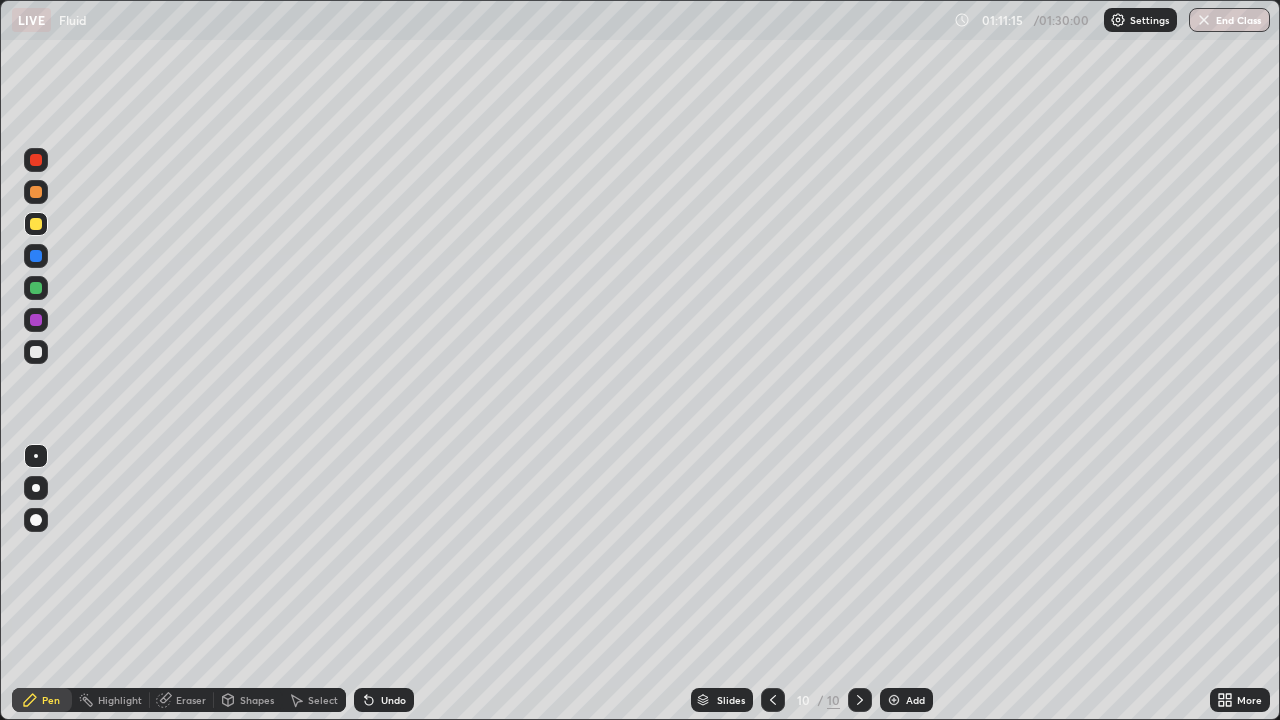 click on "Pen" at bounding box center (51, 700) 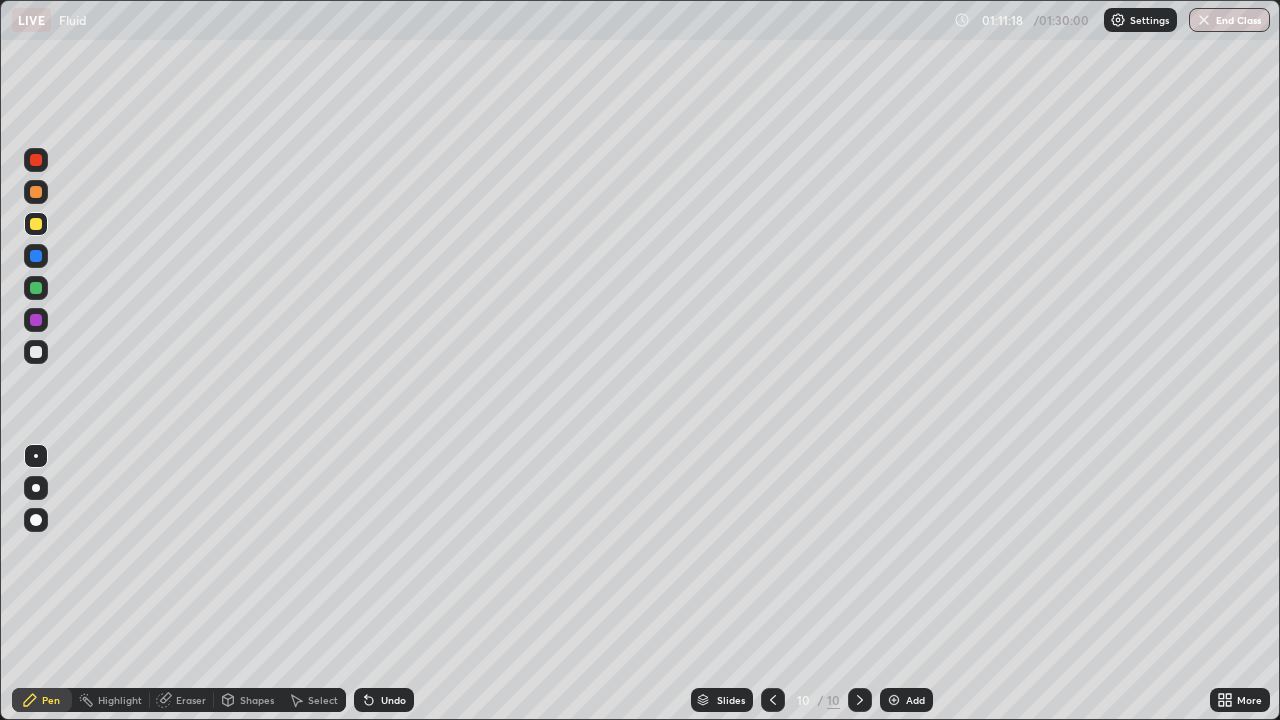 click at bounding box center [36, 352] 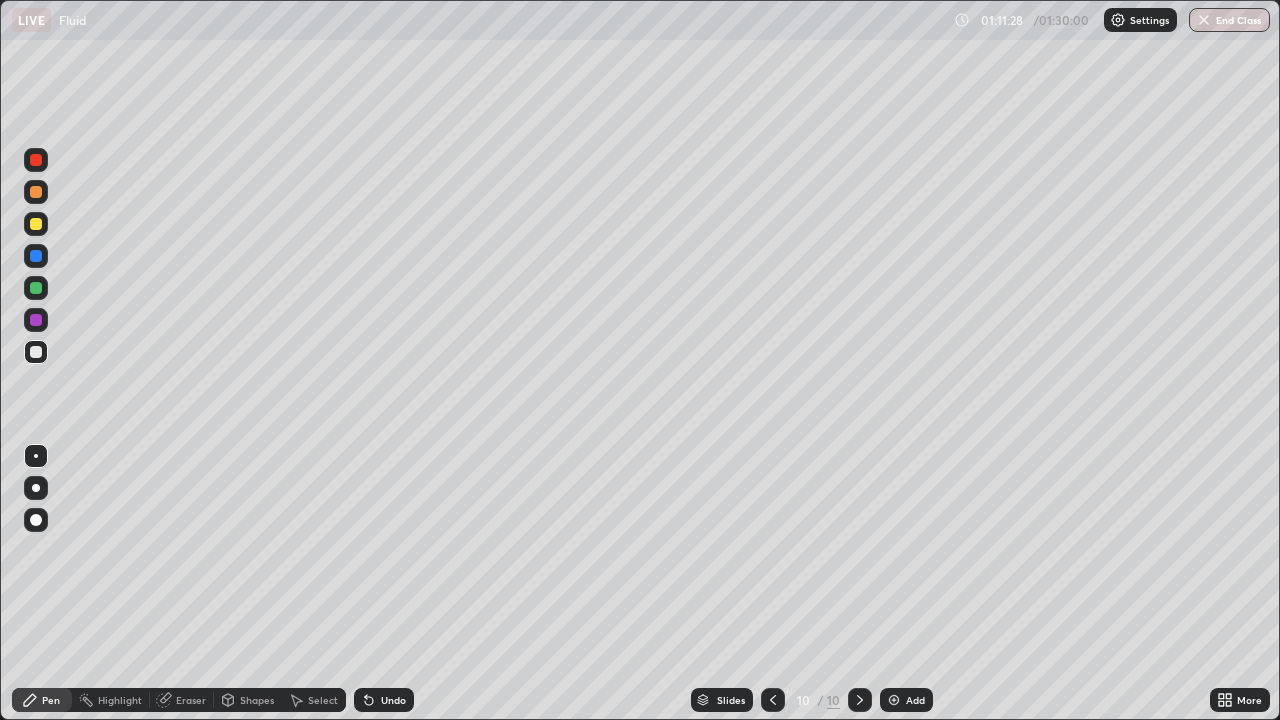 click at bounding box center [36, 288] 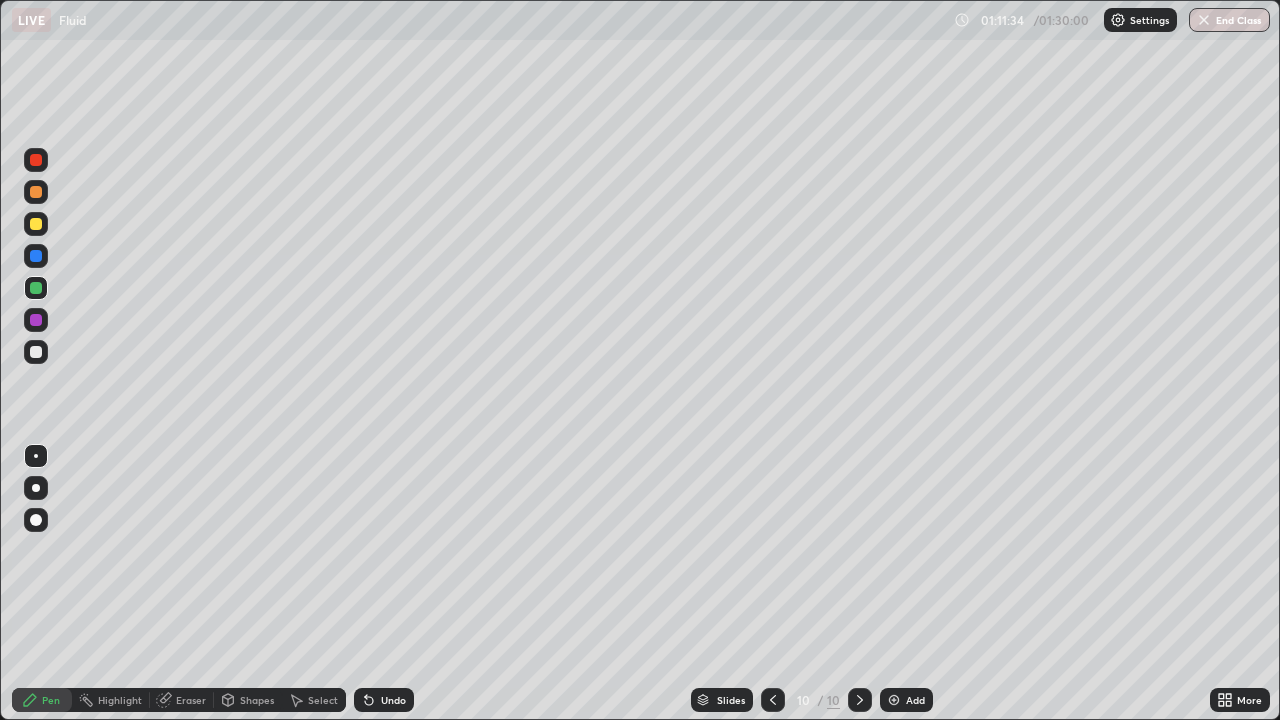 click 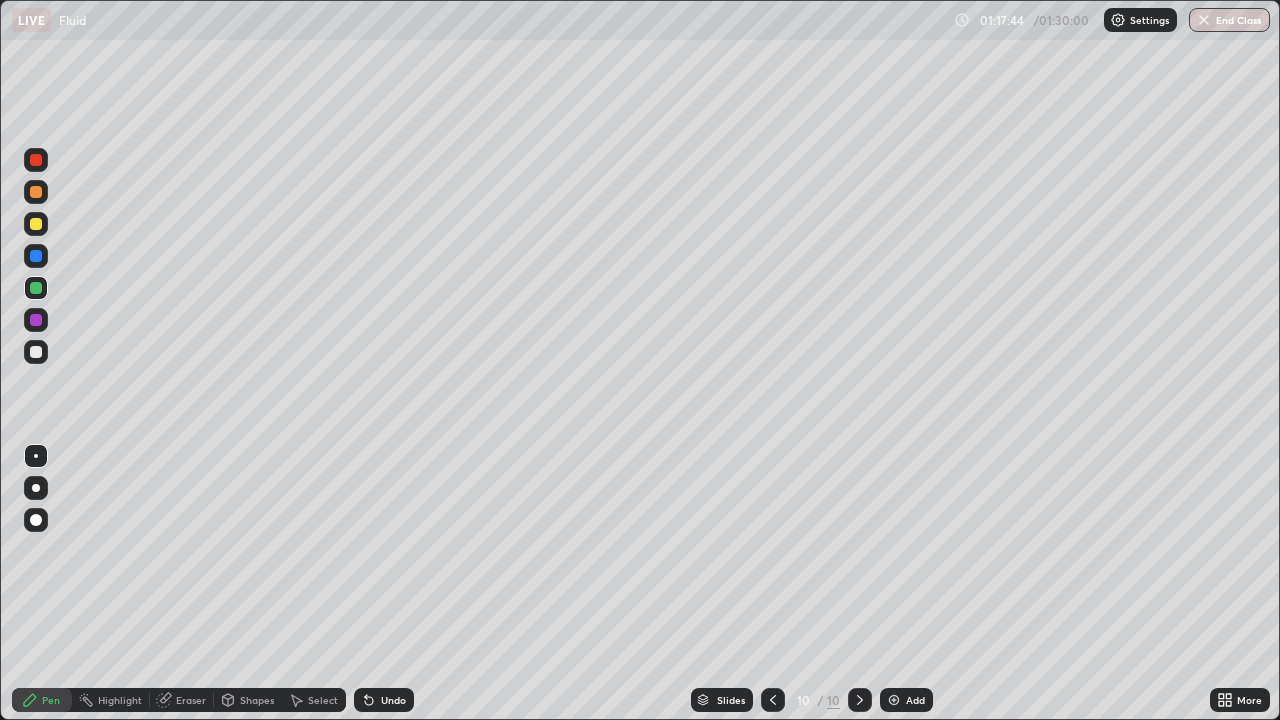 click at bounding box center [36, 352] 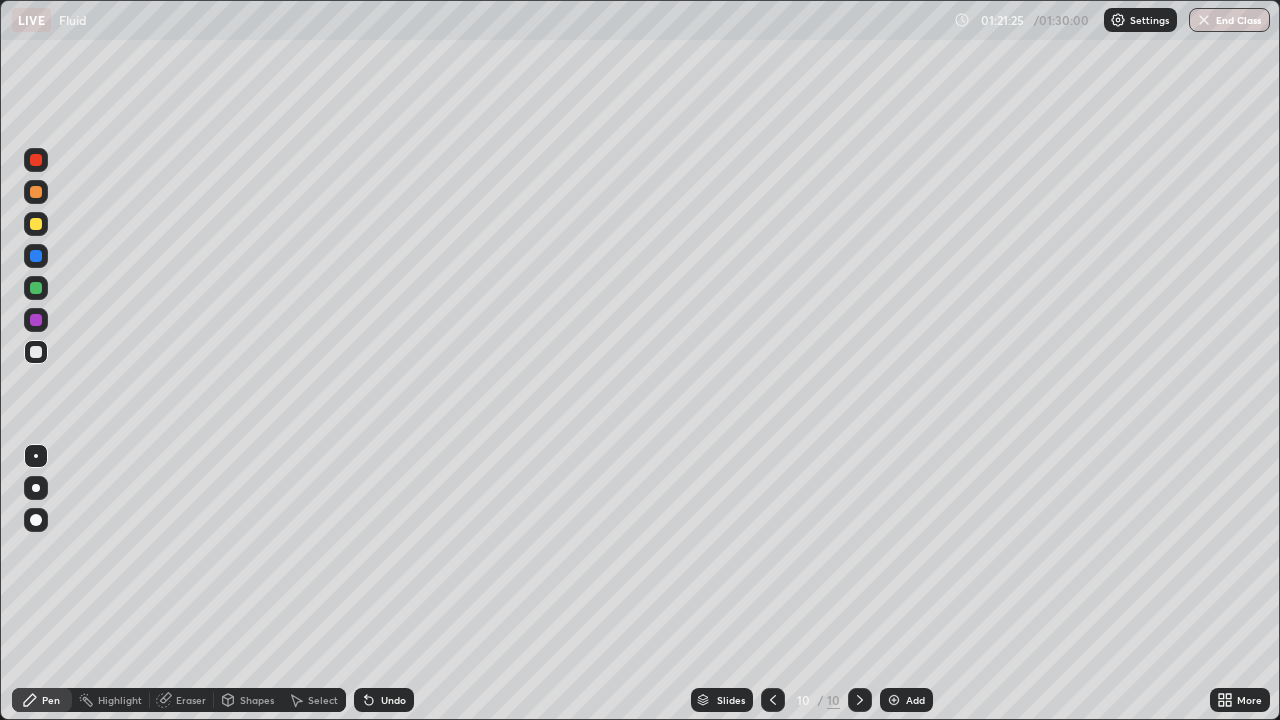 click on "Shapes" at bounding box center (257, 700) 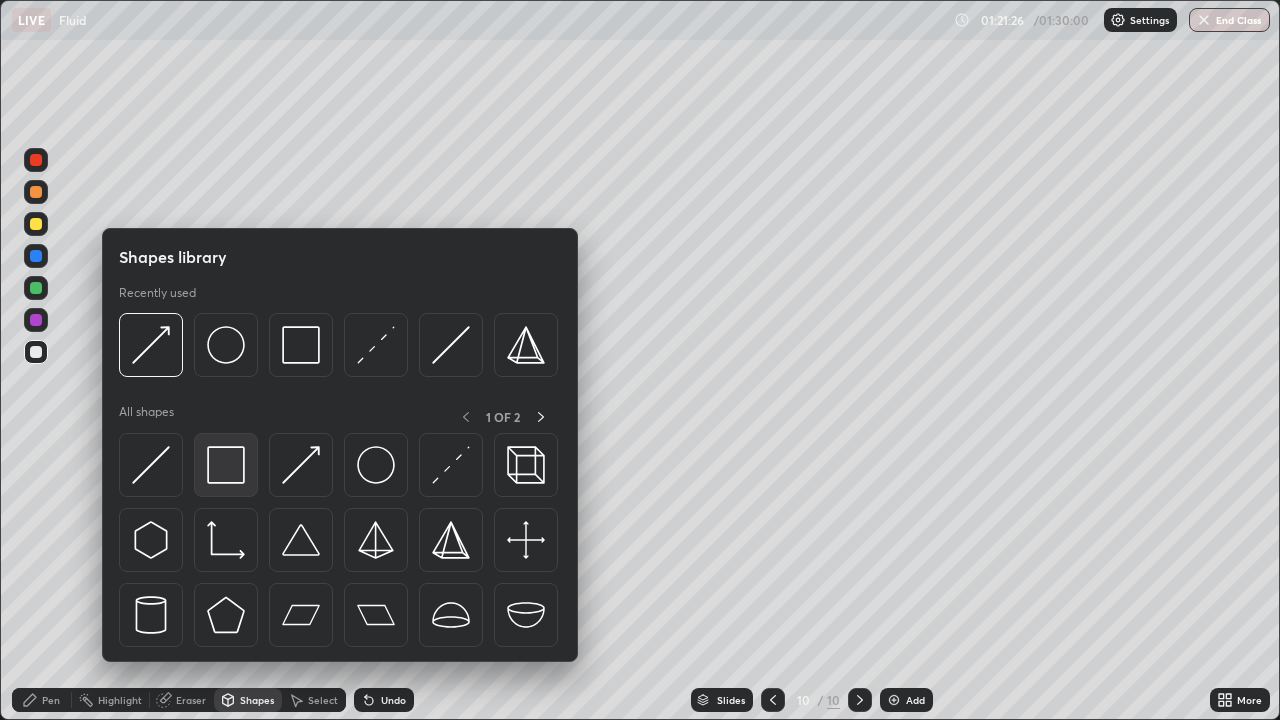 click at bounding box center (226, 465) 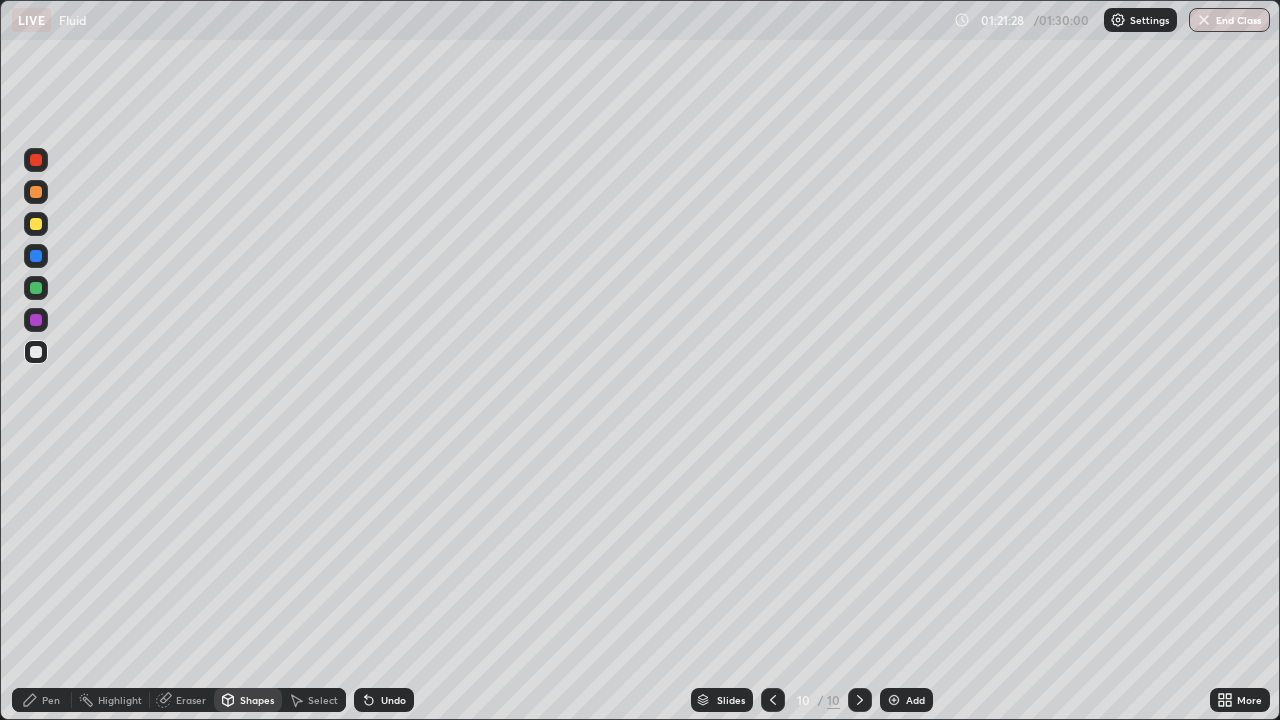 click at bounding box center [36, 288] 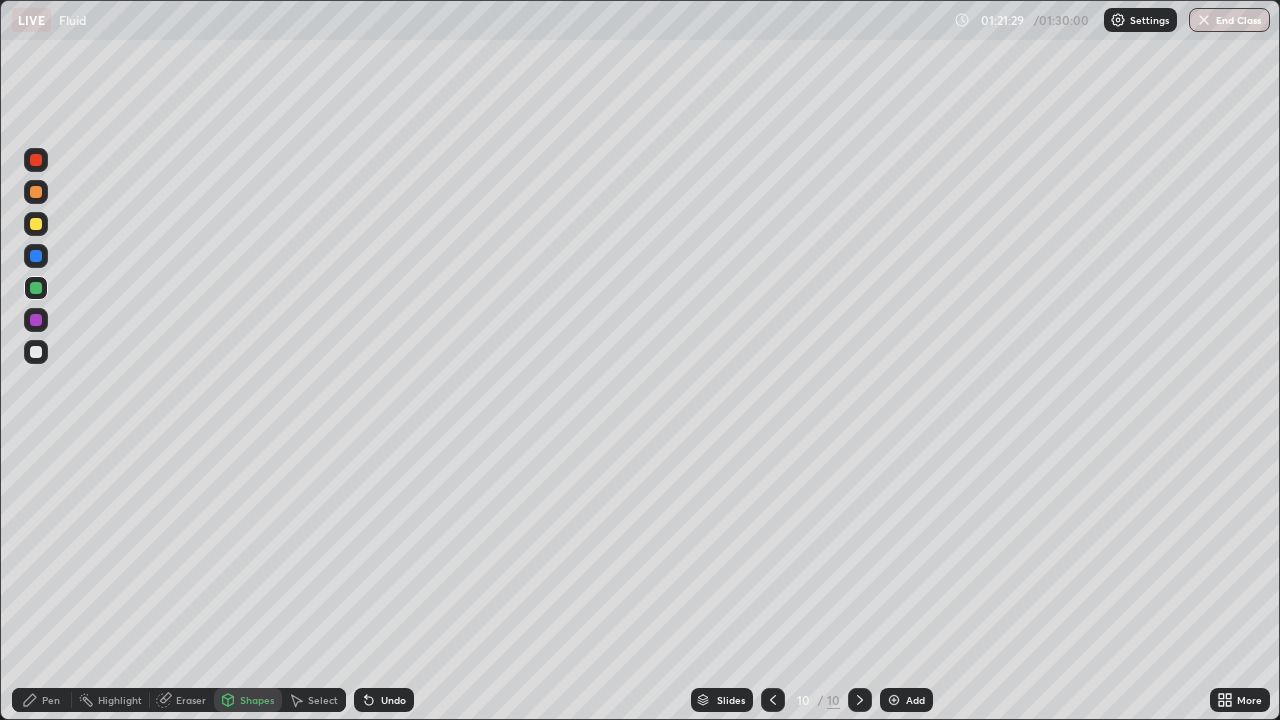 click on "Pen" at bounding box center [42, 700] 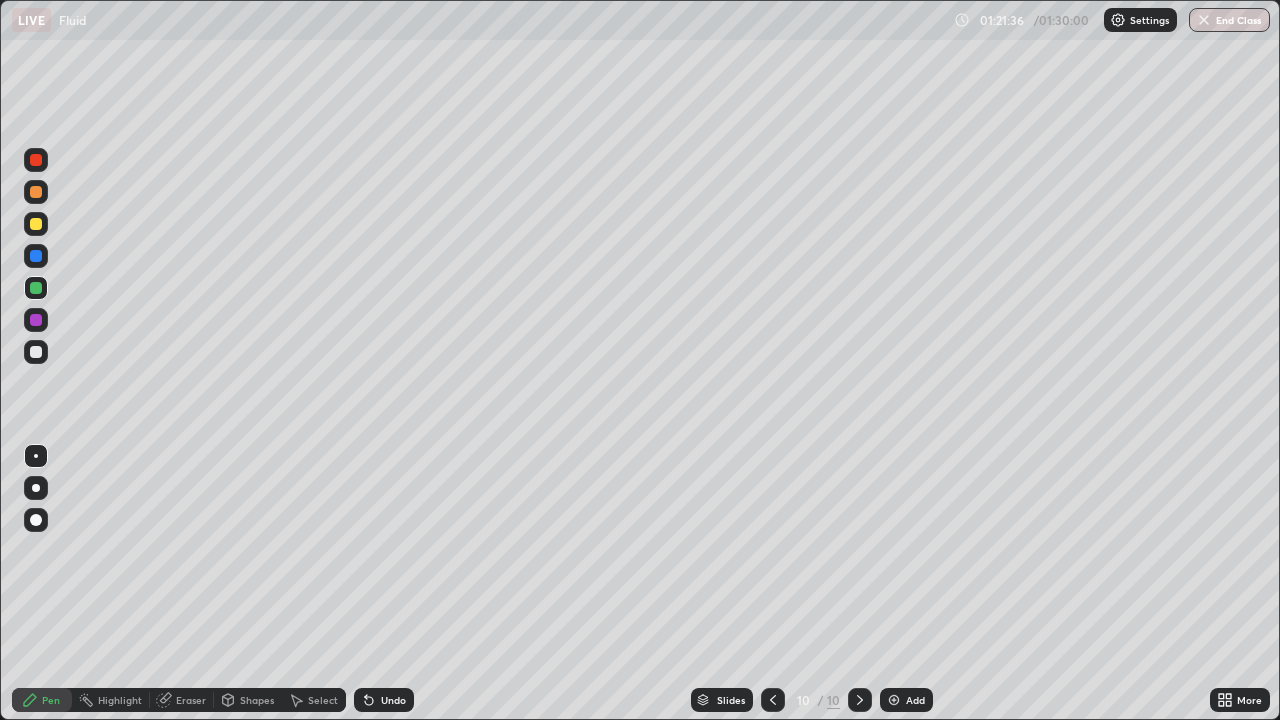 click at bounding box center (36, 256) 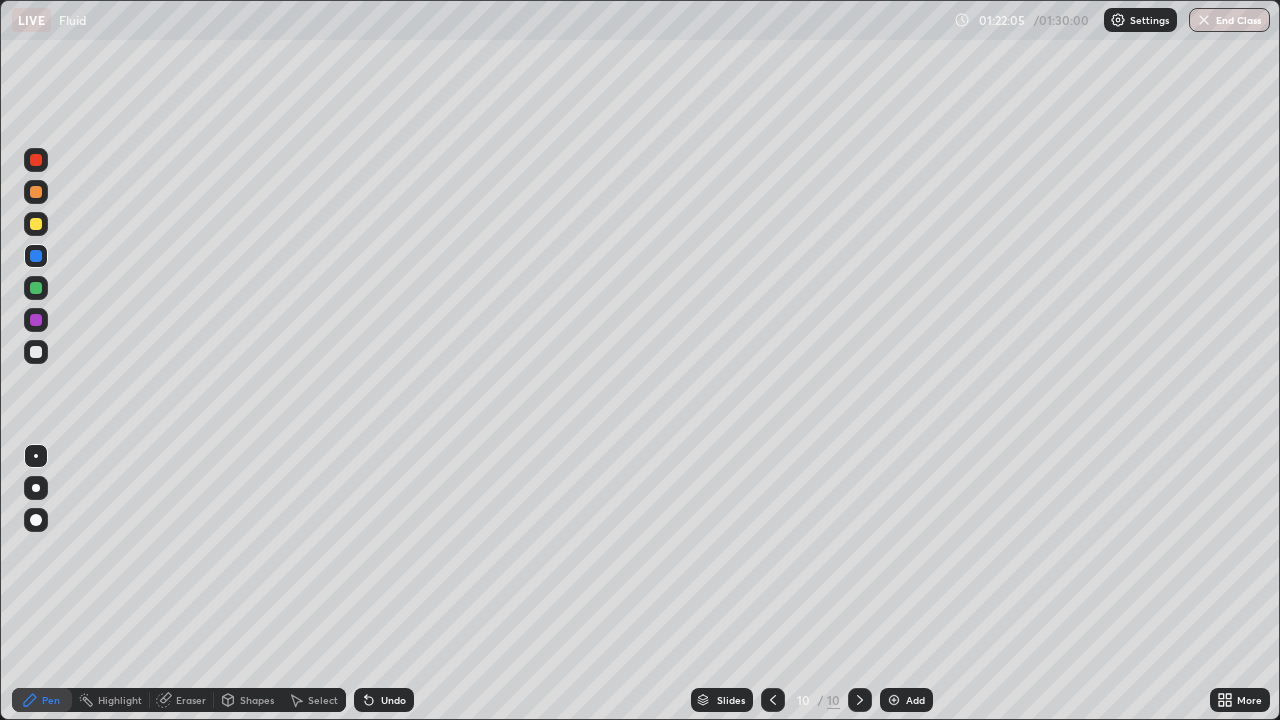click at bounding box center [36, 224] 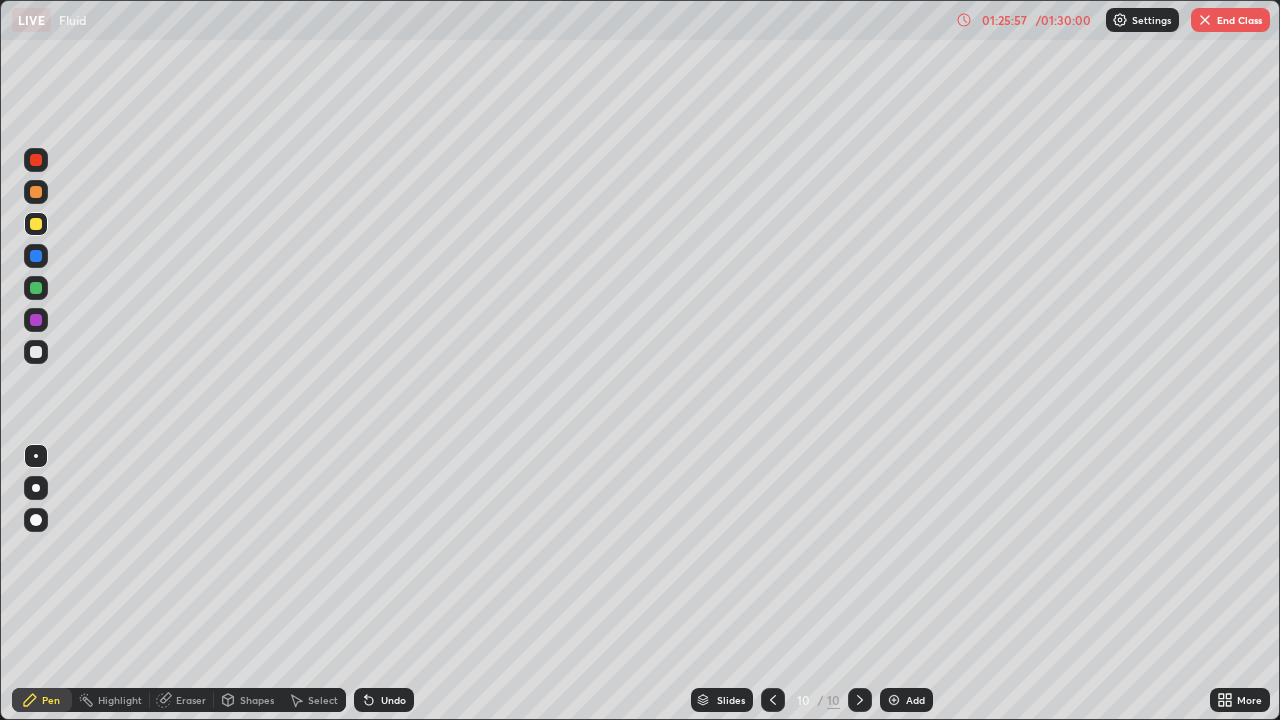 click 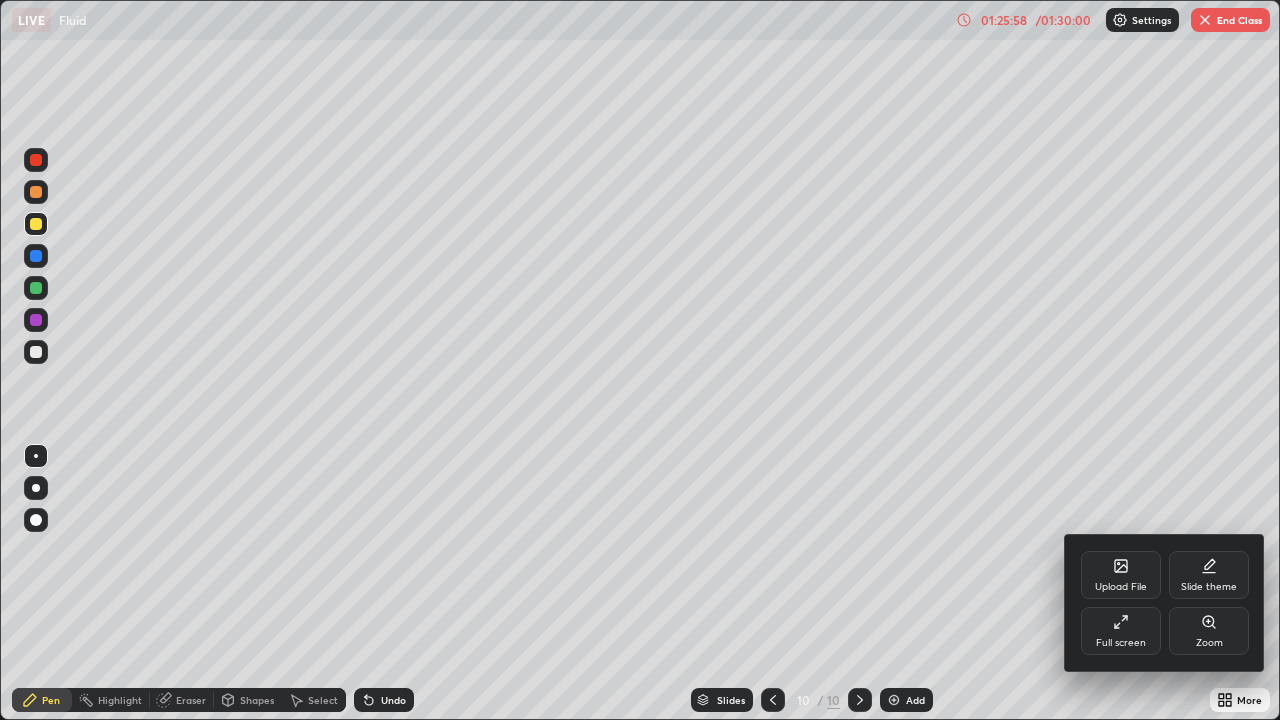 click on "Full screen" at bounding box center (1121, 643) 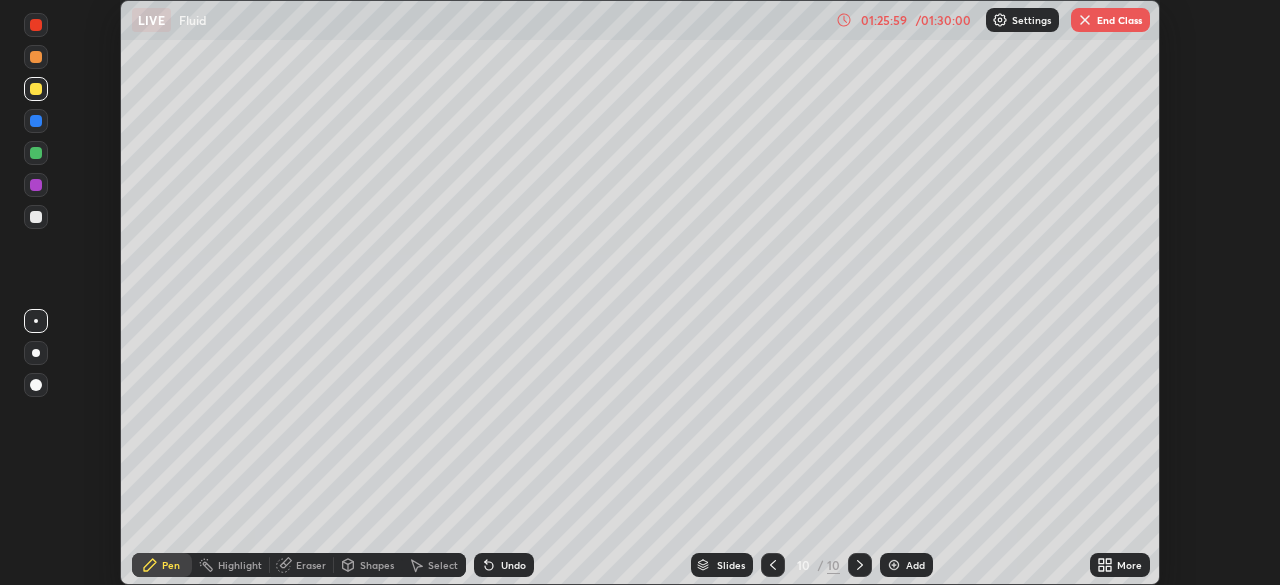 scroll, scrollTop: 585, scrollLeft: 1280, axis: both 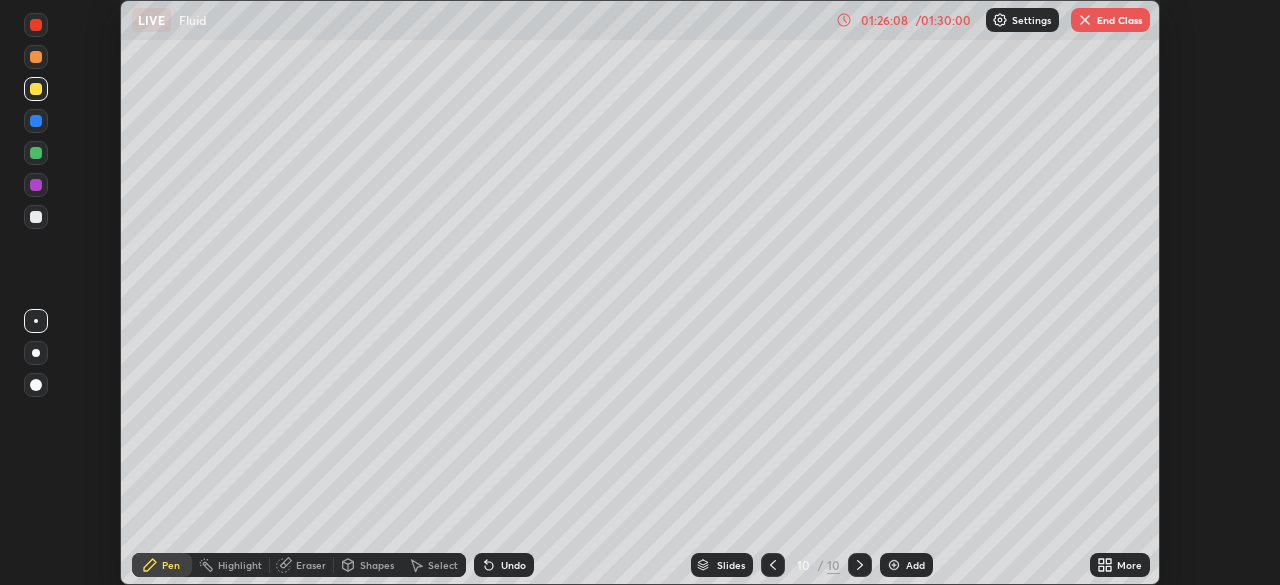 click on "End Class" at bounding box center [1110, 20] 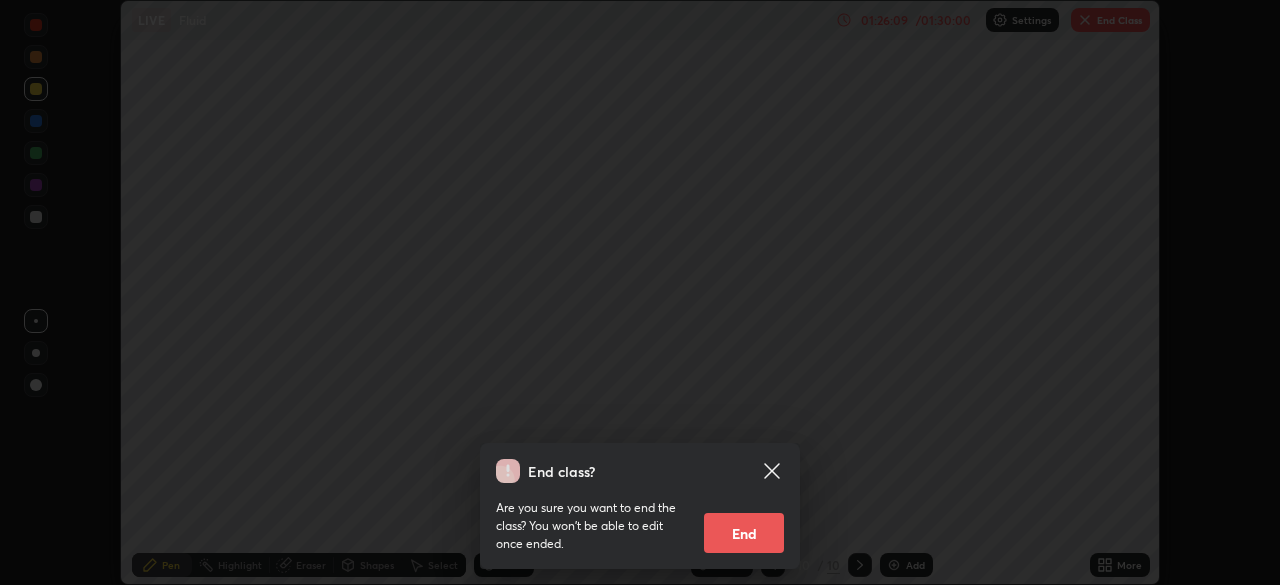 click on "End" at bounding box center [744, 533] 